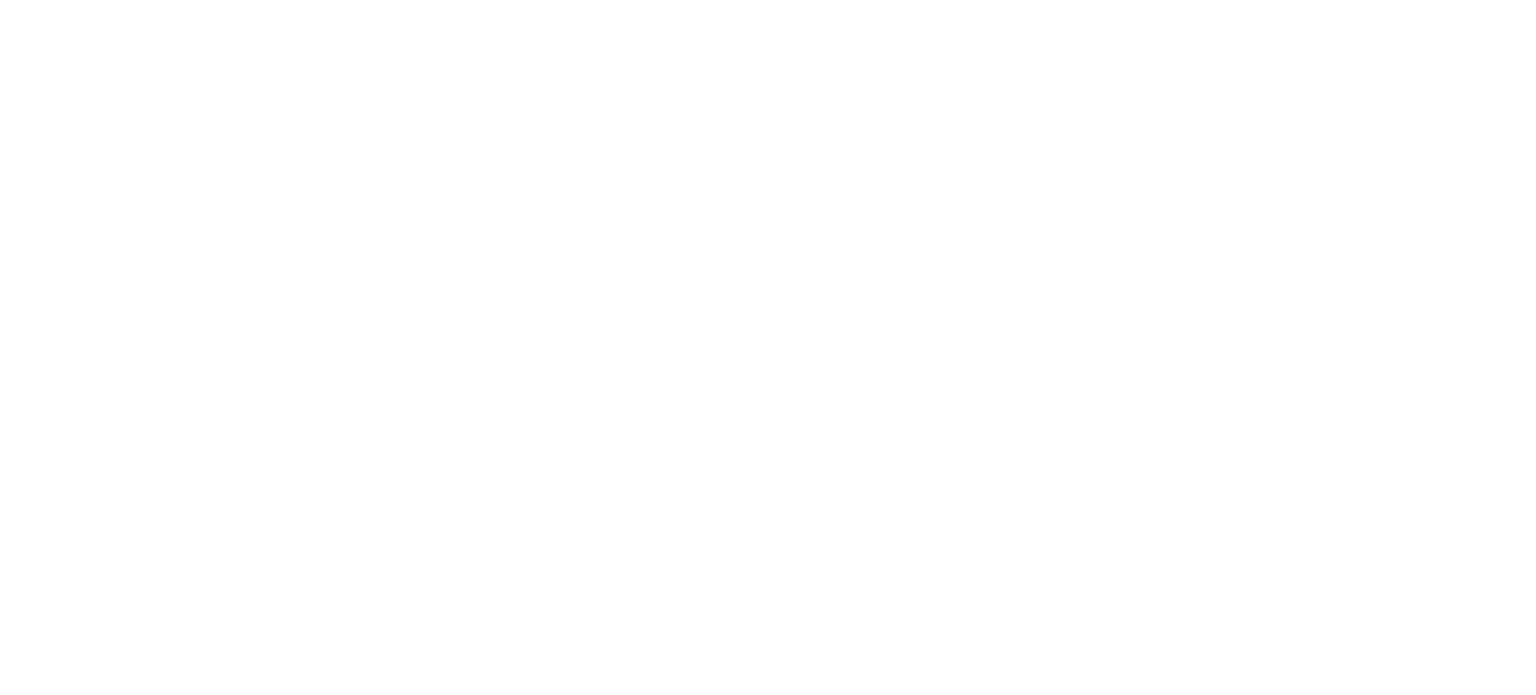 scroll, scrollTop: 0, scrollLeft: 0, axis: both 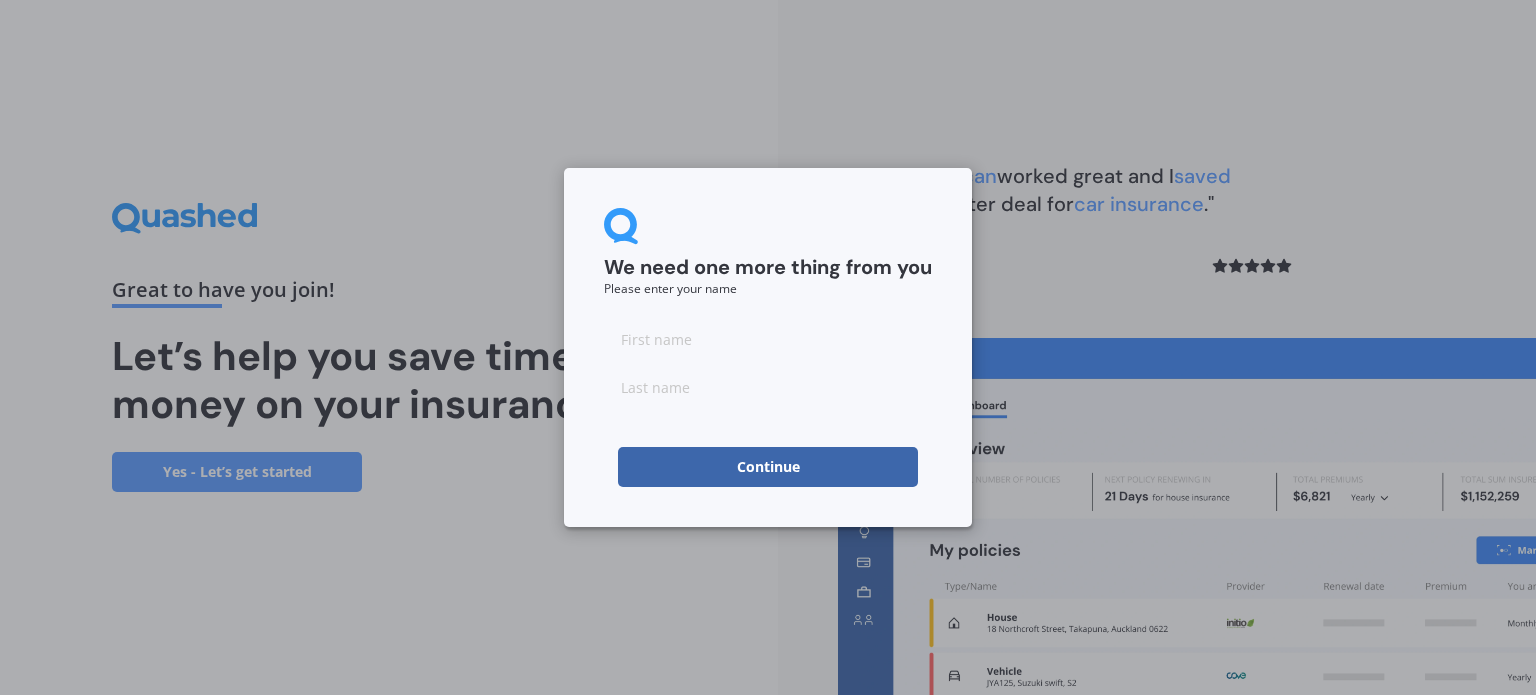 click at bounding box center (768, 339) 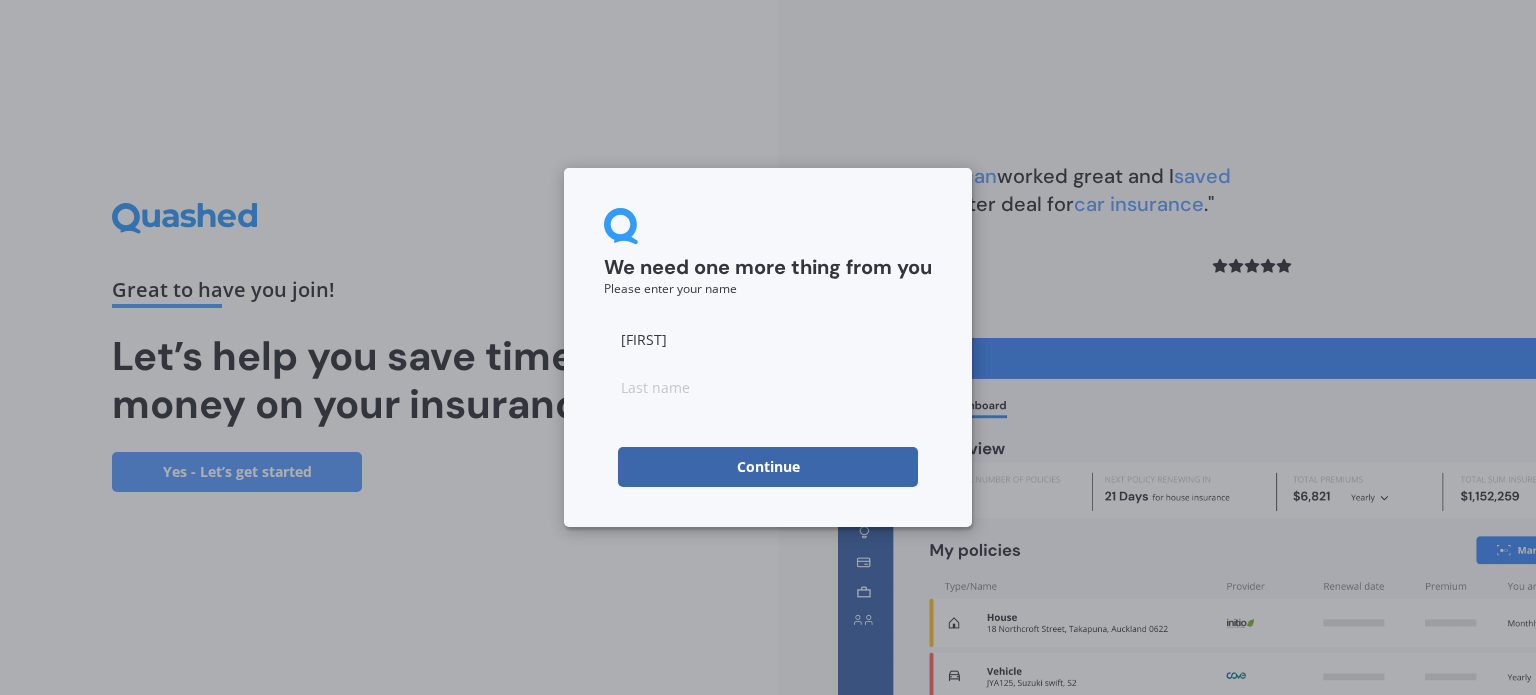 type on "[FIRST]" 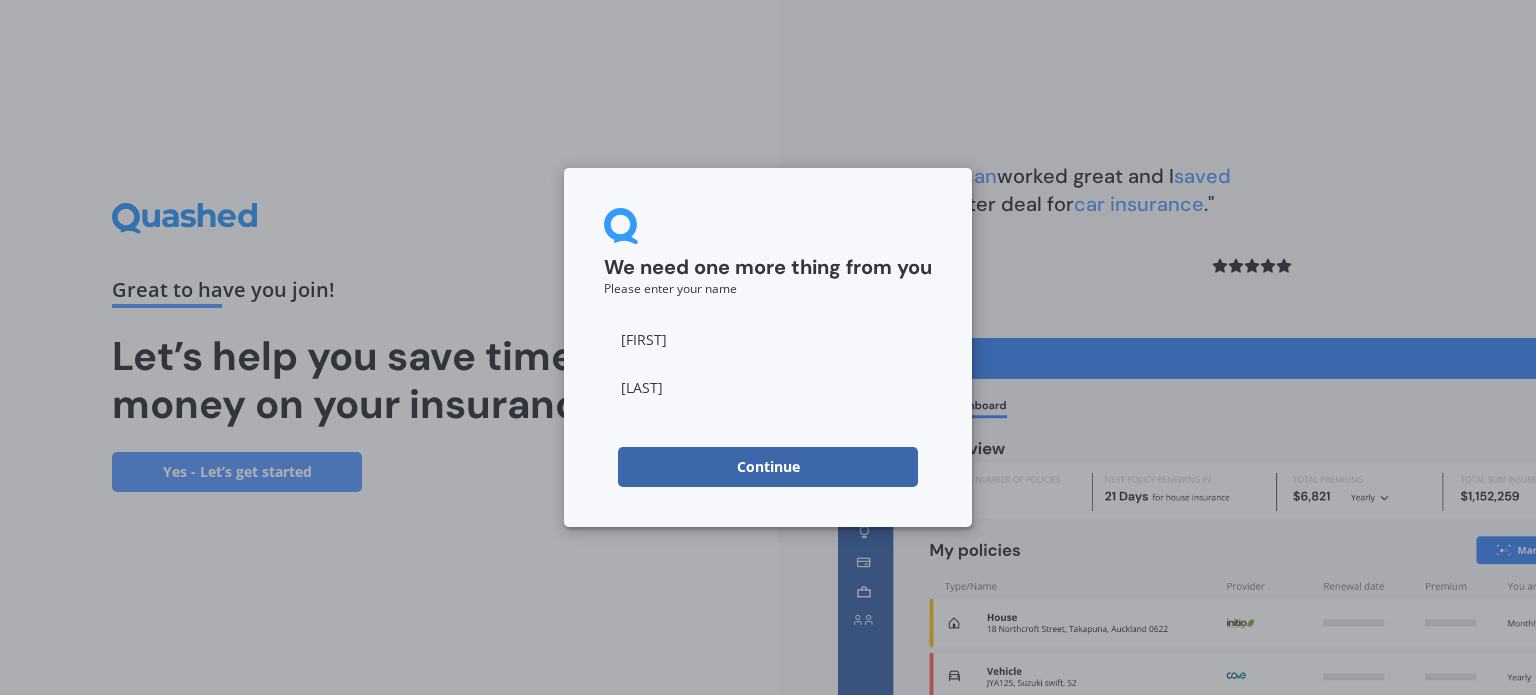 type on "[LAST]" 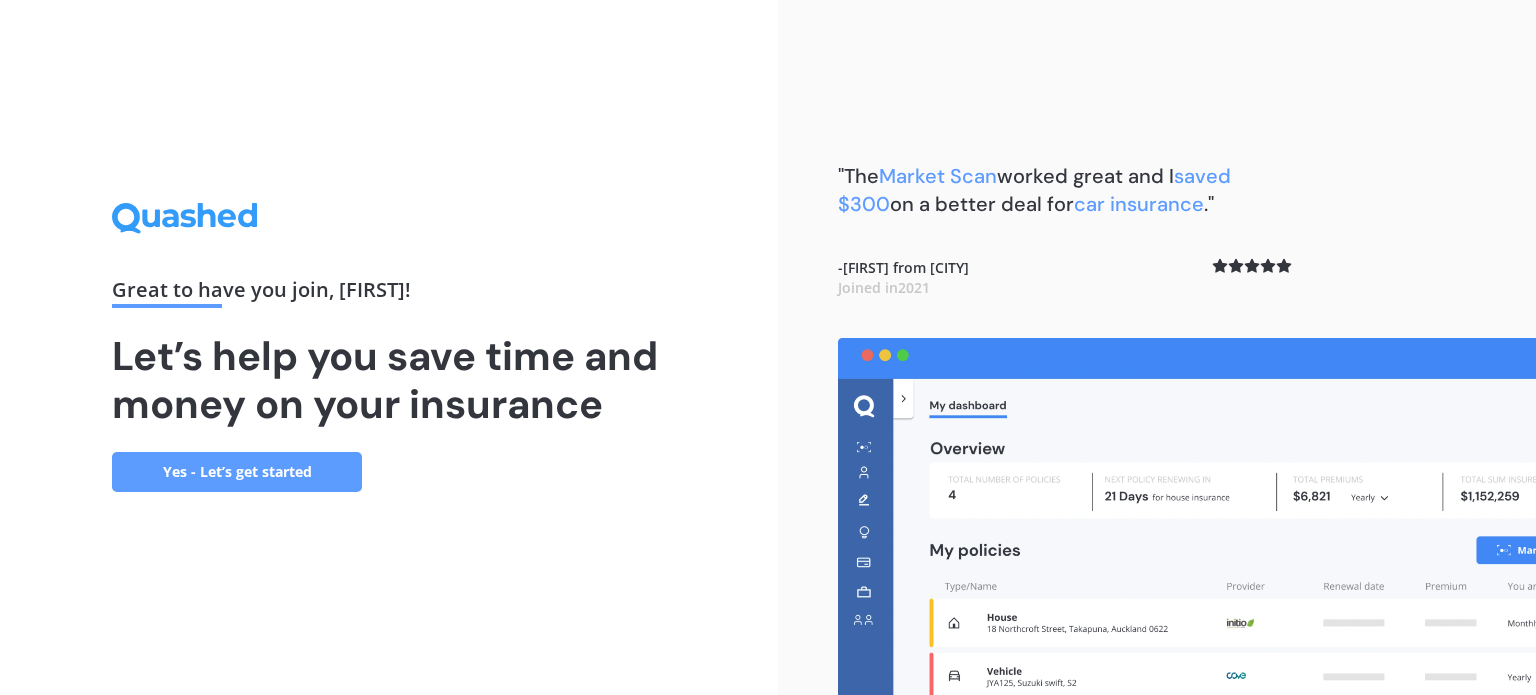 click on "Yes - Let’s get started" at bounding box center [237, 472] 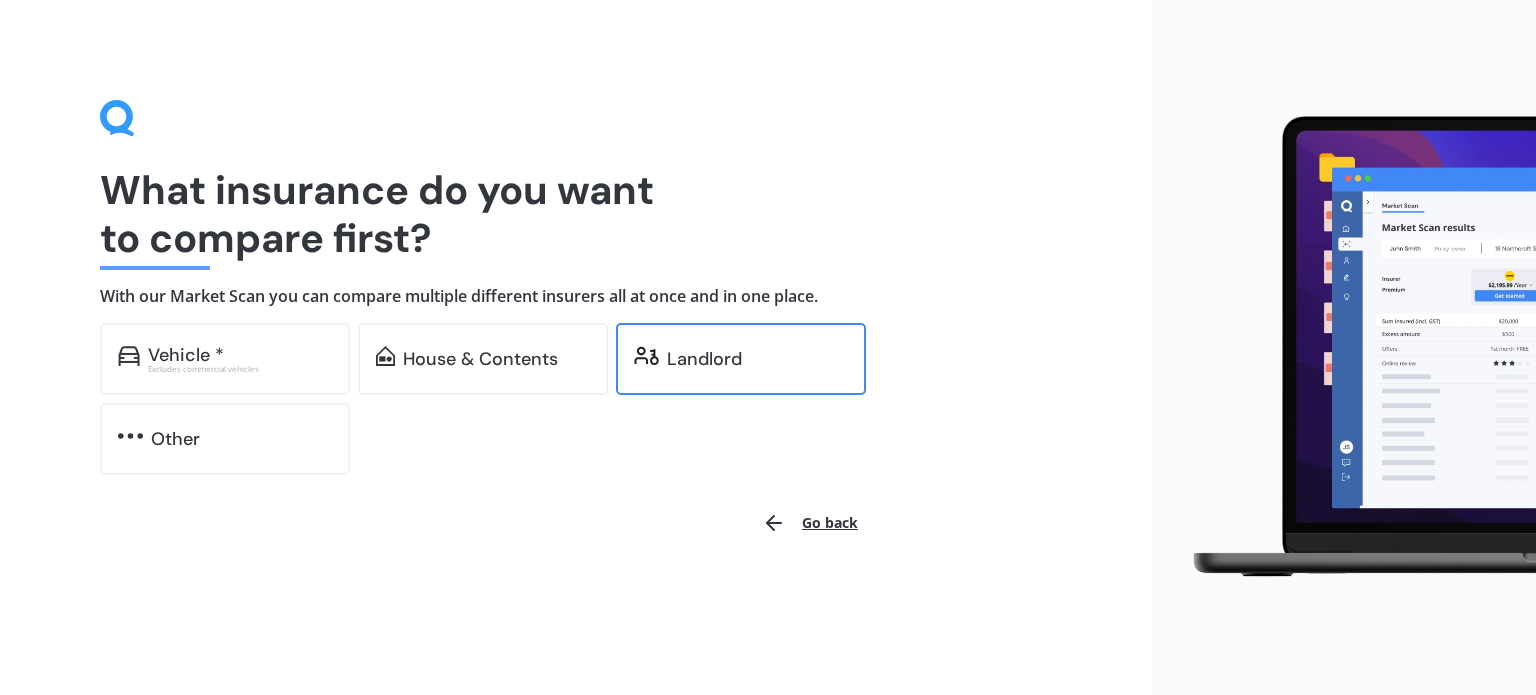 click on "Landlord" at bounding box center [704, 359] 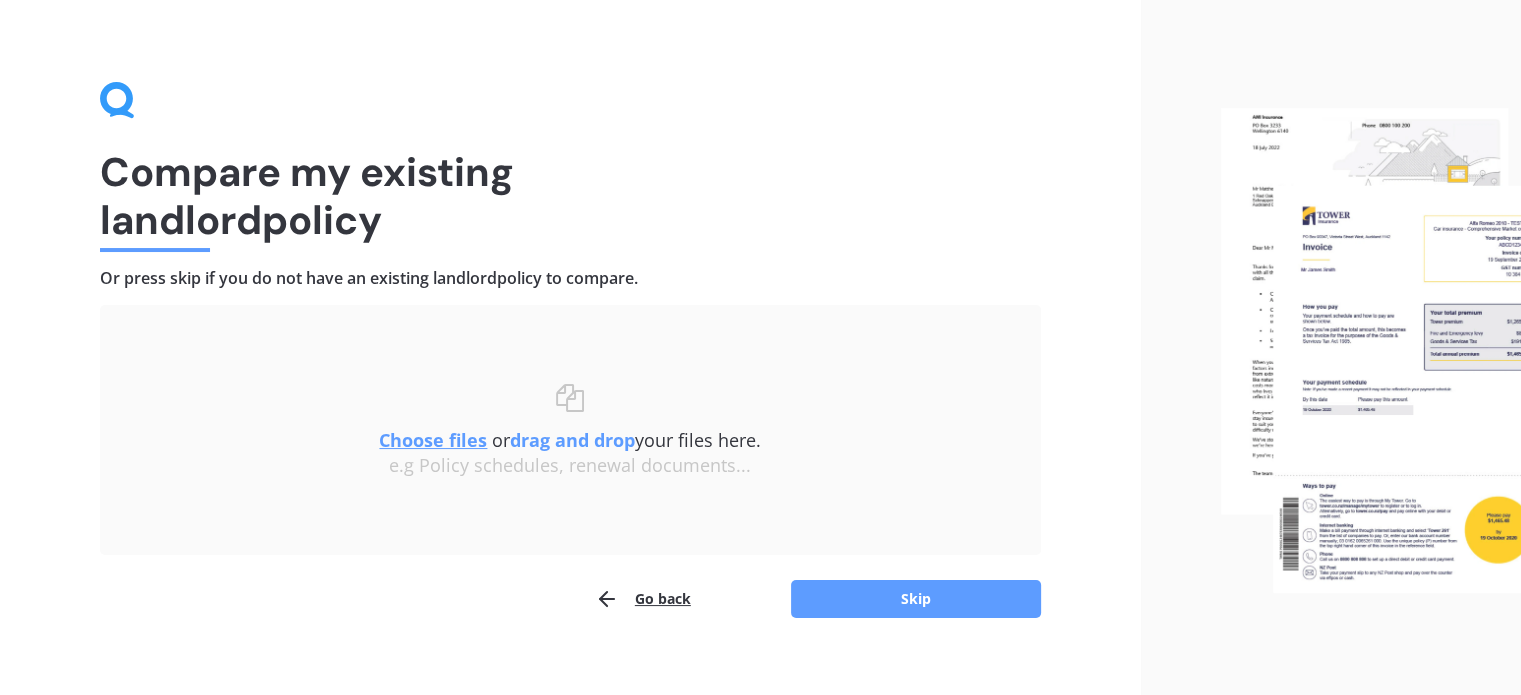 scroll, scrollTop: 41, scrollLeft: 0, axis: vertical 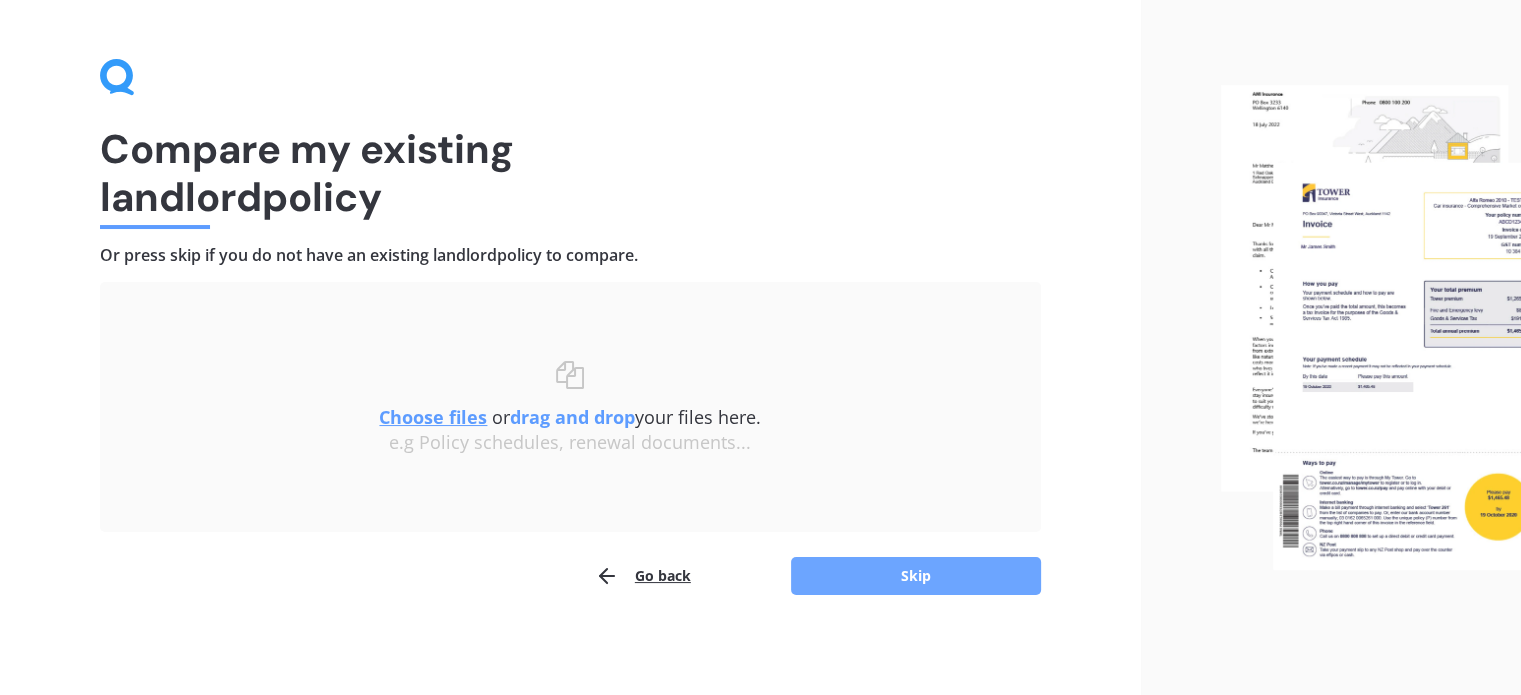 click on "Skip" at bounding box center (916, 576) 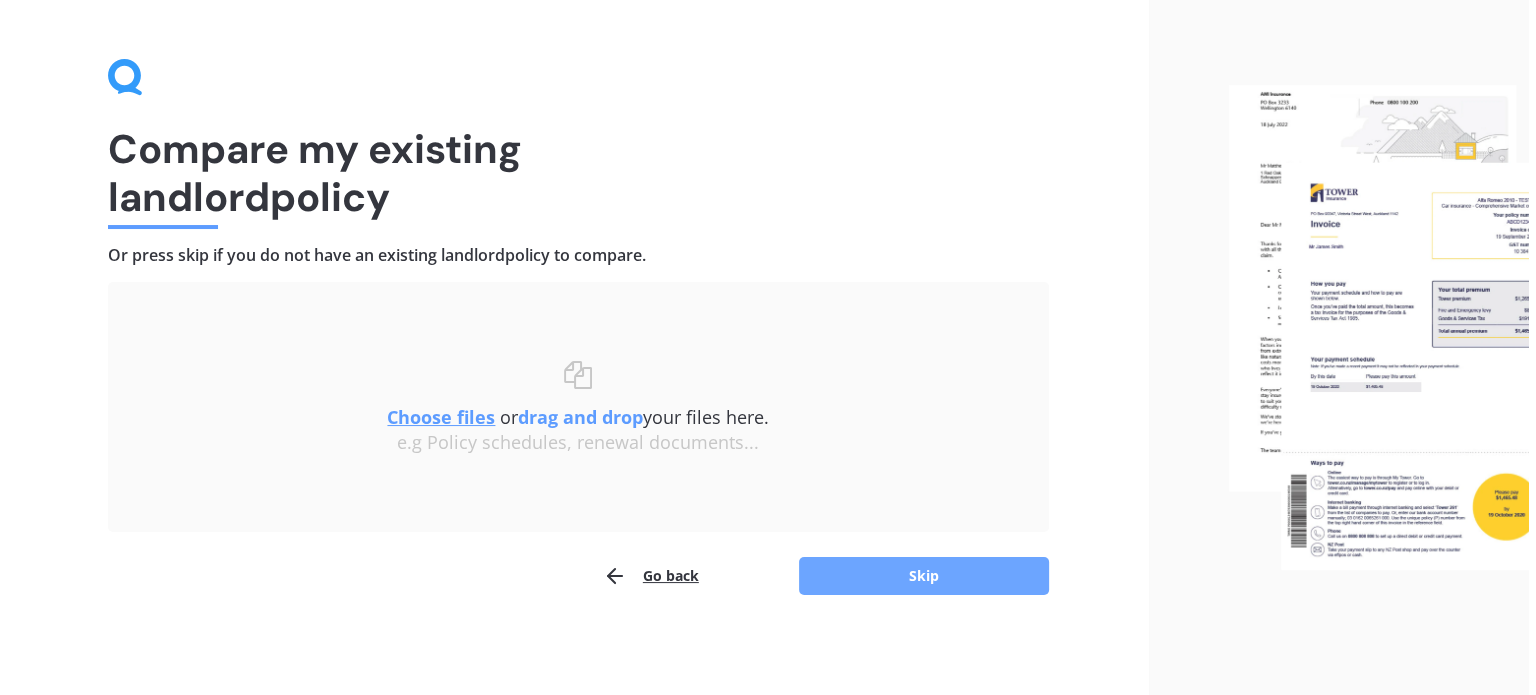 scroll, scrollTop: 0, scrollLeft: 0, axis: both 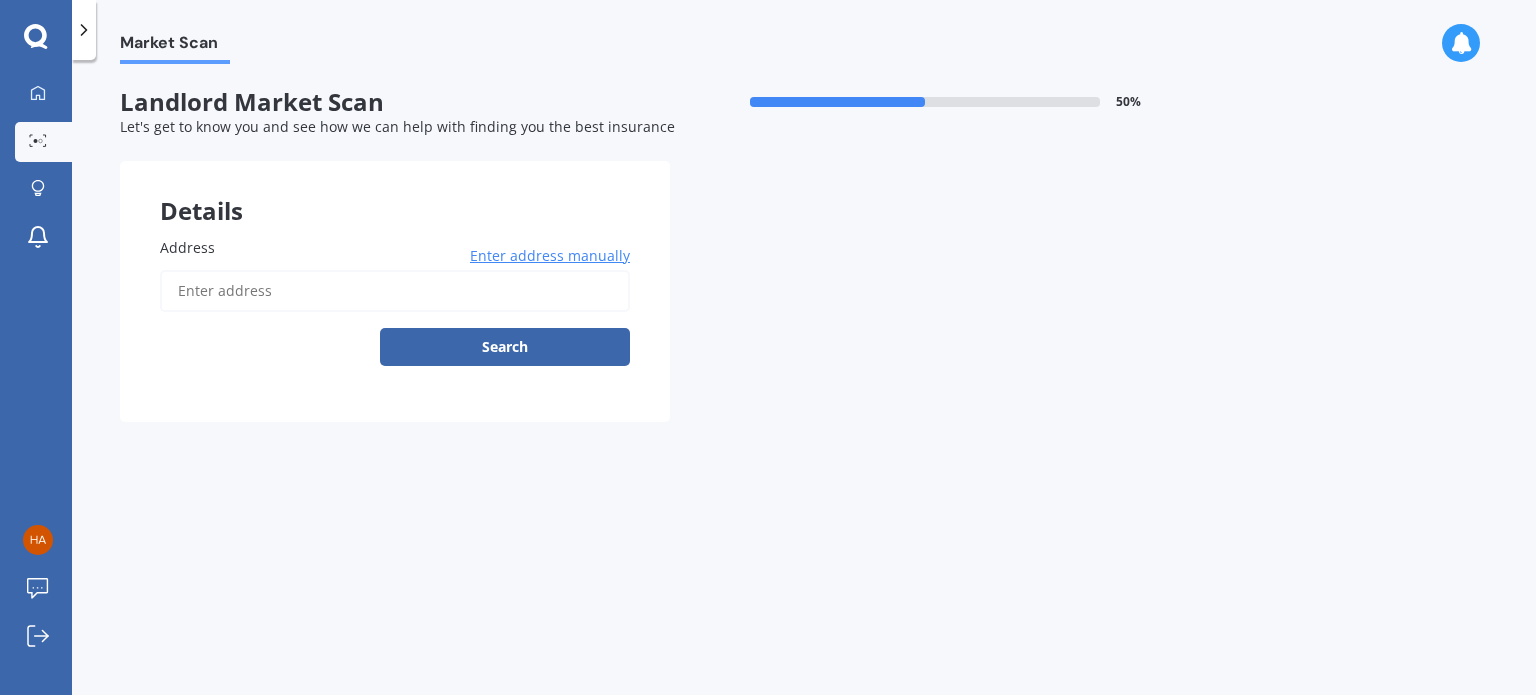 click on "Enter address manually" at bounding box center [550, 256] 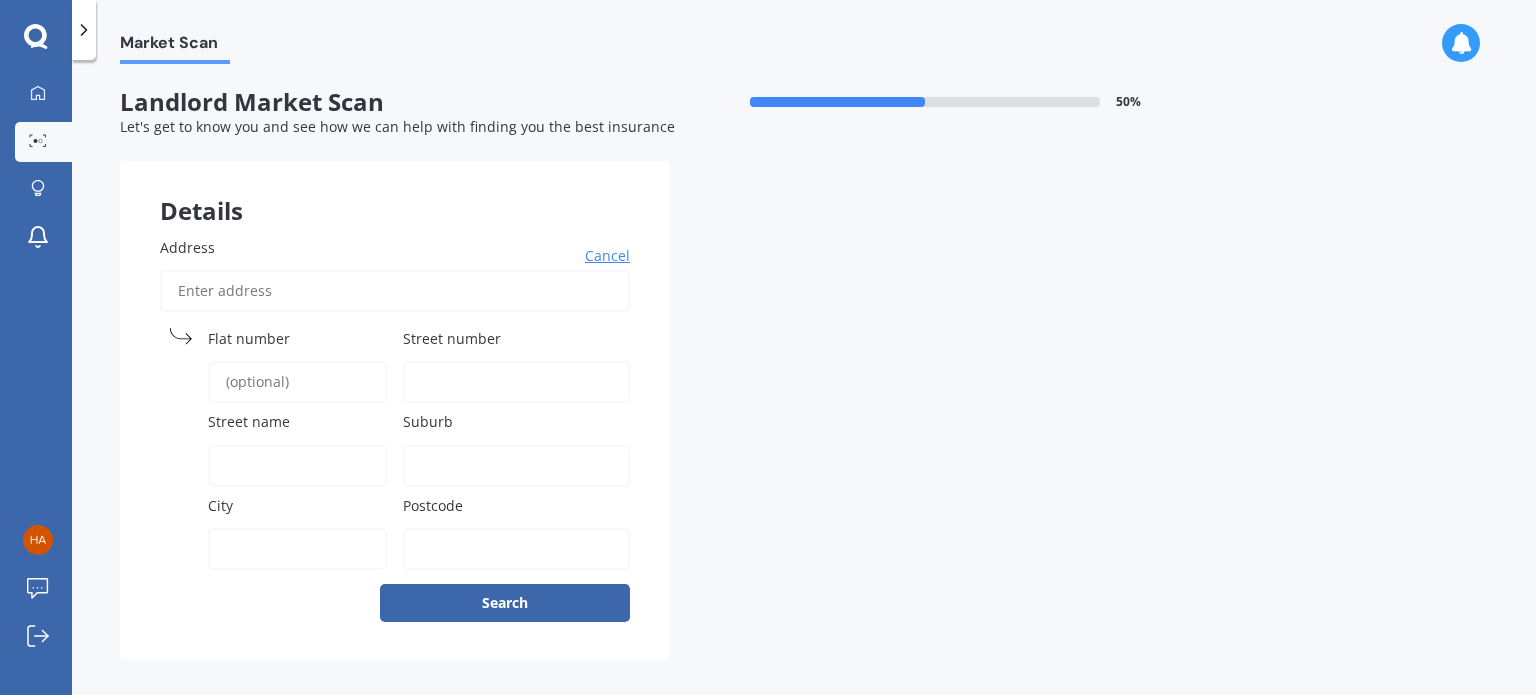 click on "Address" at bounding box center (395, 291) 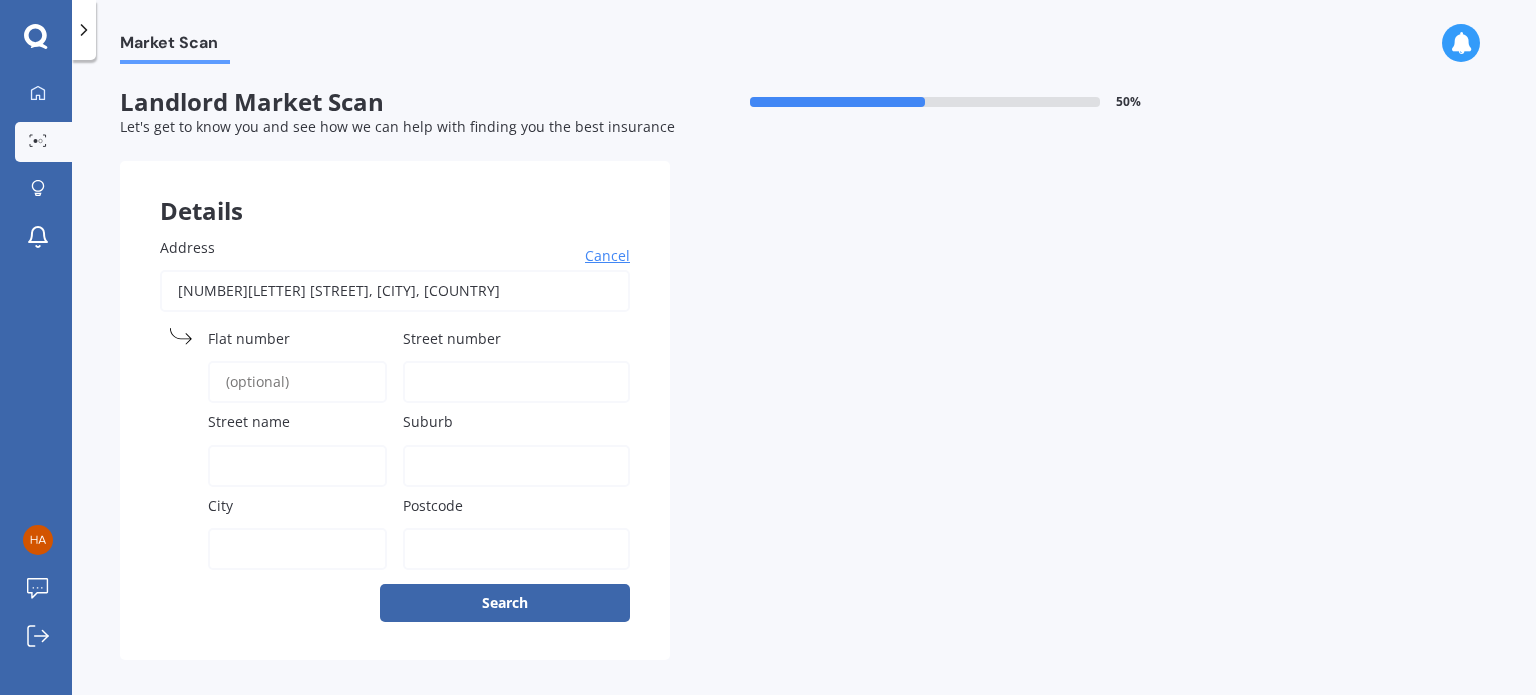type on "[NUMBER] [STREET], [CITY] [POSTAL_CODE]" 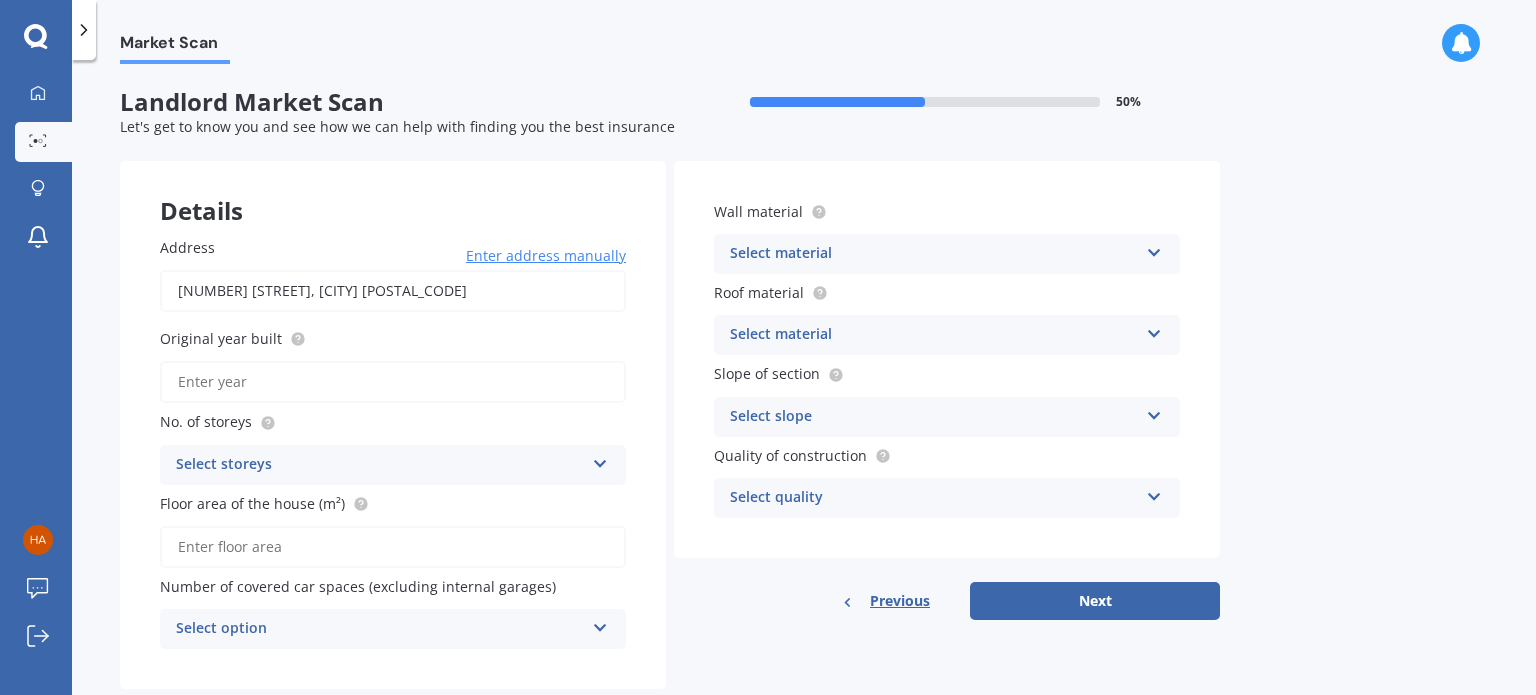 click on "Original year built" at bounding box center (393, 382) 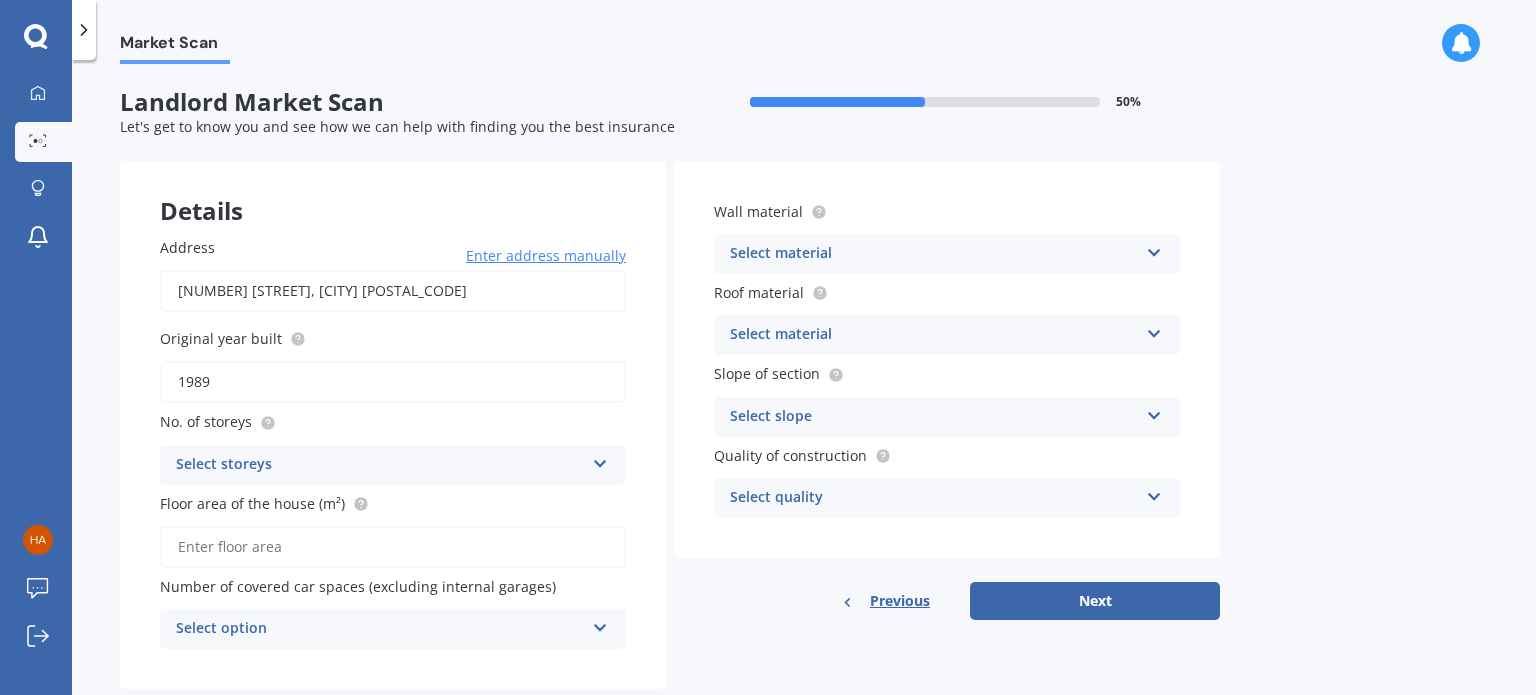type on "1989" 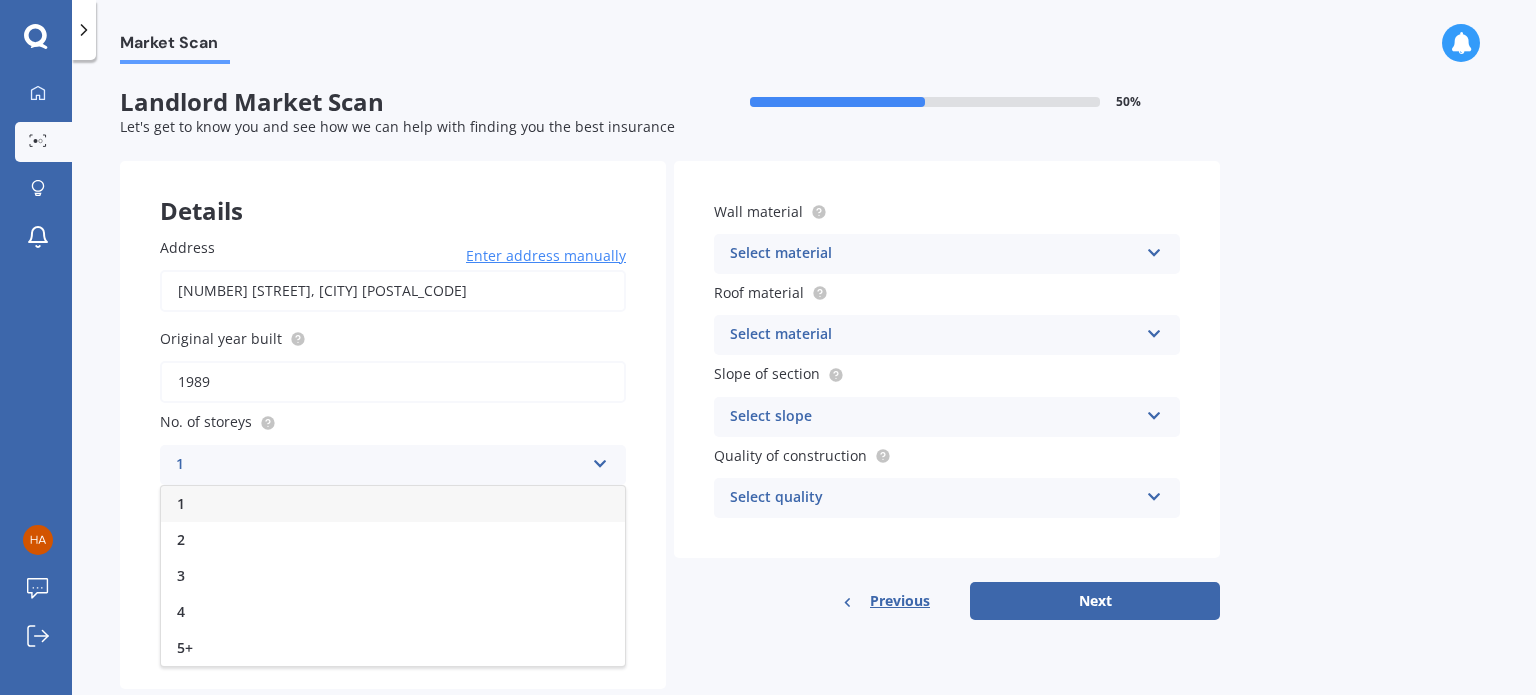 click on "1" at bounding box center [393, 504] 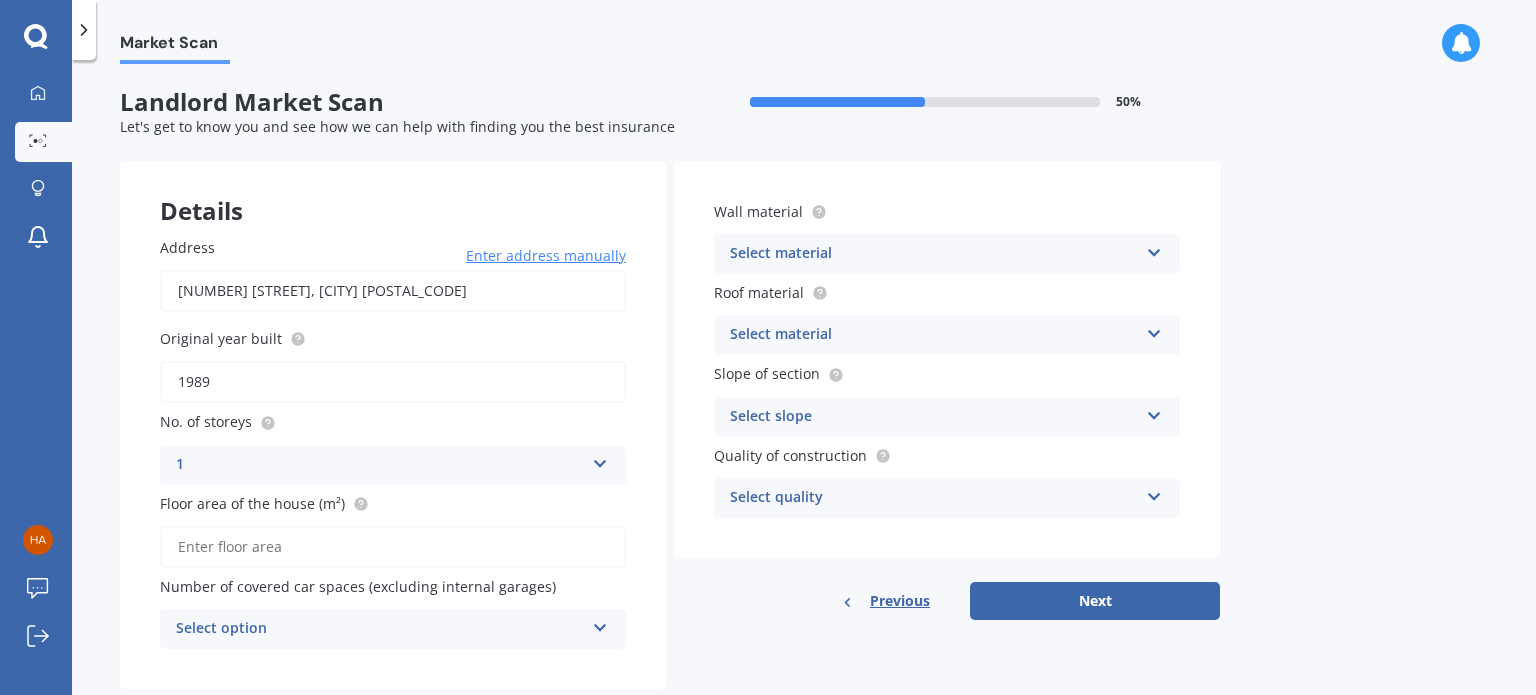 click on "Floor area of the house (m²)" at bounding box center [393, 547] 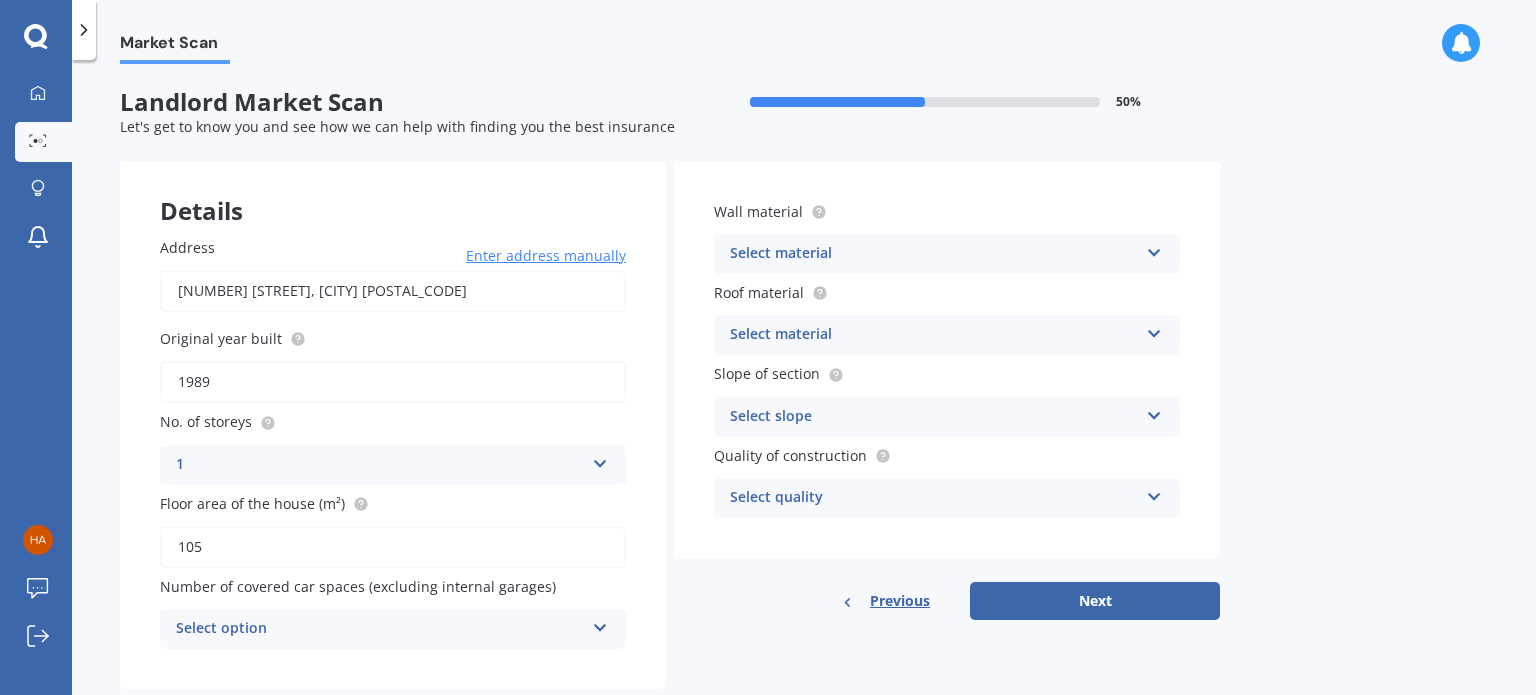 type on "105" 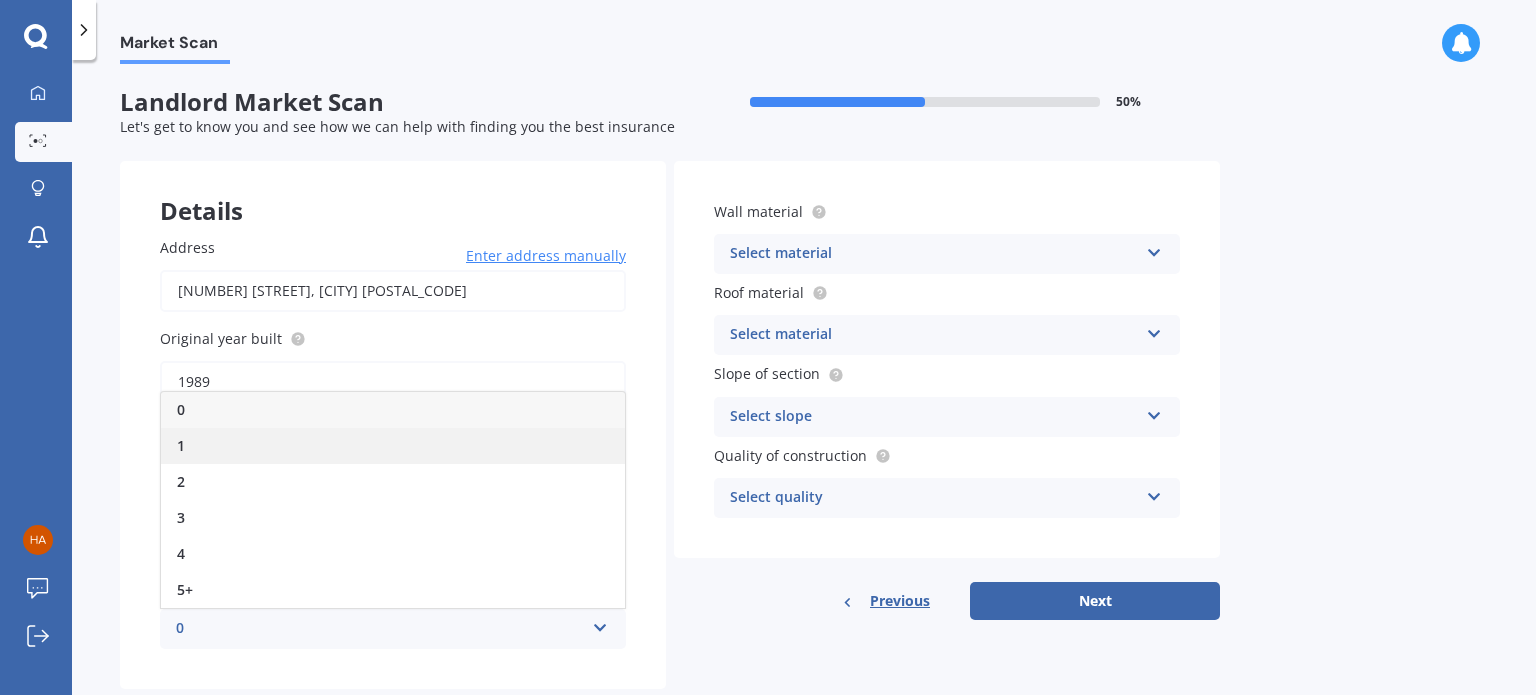 click on "1" at bounding box center [393, 446] 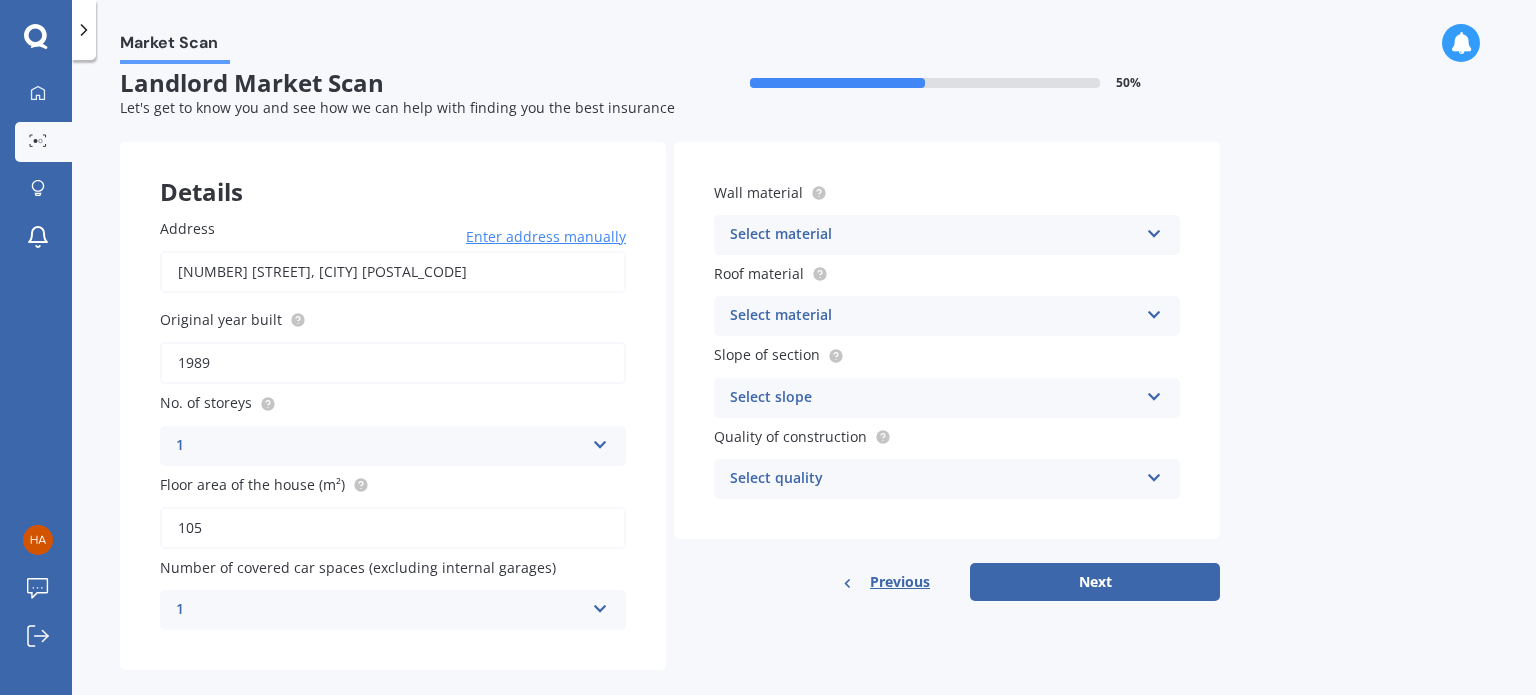 scroll, scrollTop: 44, scrollLeft: 0, axis: vertical 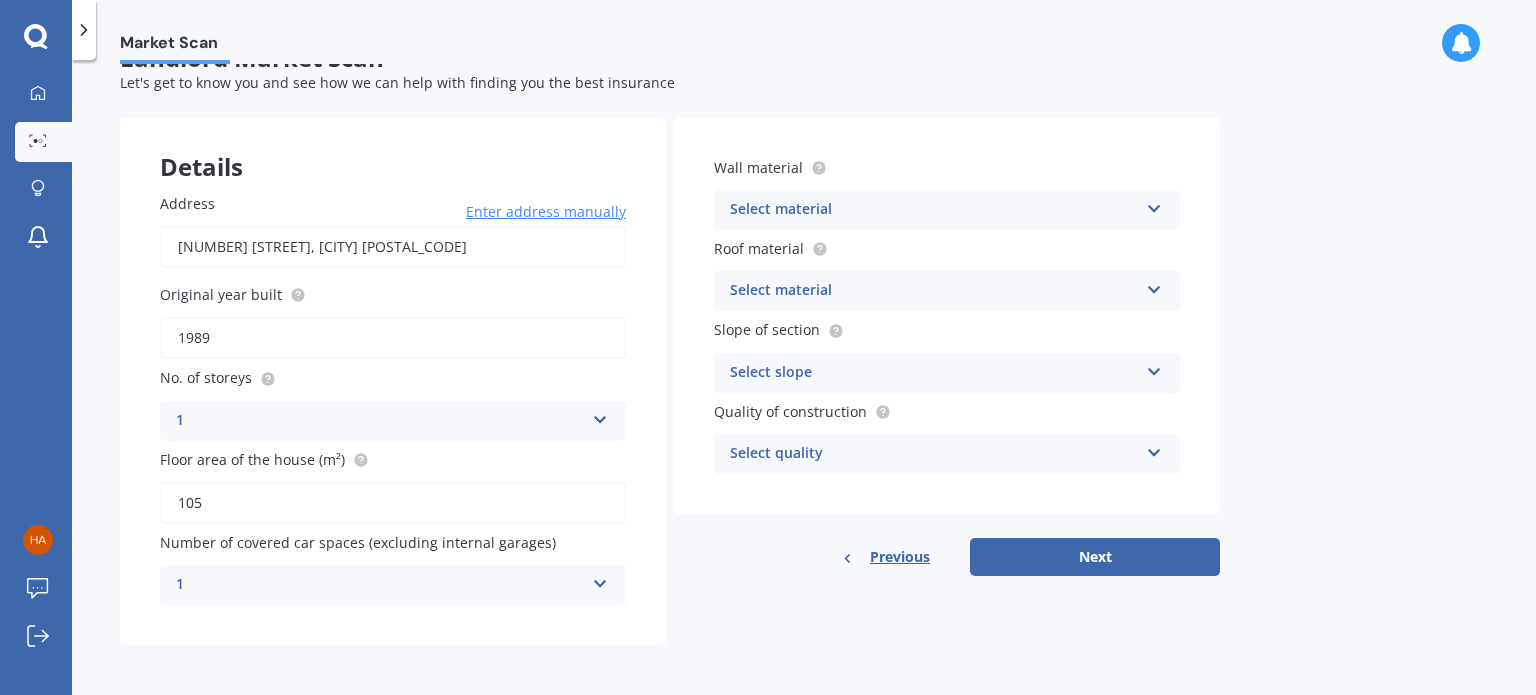 click on "1" at bounding box center (380, 585) 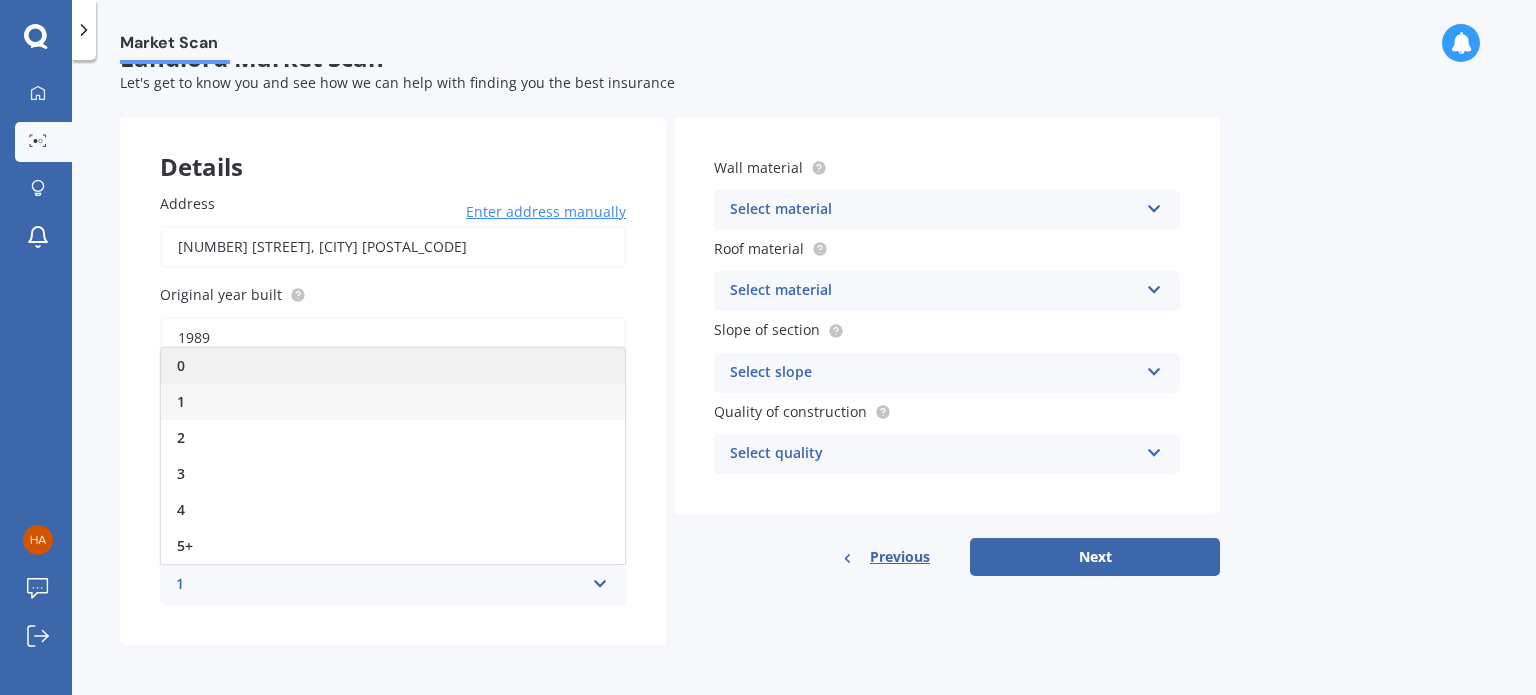 click on "0" at bounding box center [393, 366] 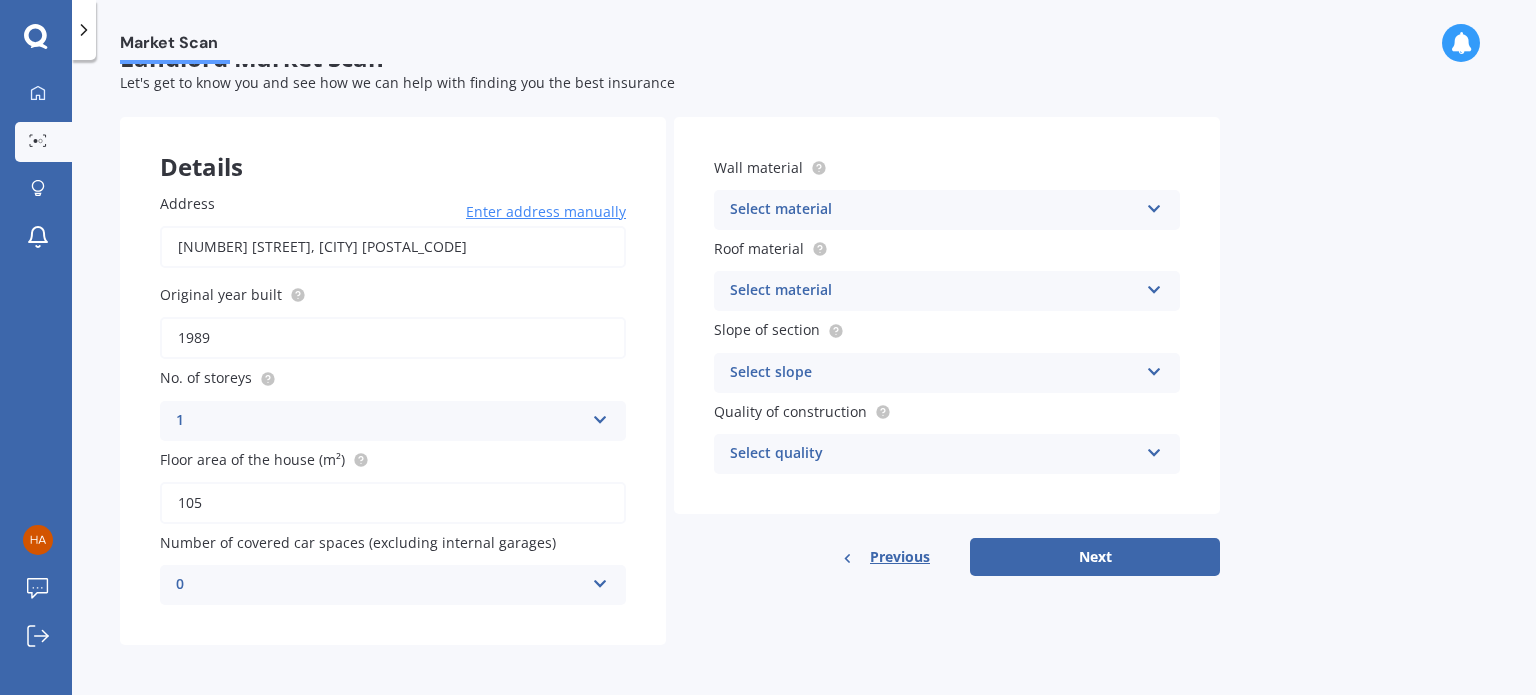 click on "Select material" at bounding box center [934, 210] 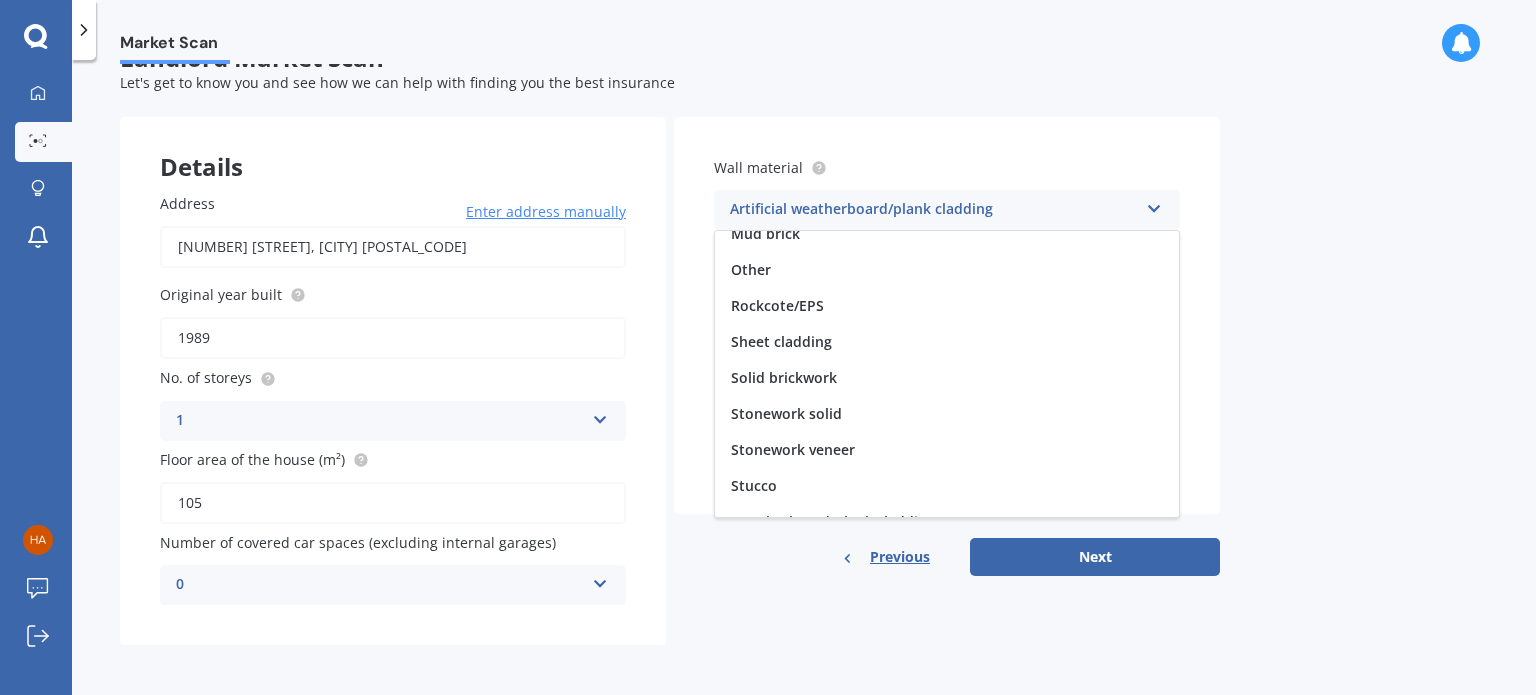 scroll, scrollTop: 181, scrollLeft: 0, axis: vertical 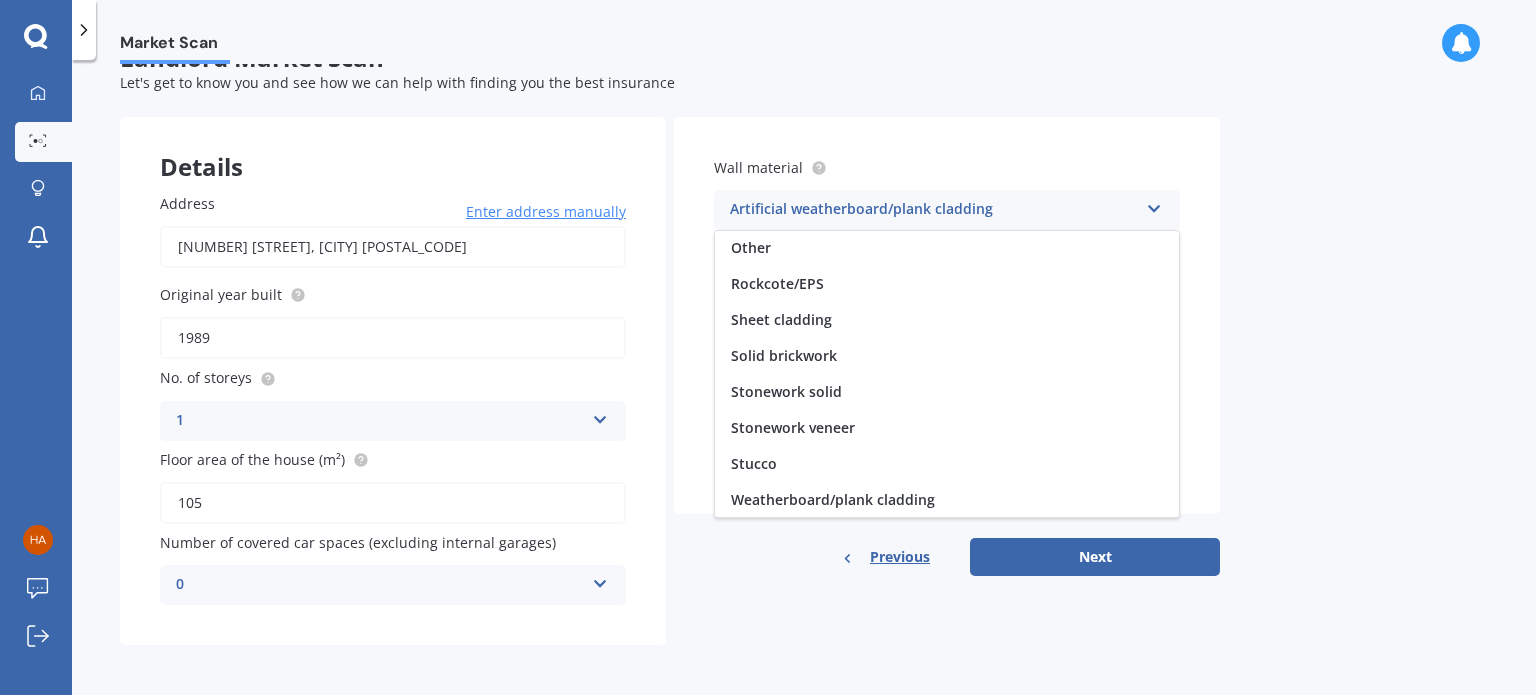 click on "Weatherboard/plank cladding" at bounding box center [833, 499] 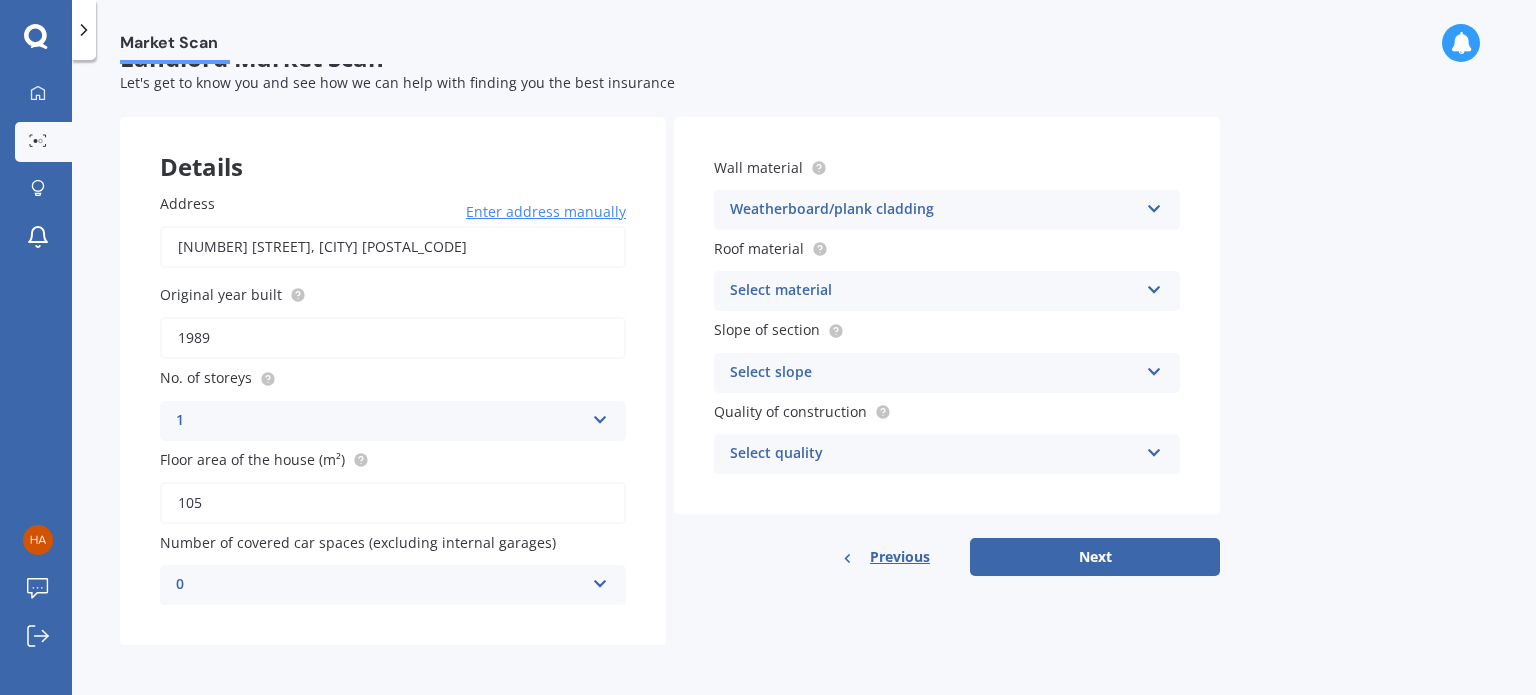 click on "Select material Flat fibre cement Flat membrane Flat metal covering Pitched concrete tiles Pitched fibre cement covering Pitched metal covering Pitched slate Pitched terracotta tiles Pitched timber shingles Other" at bounding box center (947, 291) 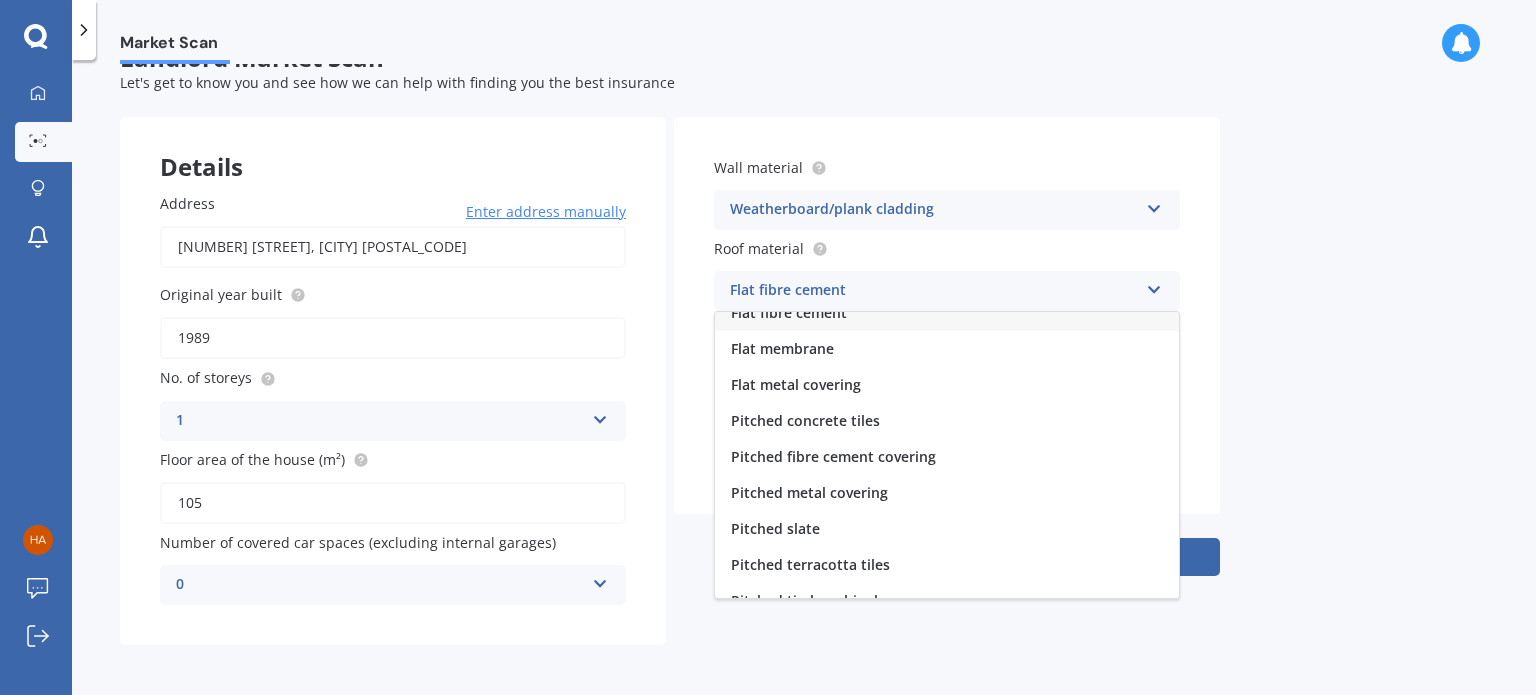scroll, scrollTop: 4, scrollLeft: 0, axis: vertical 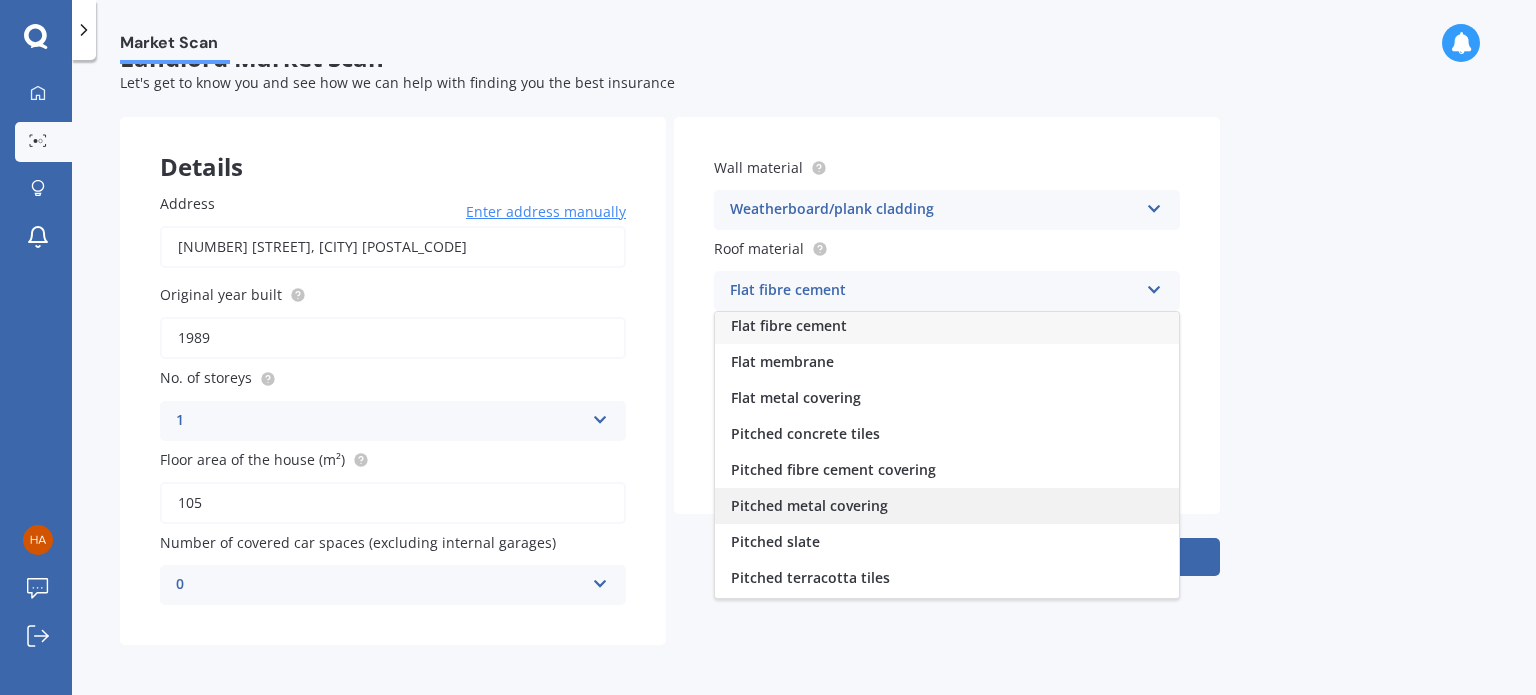 click on "Pitched metal covering" at bounding box center (809, 505) 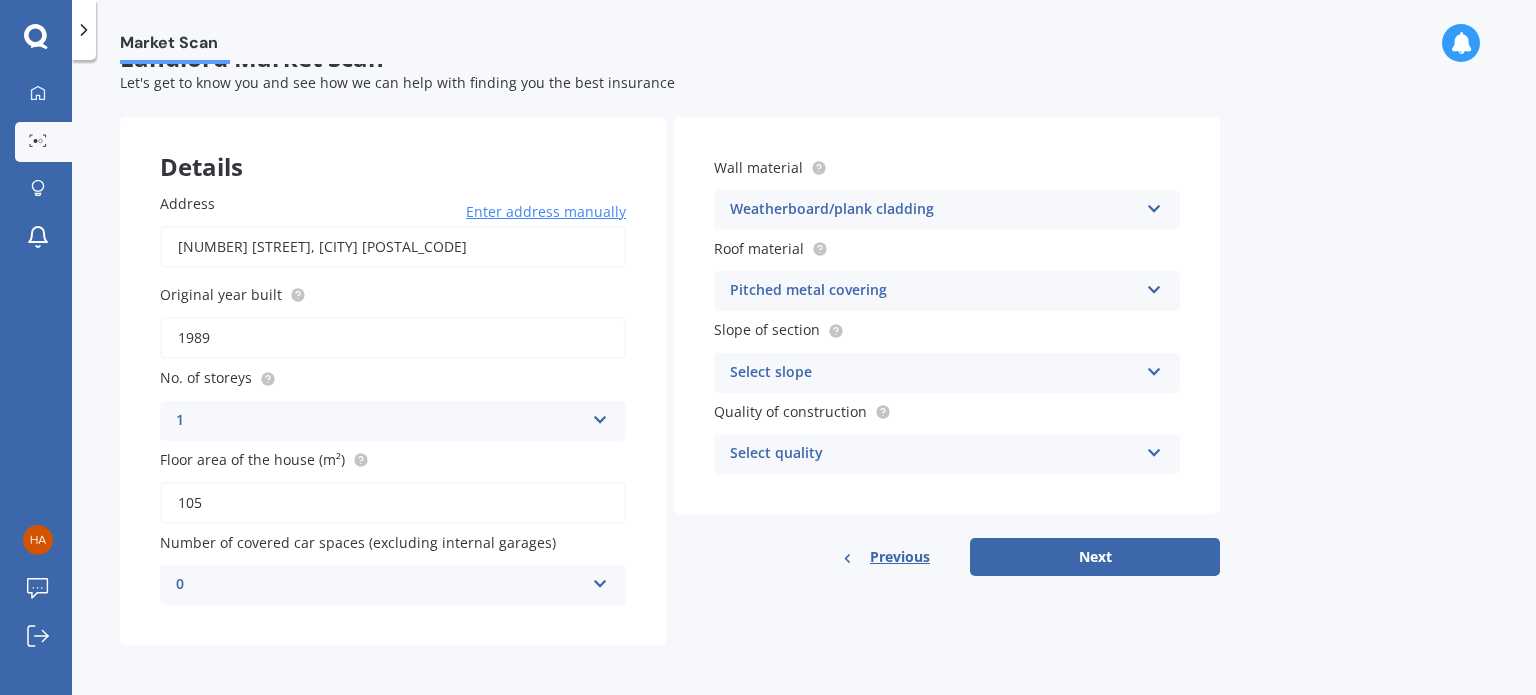 click on "Select slope" at bounding box center (934, 373) 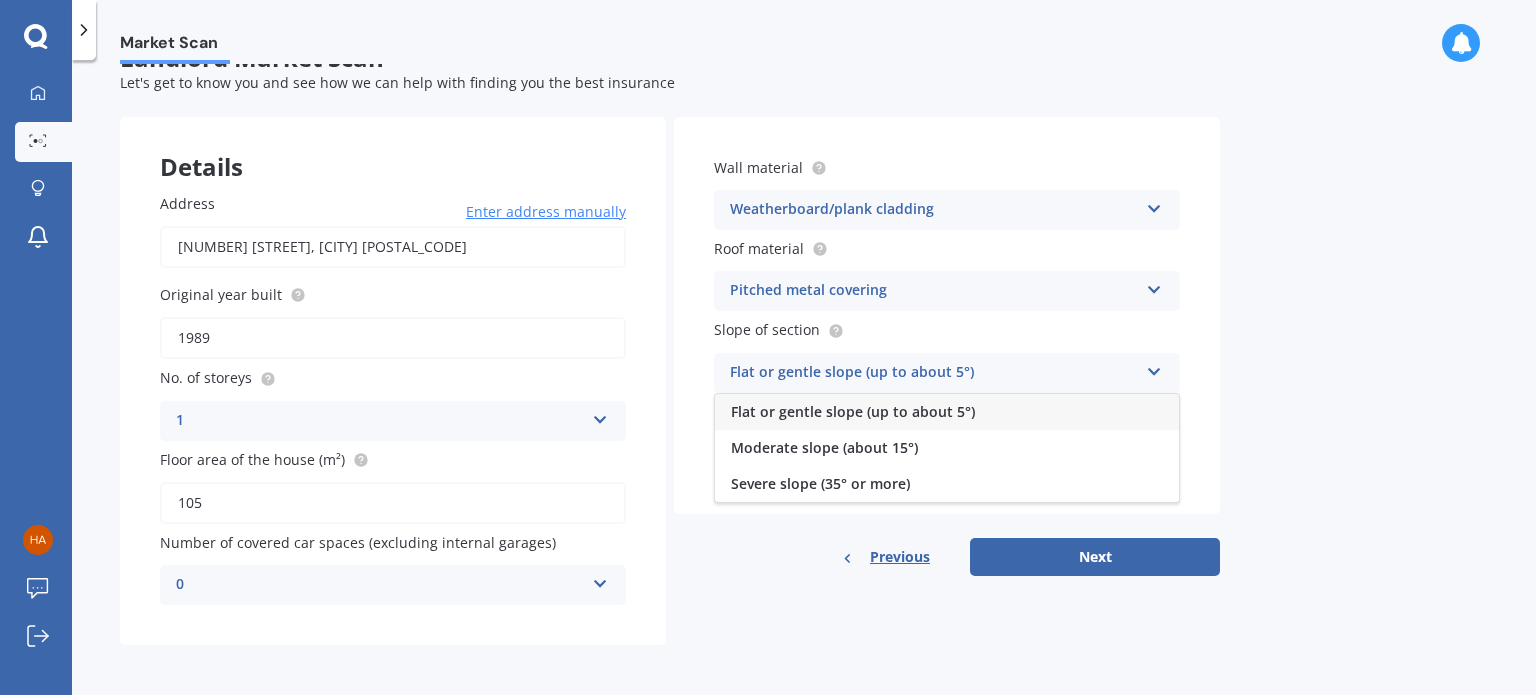 click on "Flat or gentle slope (up to about 5°)" at bounding box center [853, 411] 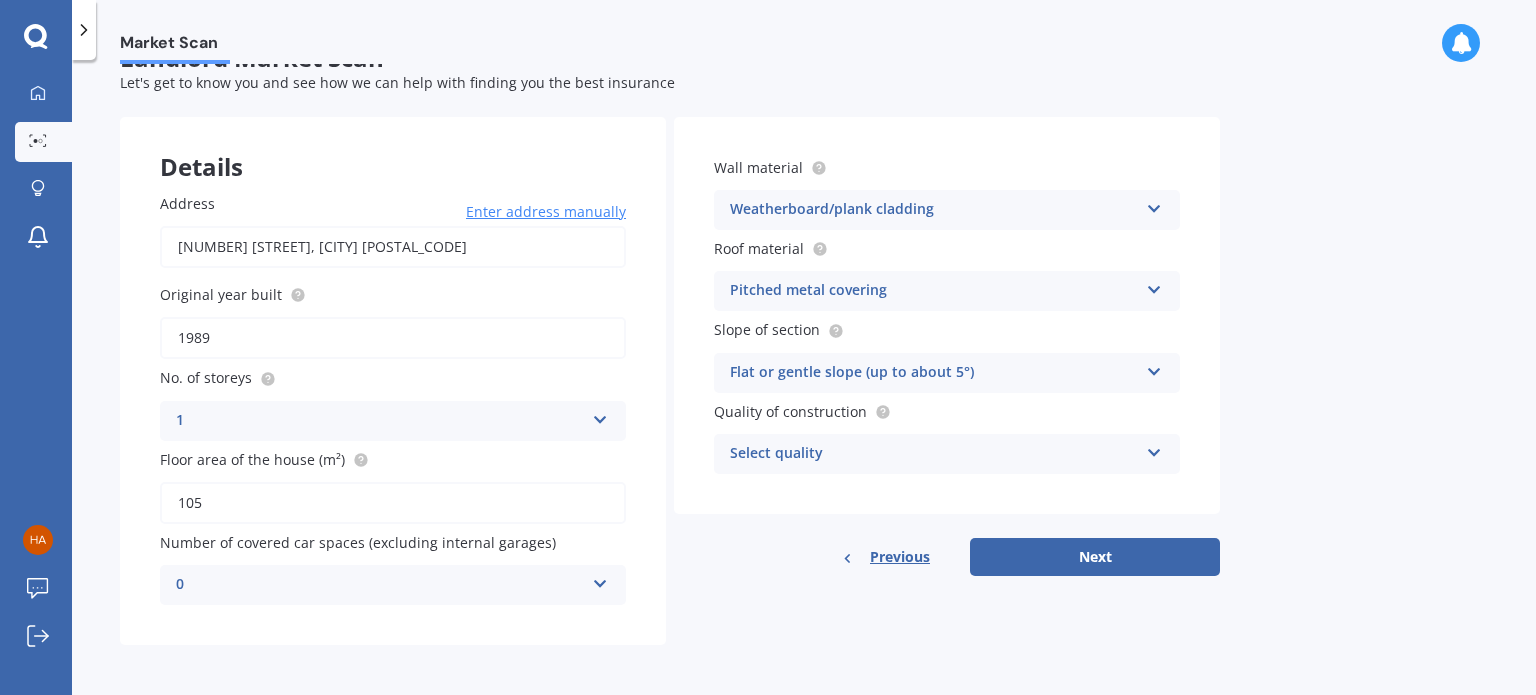 click on "Select quality" at bounding box center [934, 454] 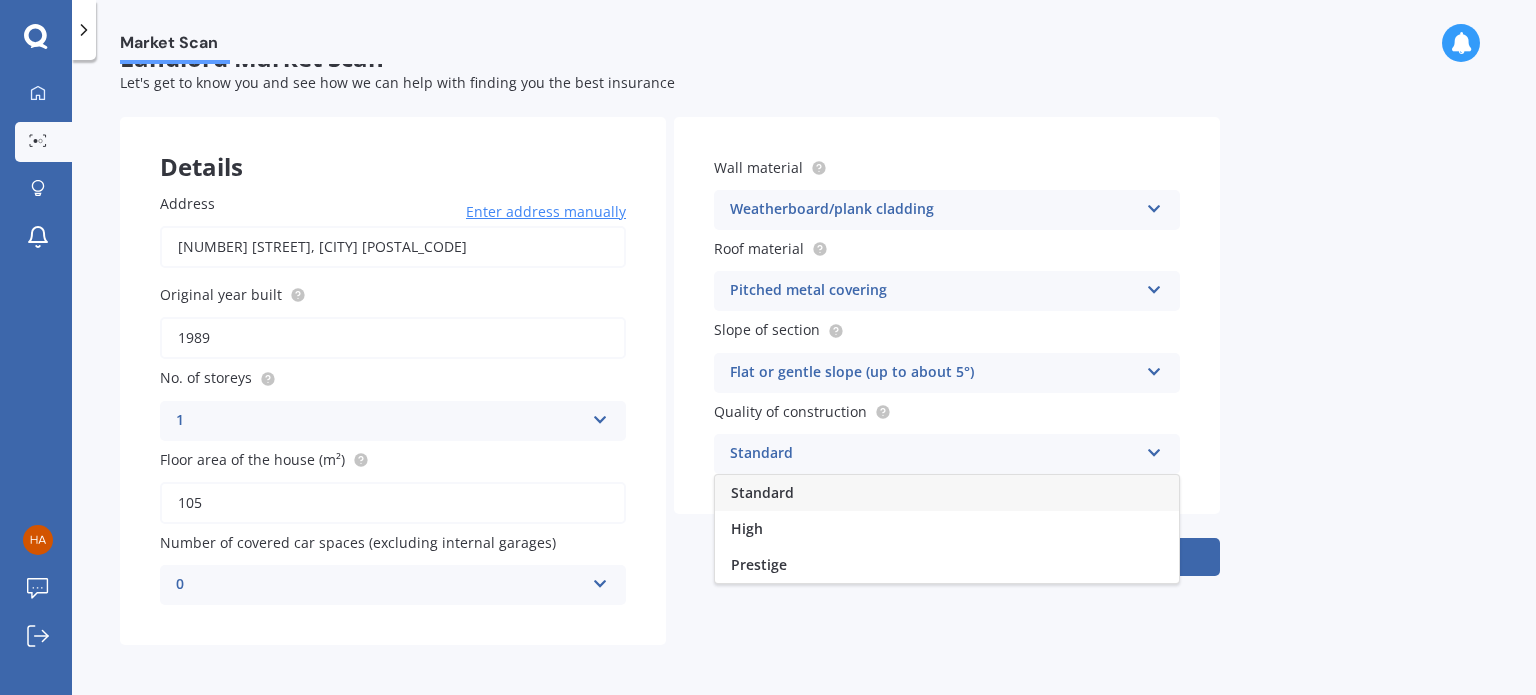 click on "Standard" at bounding box center [947, 493] 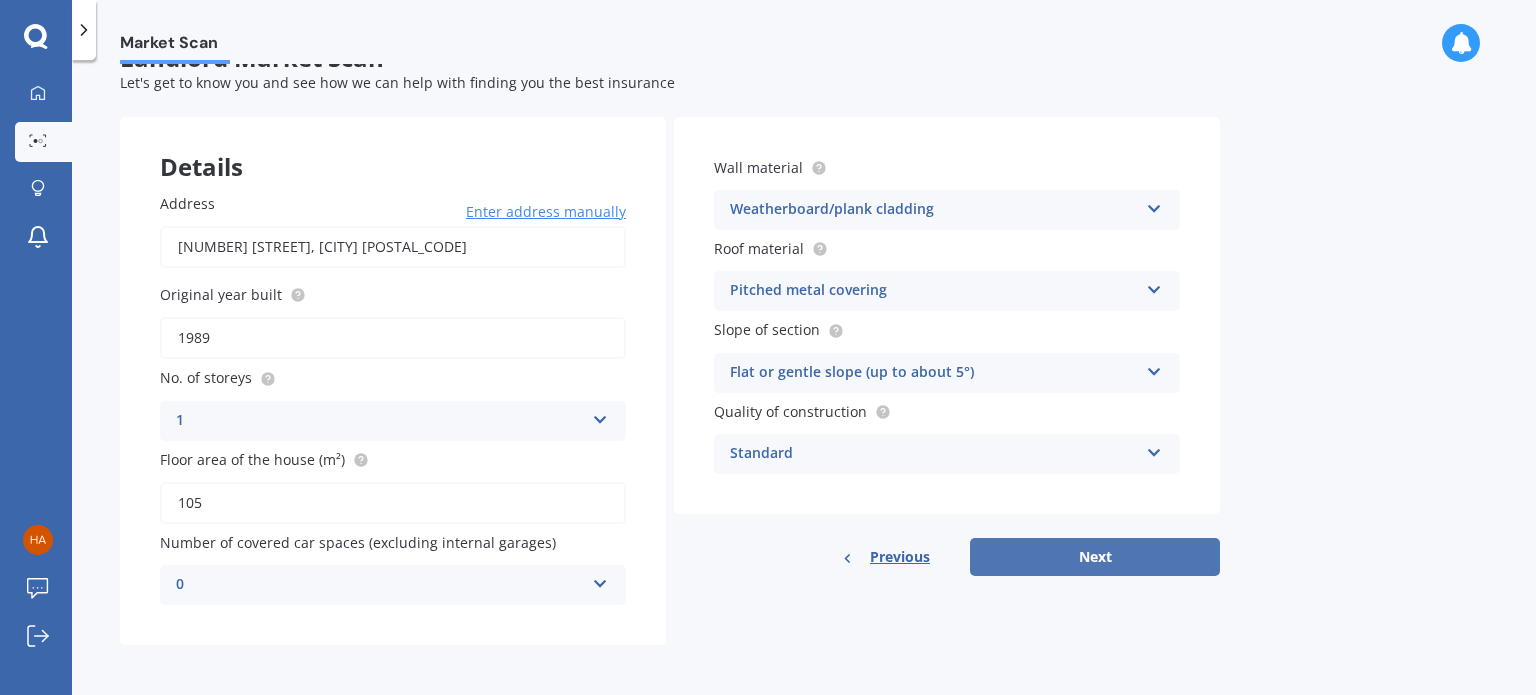 click on "Next" at bounding box center (1095, 557) 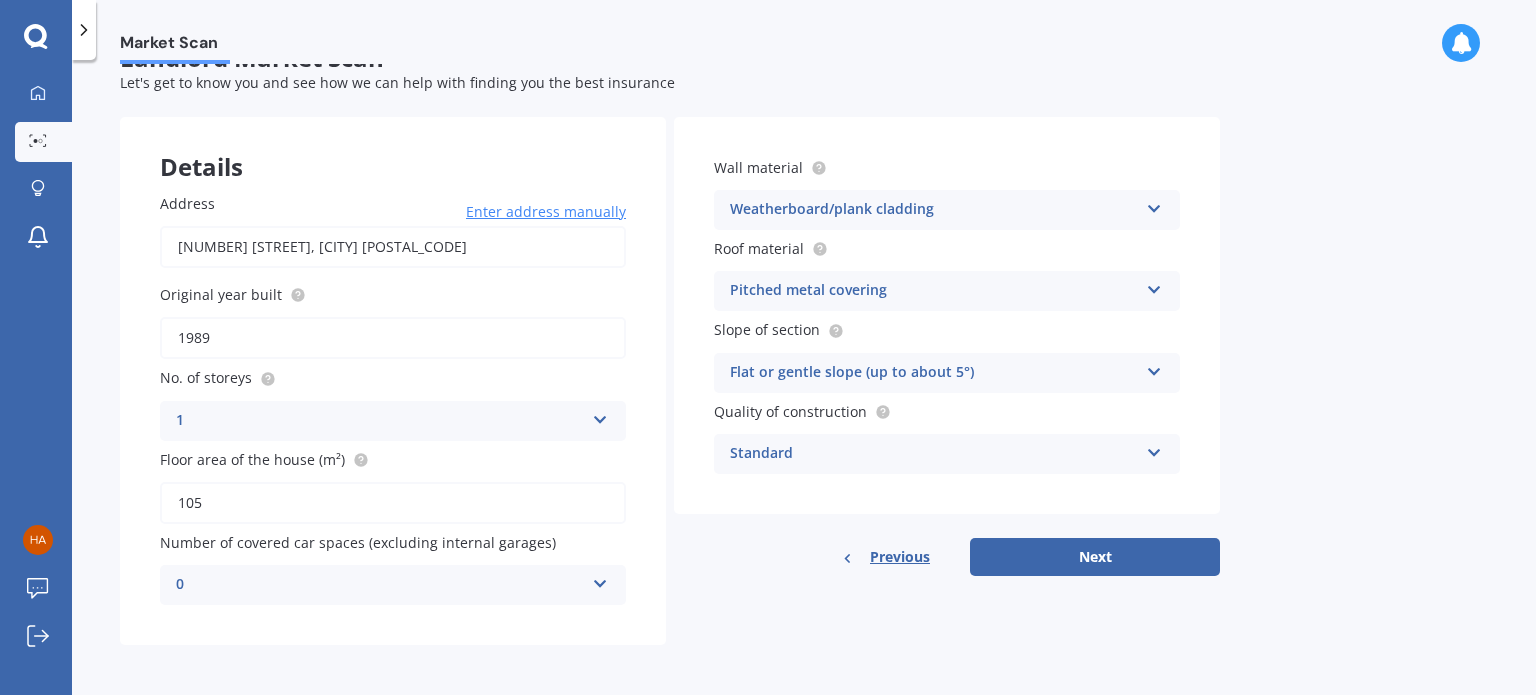 scroll, scrollTop: 0, scrollLeft: 0, axis: both 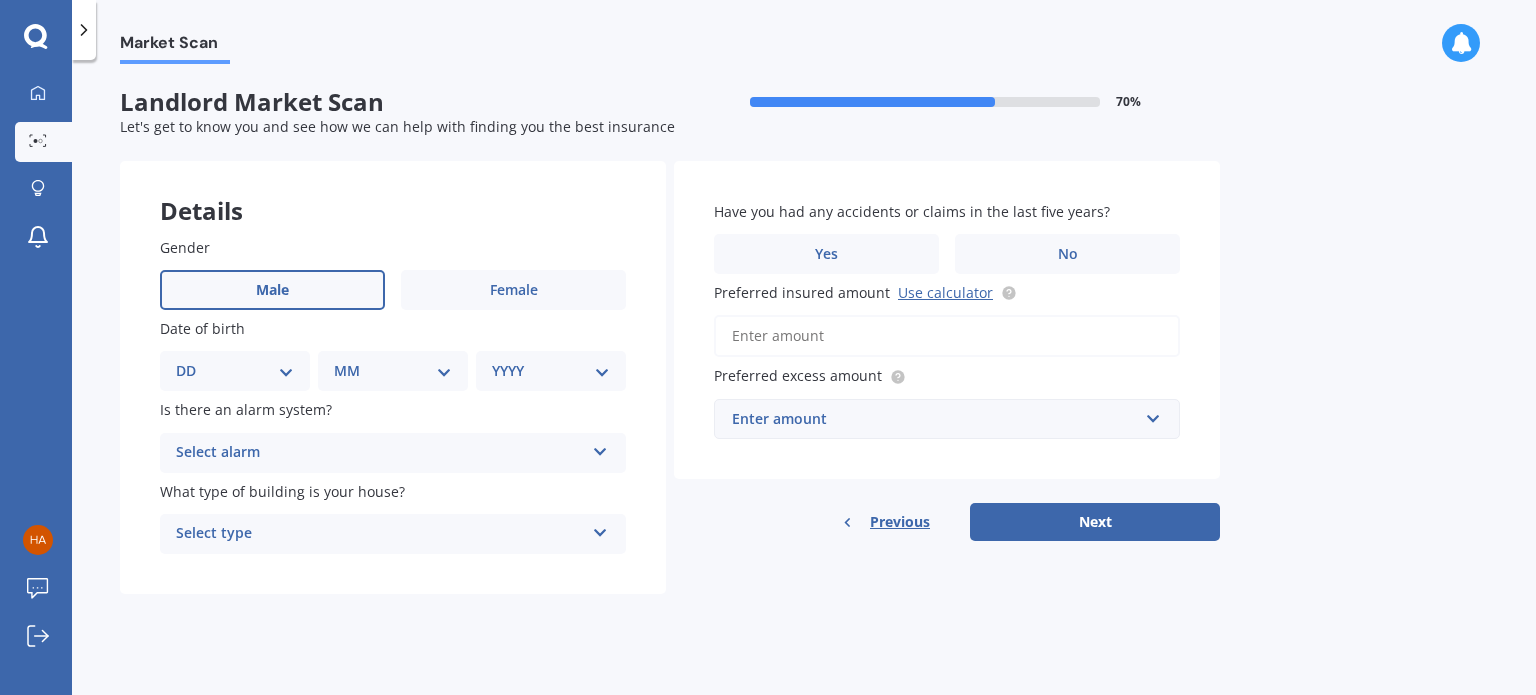 click on "Male" at bounding box center (272, 290) 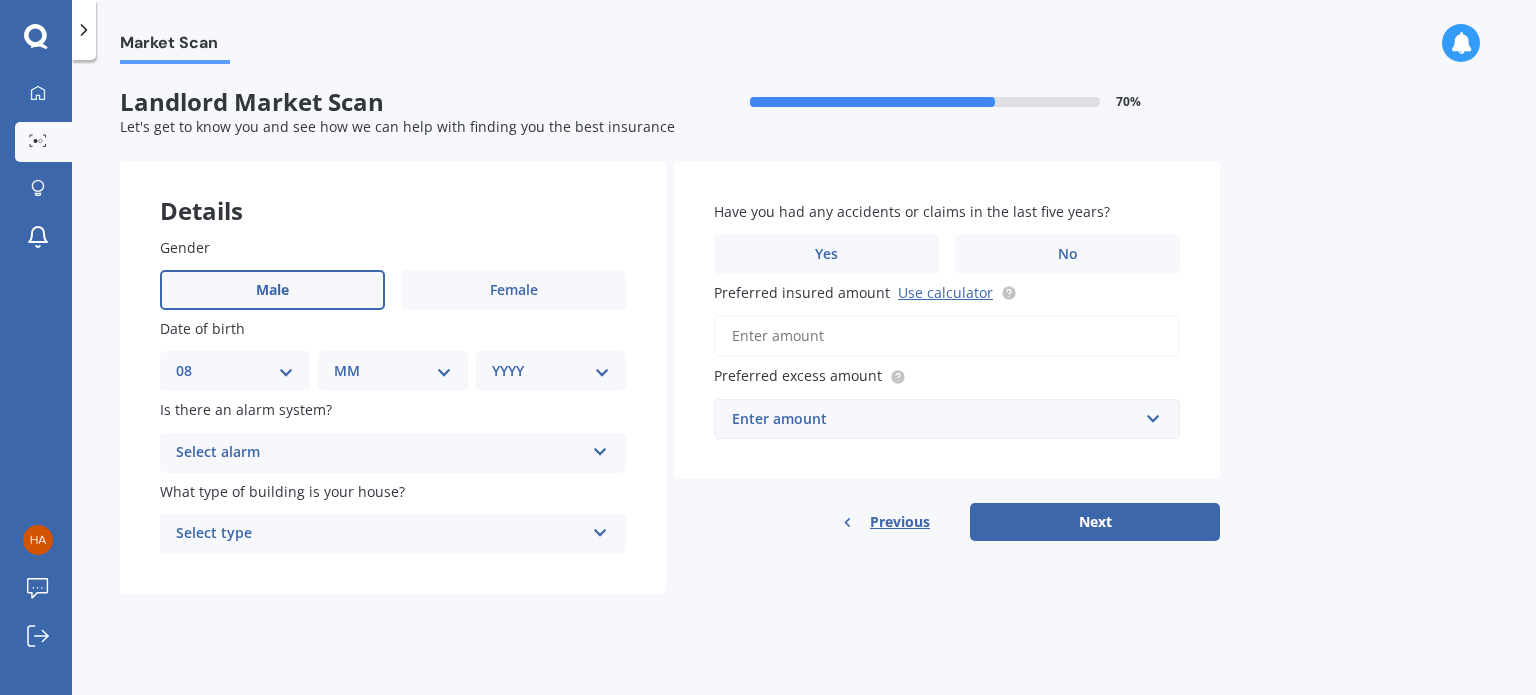 click on "DD 01 02 03 04 05 06 07 08 09 10 11 12 13 14 15 16 17 18 19 20 21 22 23 24 25 26 27 28 29 30 31" at bounding box center [235, 371] 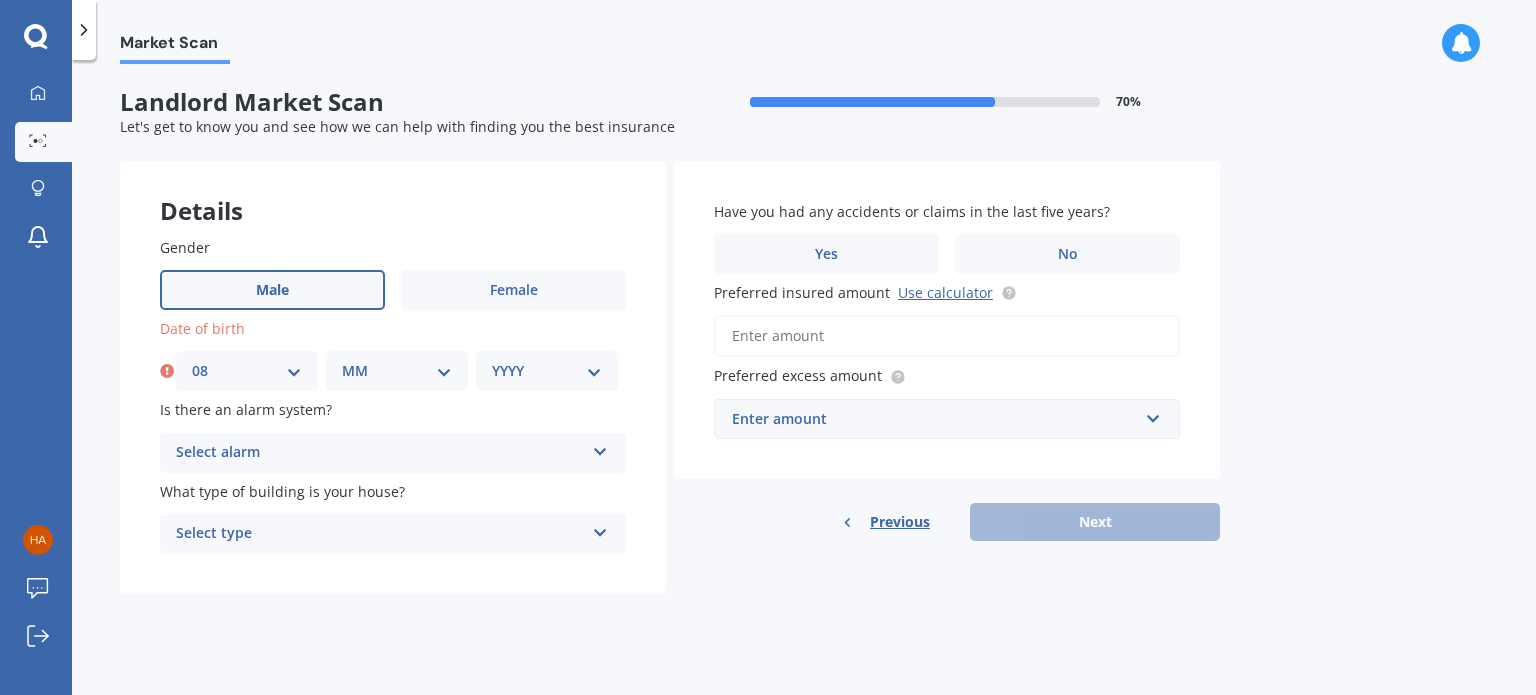 click on "MM 01 02 03 04 05 06 07 08 09 10 11 12" at bounding box center (397, 371) 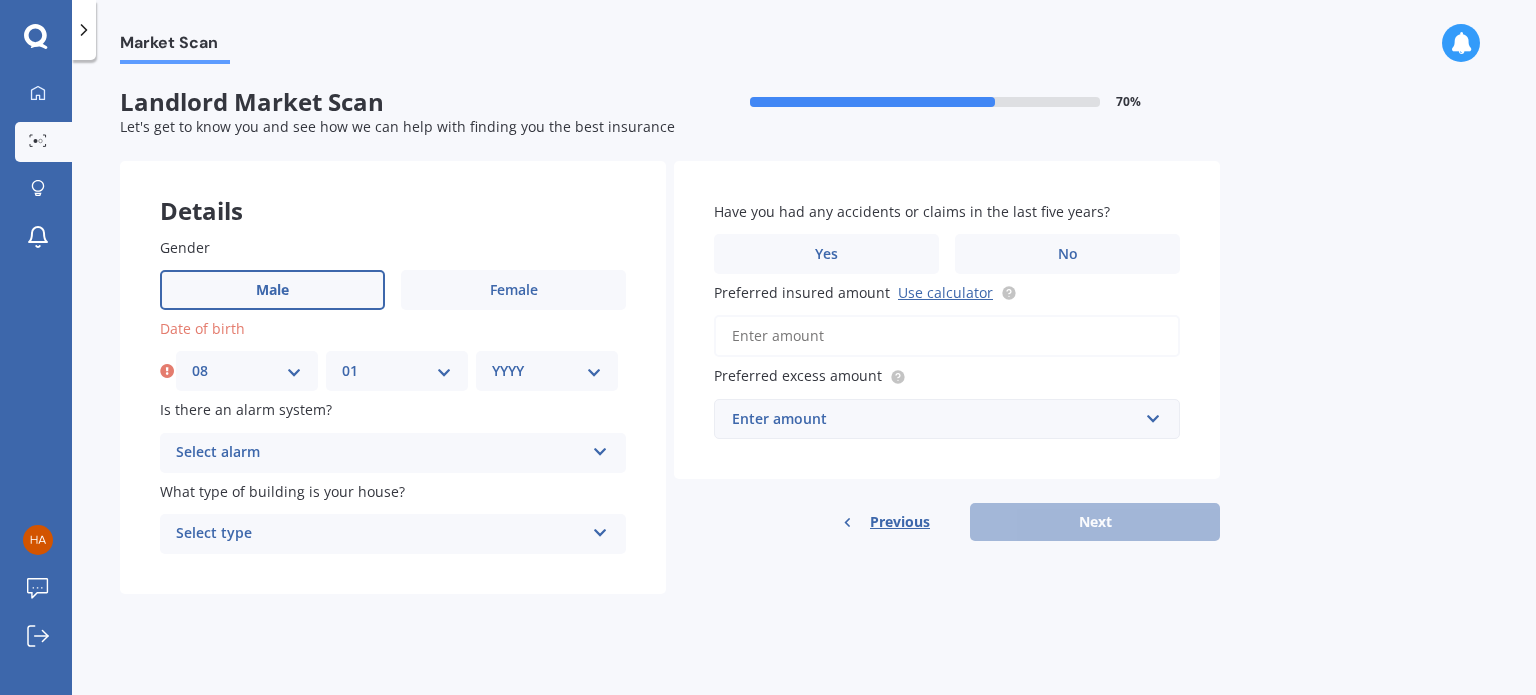 click on "MM 01 02 03 04 05 06 07 08 09 10 11 12" at bounding box center [397, 371] 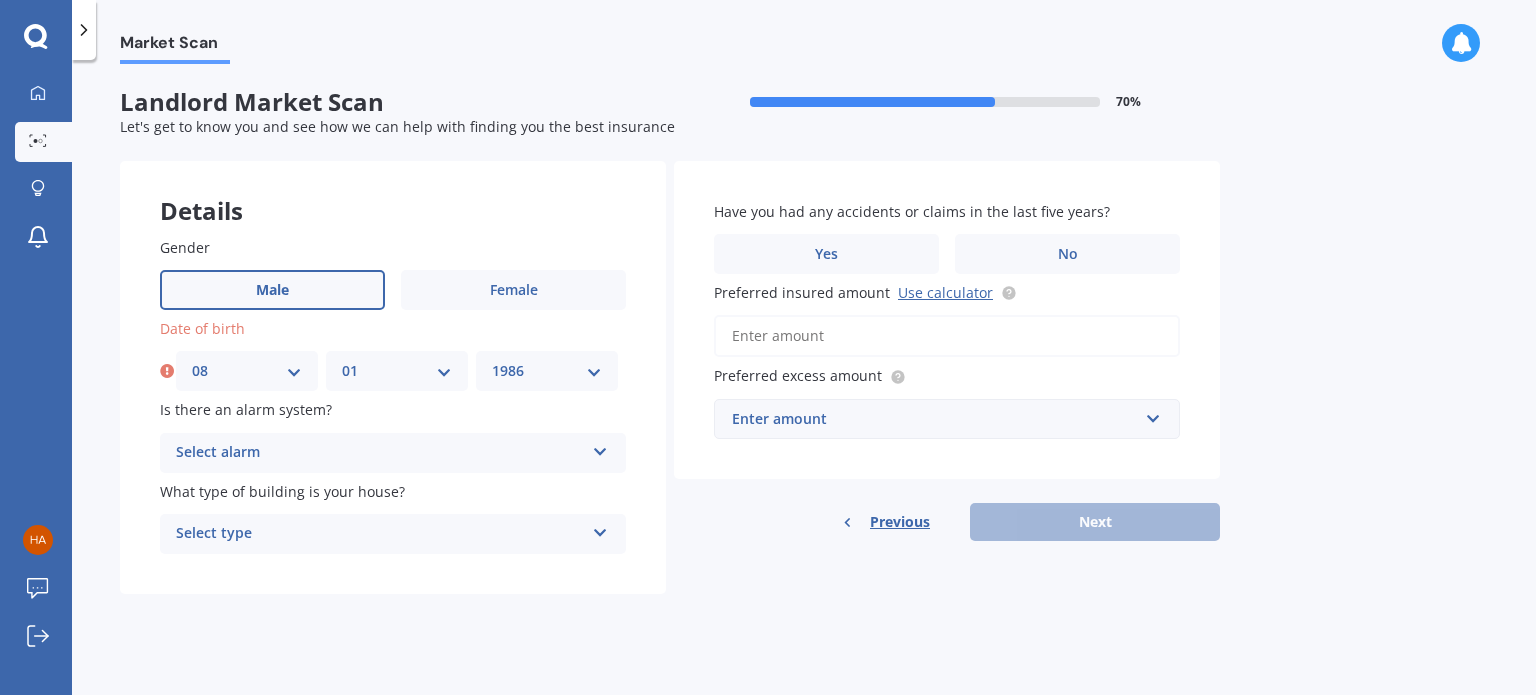 click on "YYYY 2009 2008 2007 2006 2005 2004 2003 2002 2001 2000 1999 1998 1997 1996 1995 1994 1993 1992 1991 1990 1989 1988 1987 1986 1985 1984 1983 1982 1981 1980 1979 1978 1977 1976 1975 1974 1973 1972 1971 1970 1969 1968 1967 1966 1965 1964 1963 1962 1961 1960 1959 1958 1957 1956 1955 1954 1953 1952 1951 1950 1949 1948 1947 1946 1945 1944 1943 1942 1941 1940 1939 1938 1937 1936 1935 1934 1933 1932 1931 1930 1929 1928 1927 1926 1925 1924 1923 1922 1921 1920 1919 1918 1917 1916 1915 1914 1913 1912 1911 1910" at bounding box center [547, 371] 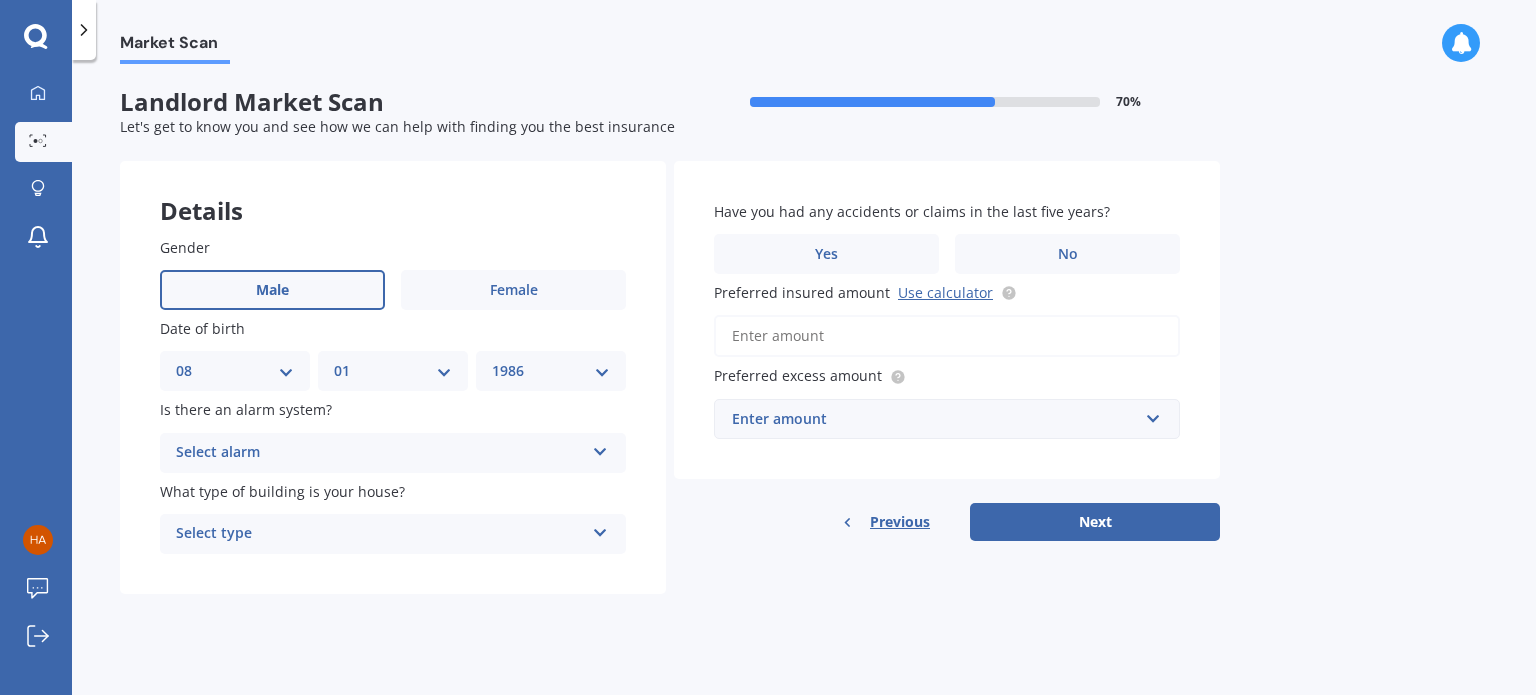 click on "Select alarm" at bounding box center [380, 453] 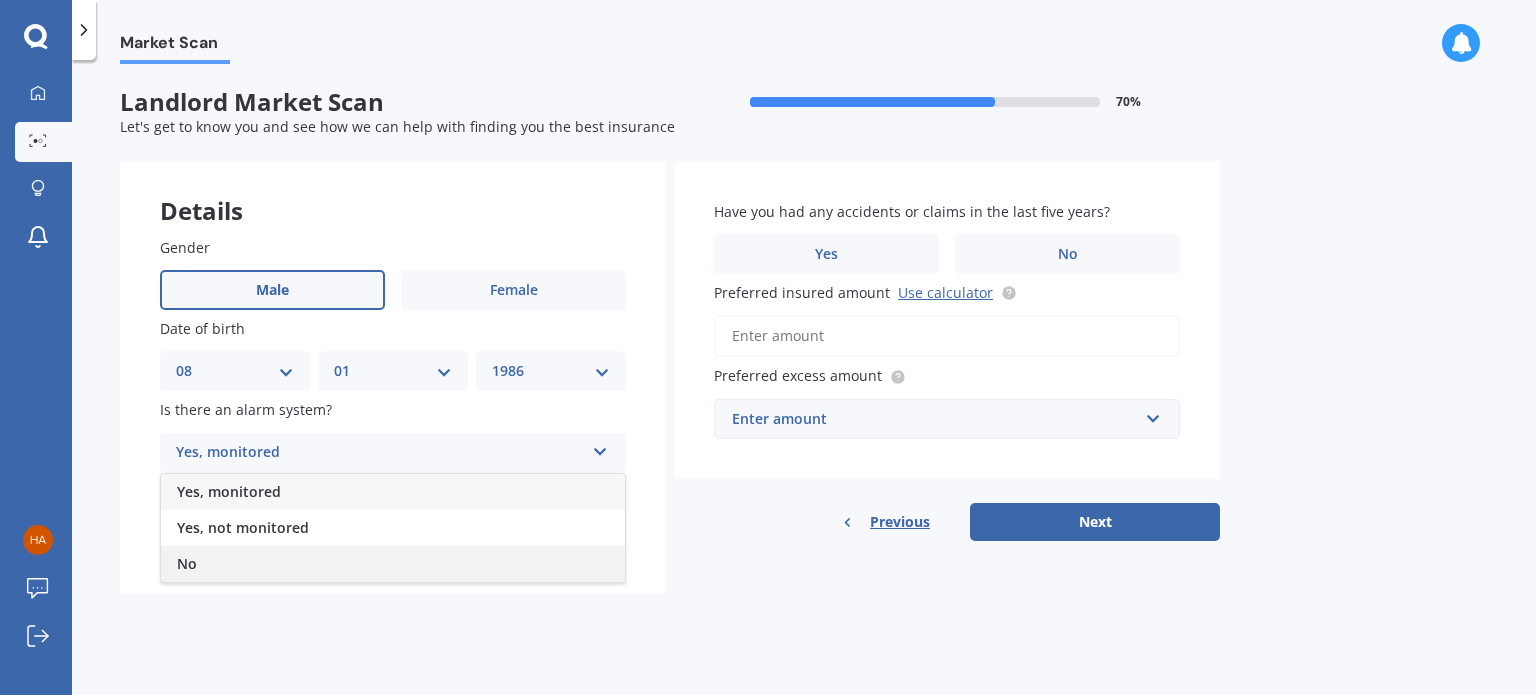 click on "No" at bounding box center (393, 564) 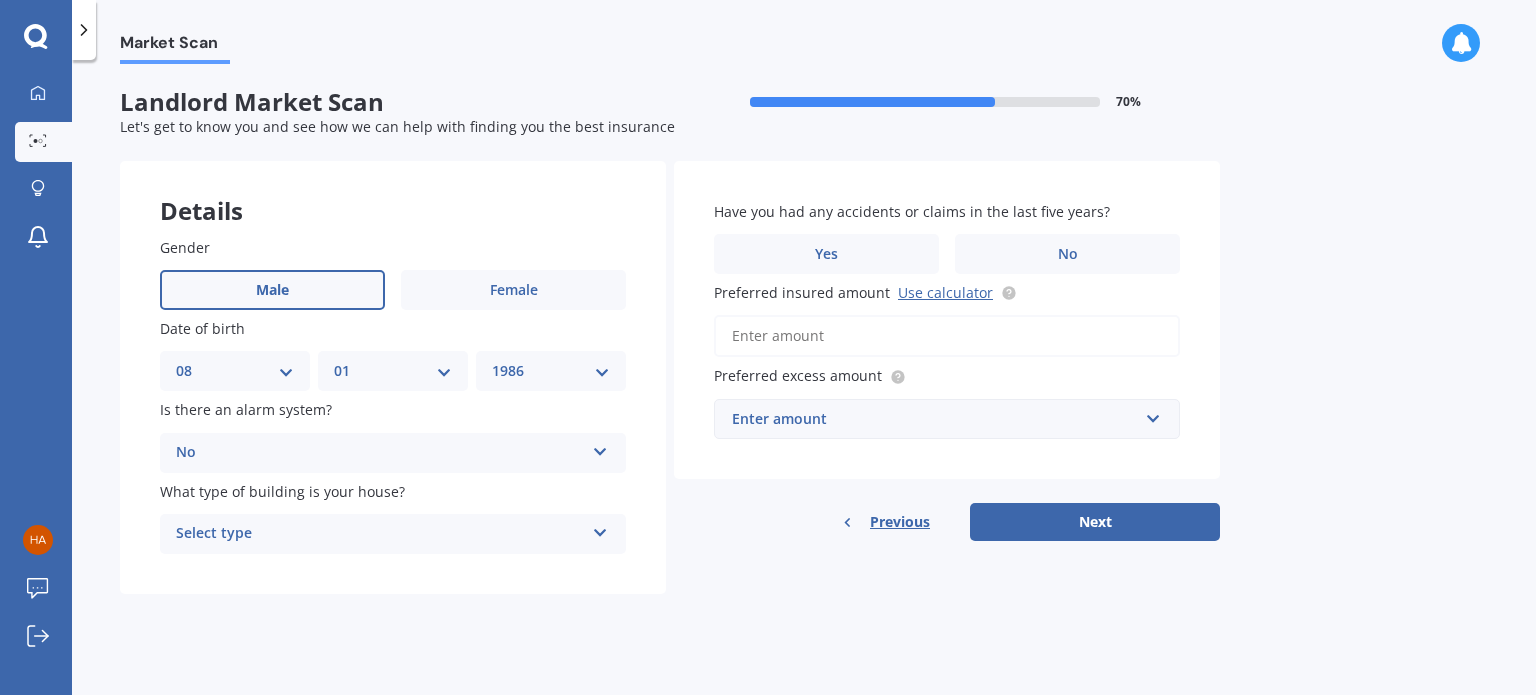 click on "Select type" at bounding box center [380, 534] 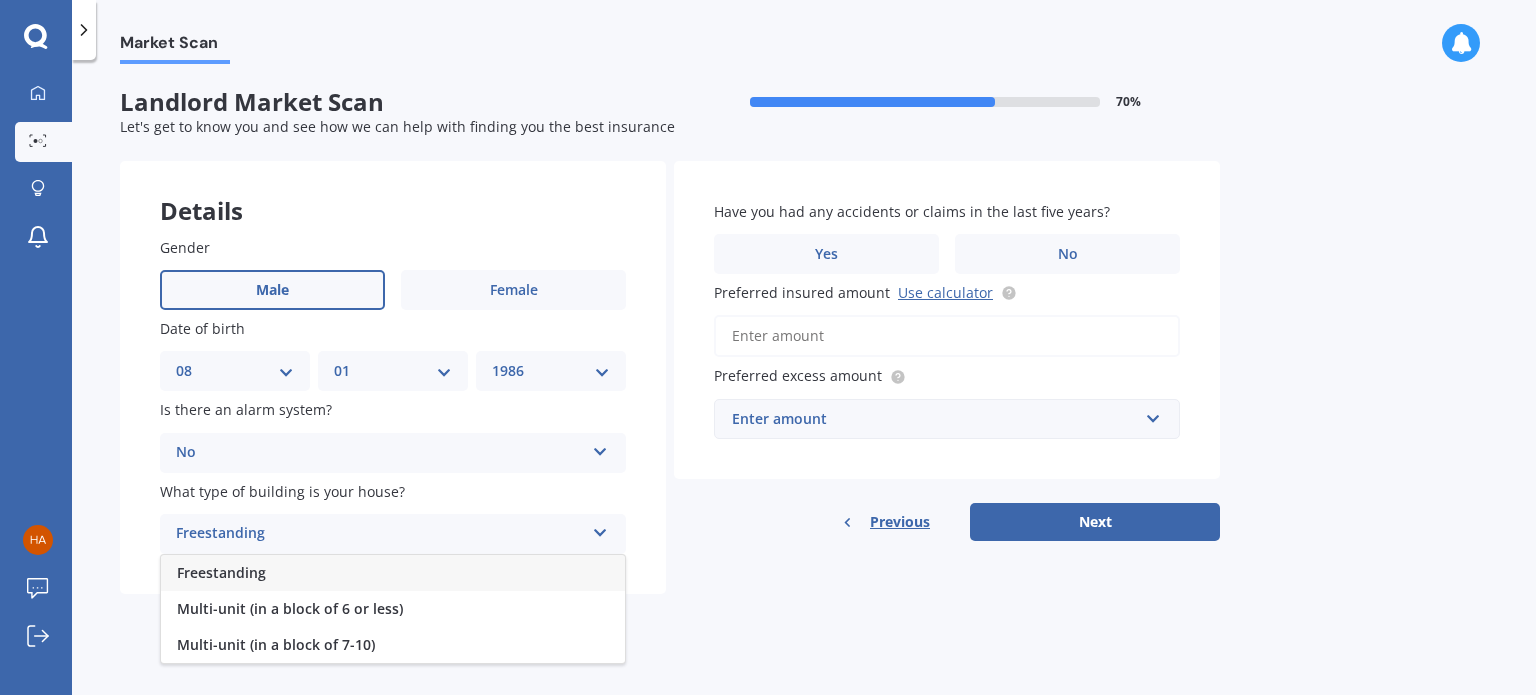 click on "Freestanding" at bounding box center [221, 572] 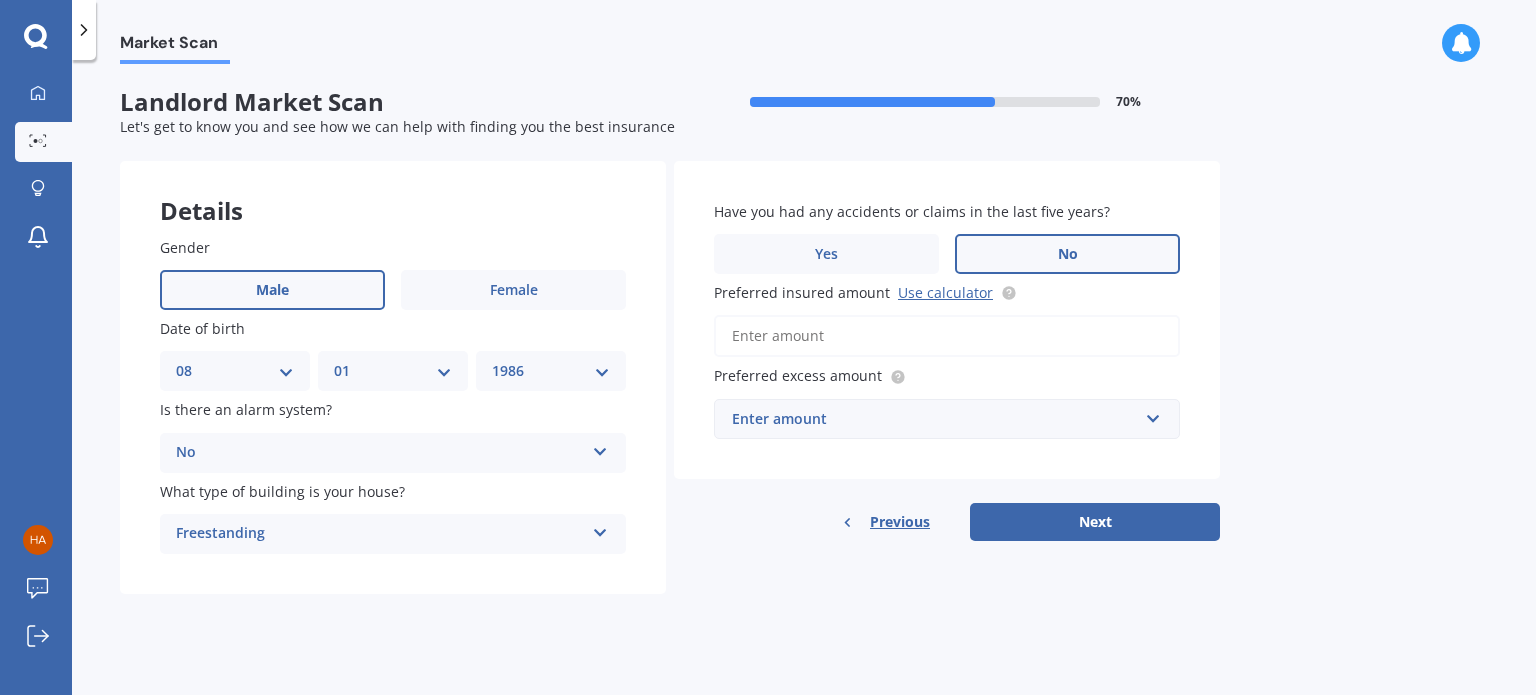 click on "No" at bounding box center (1067, 254) 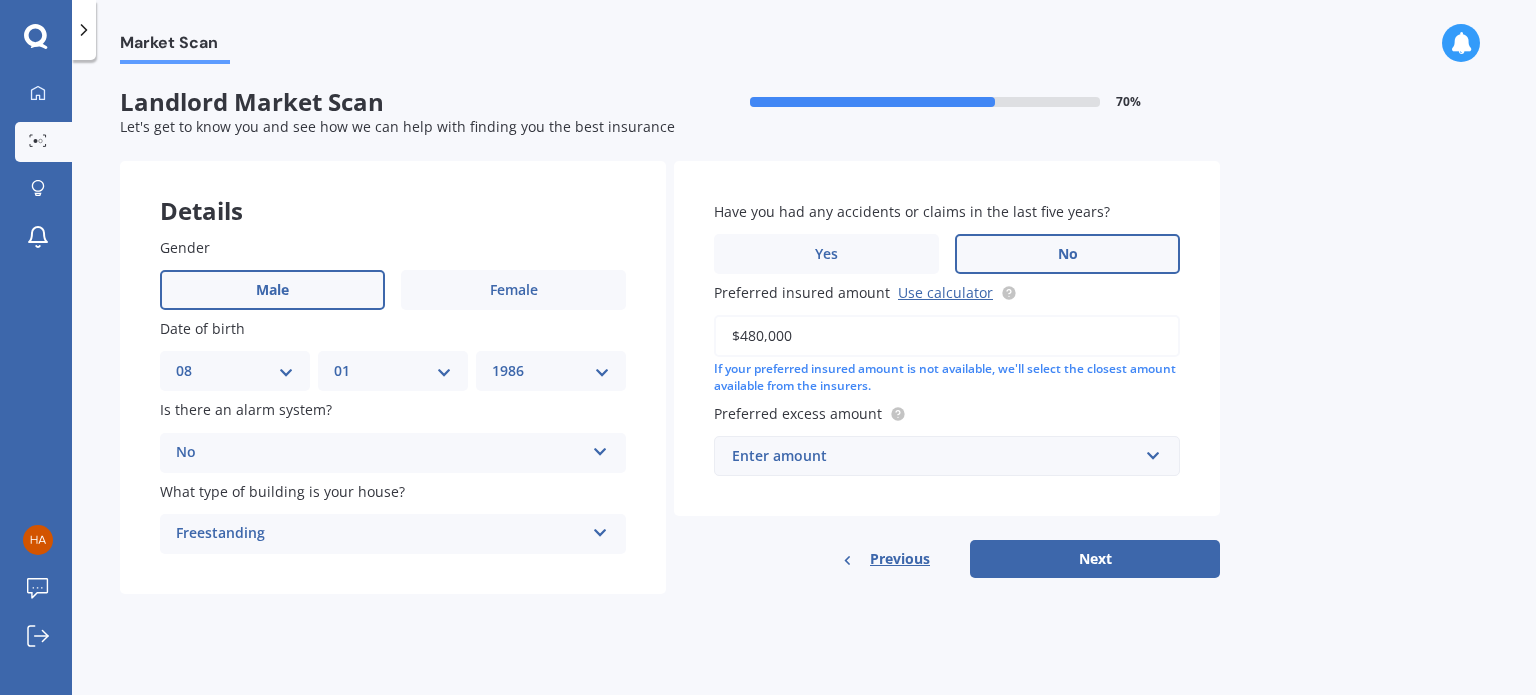 type on "$480,000" 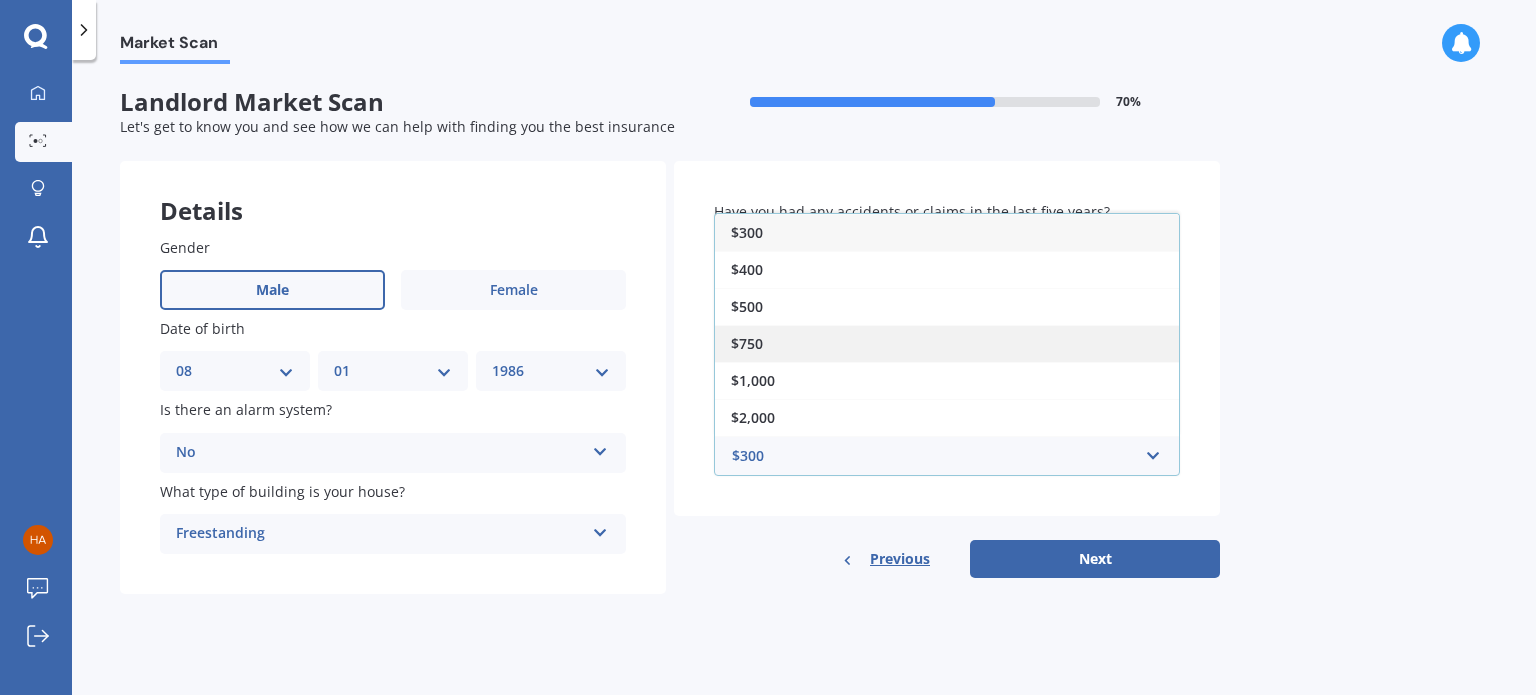 click on "$750" at bounding box center [947, 343] 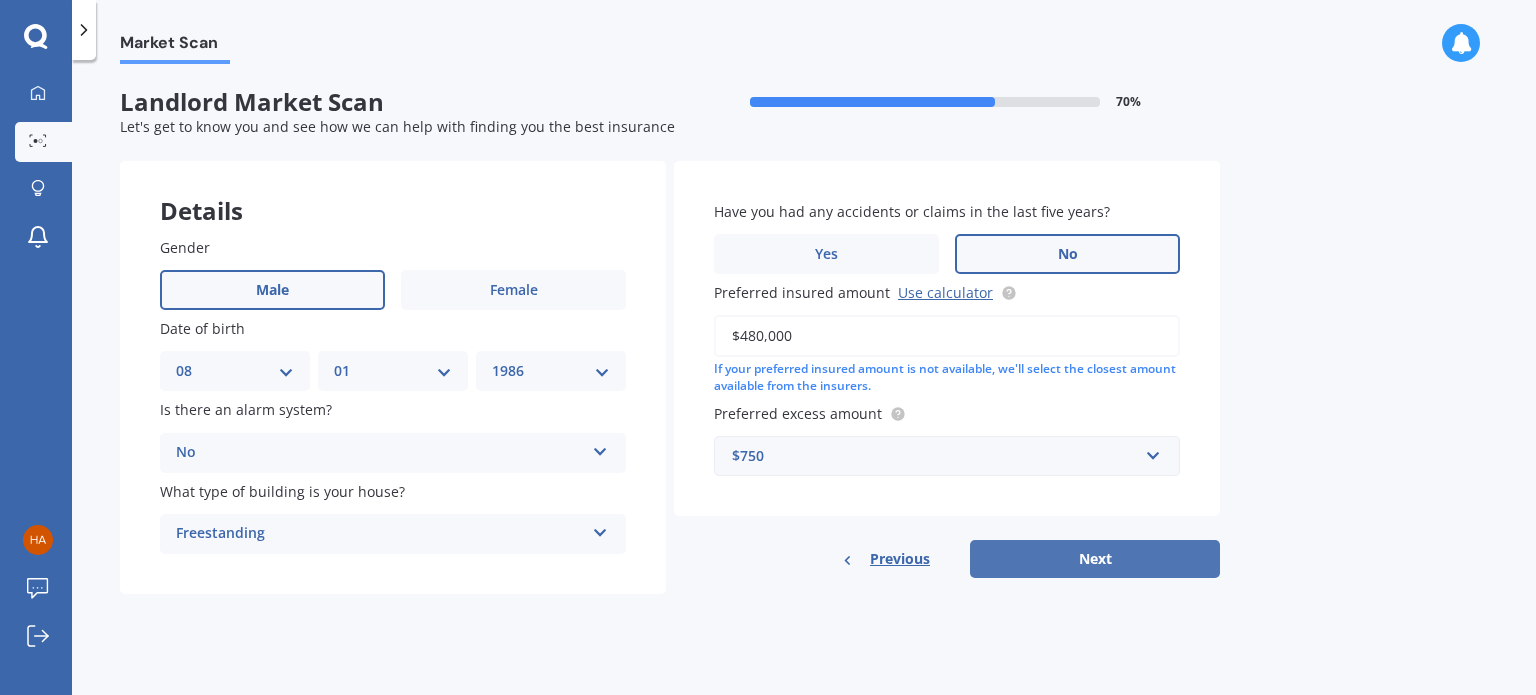 click on "Next" at bounding box center [1095, 559] 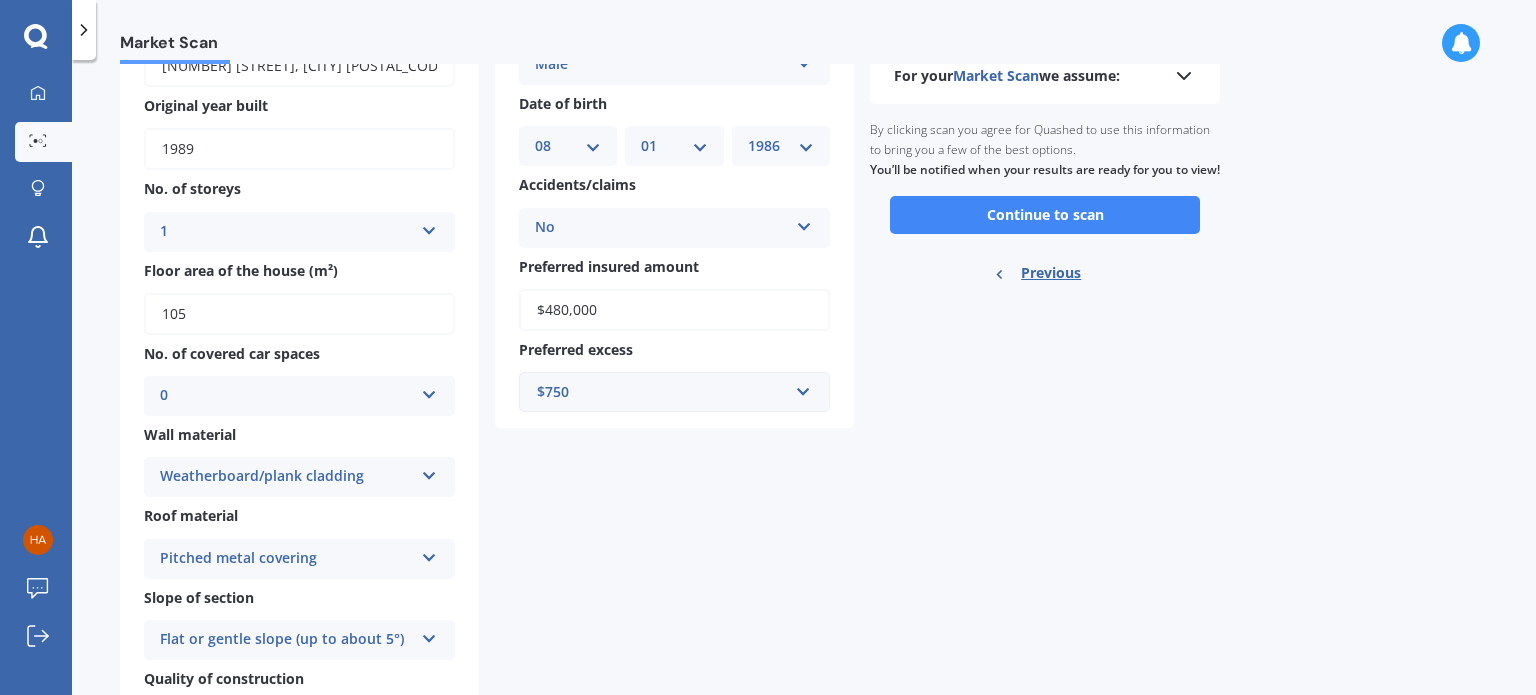 scroll, scrollTop: 166, scrollLeft: 0, axis: vertical 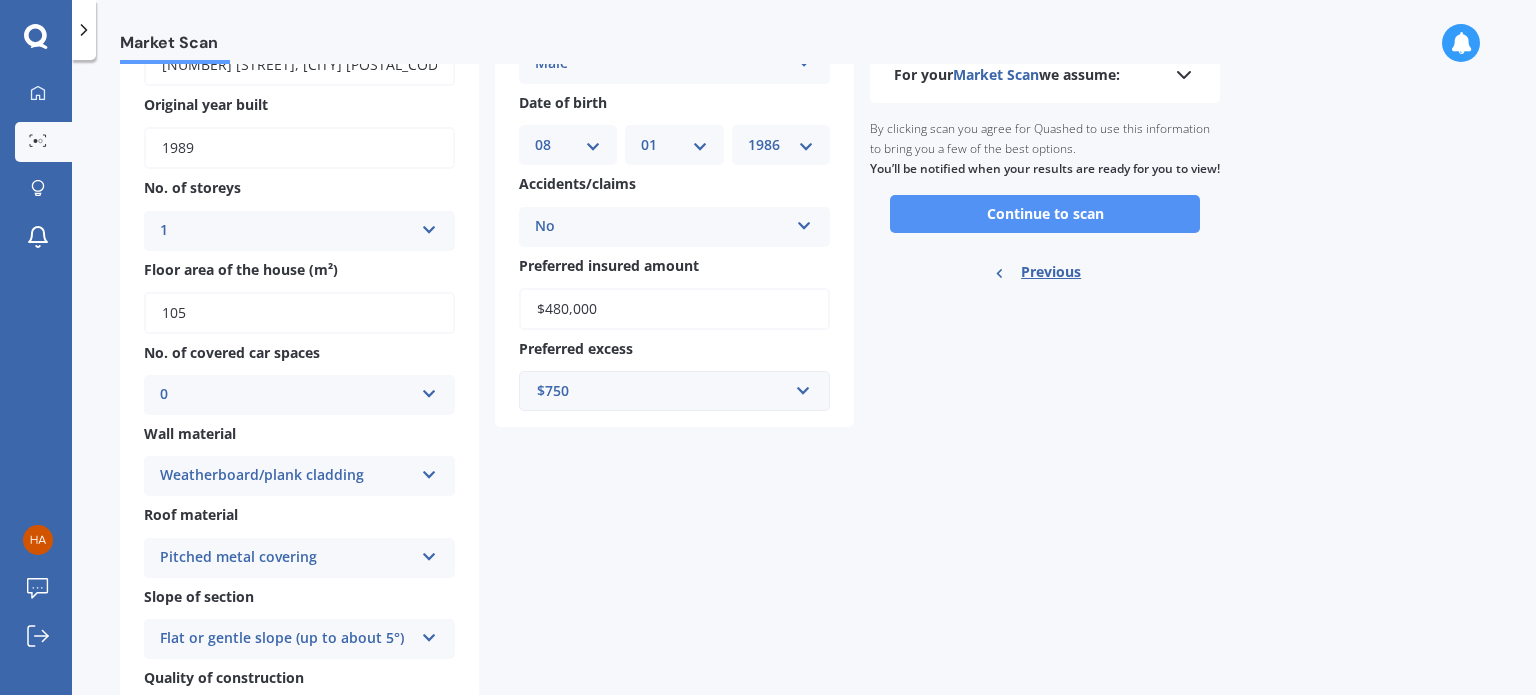 click on "Continue to scan" at bounding box center (1045, 214) 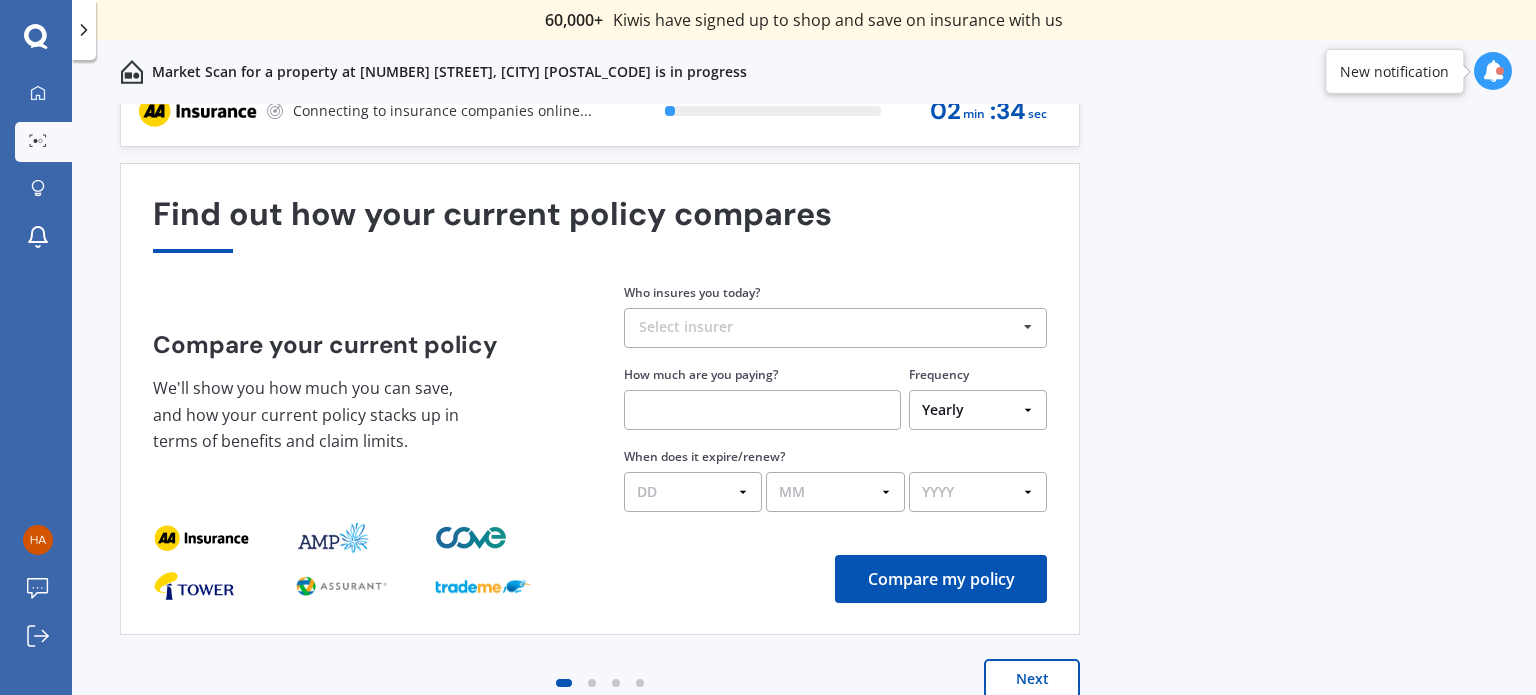 scroll, scrollTop: 0, scrollLeft: 0, axis: both 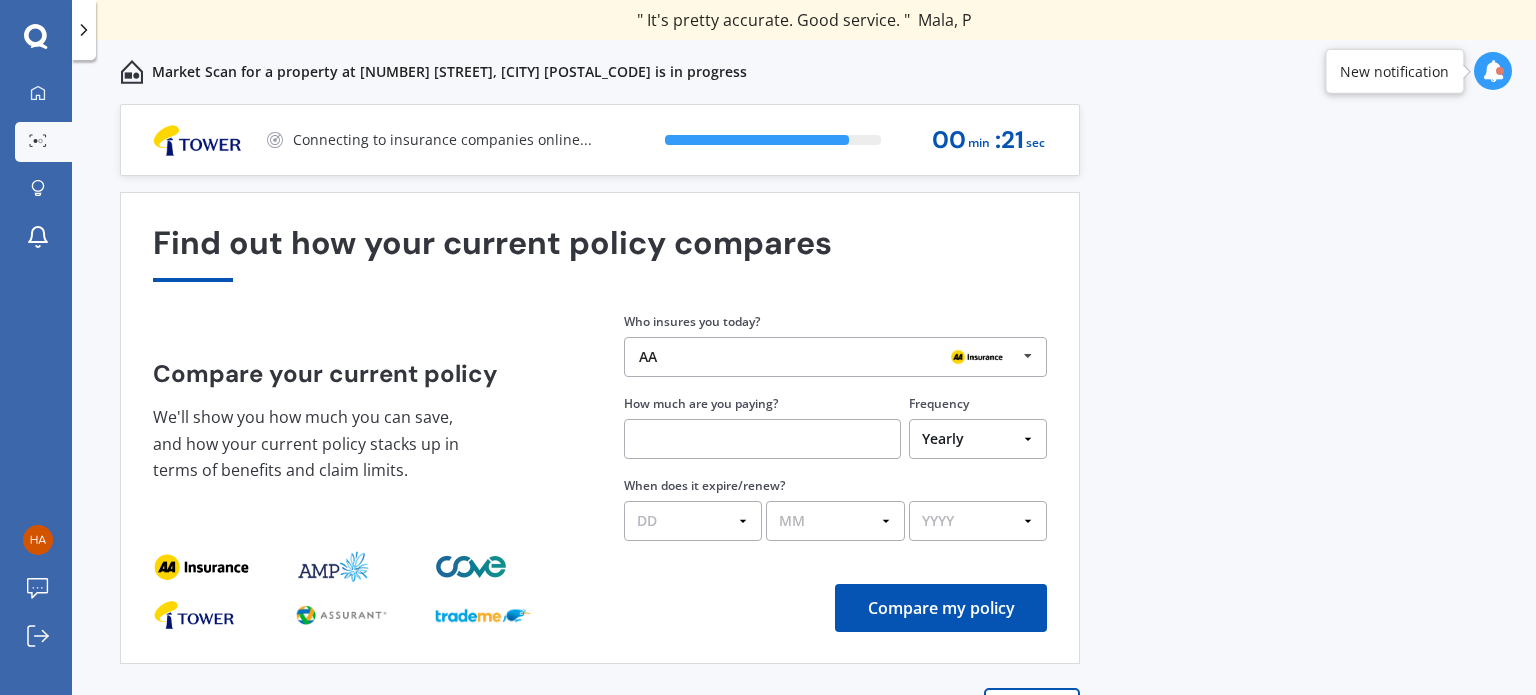 click on "AA" at bounding box center (828, 357) 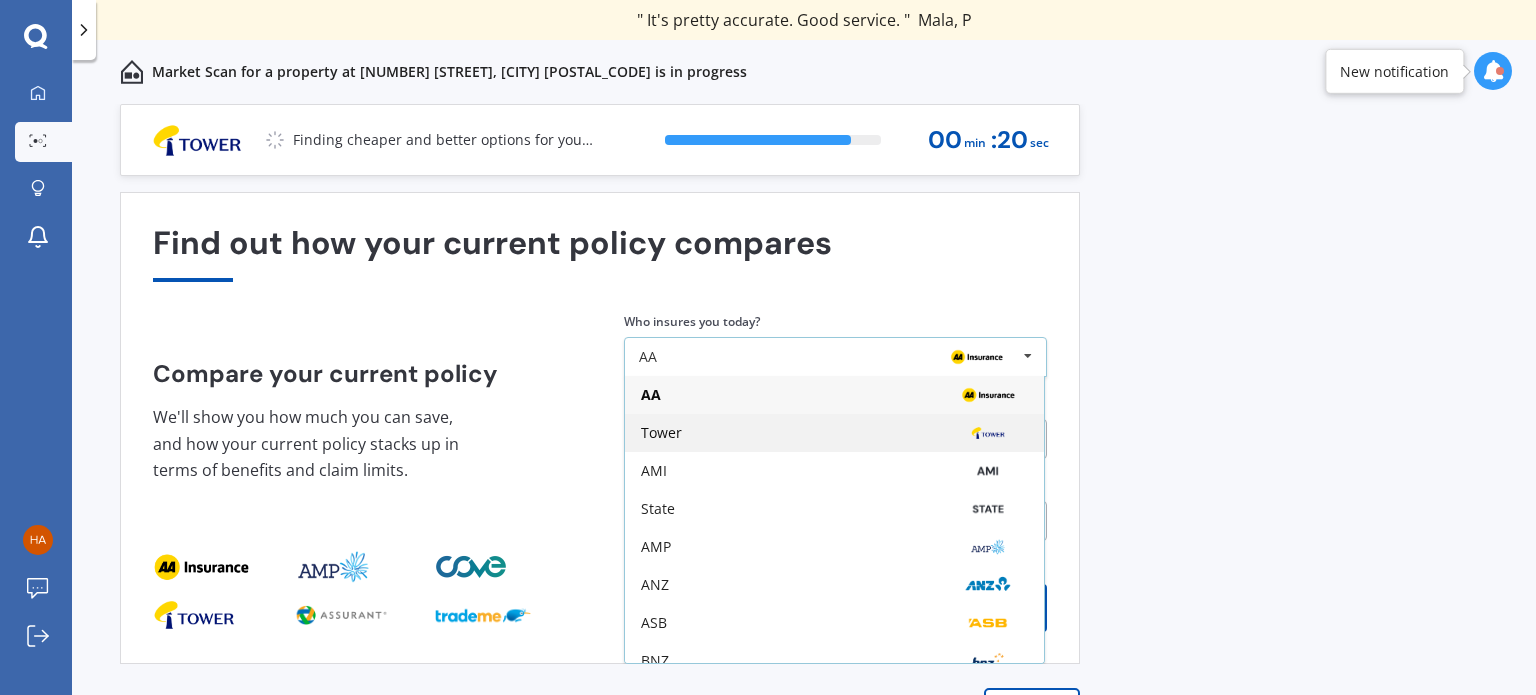 click on "Tower" at bounding box center (834, 433) 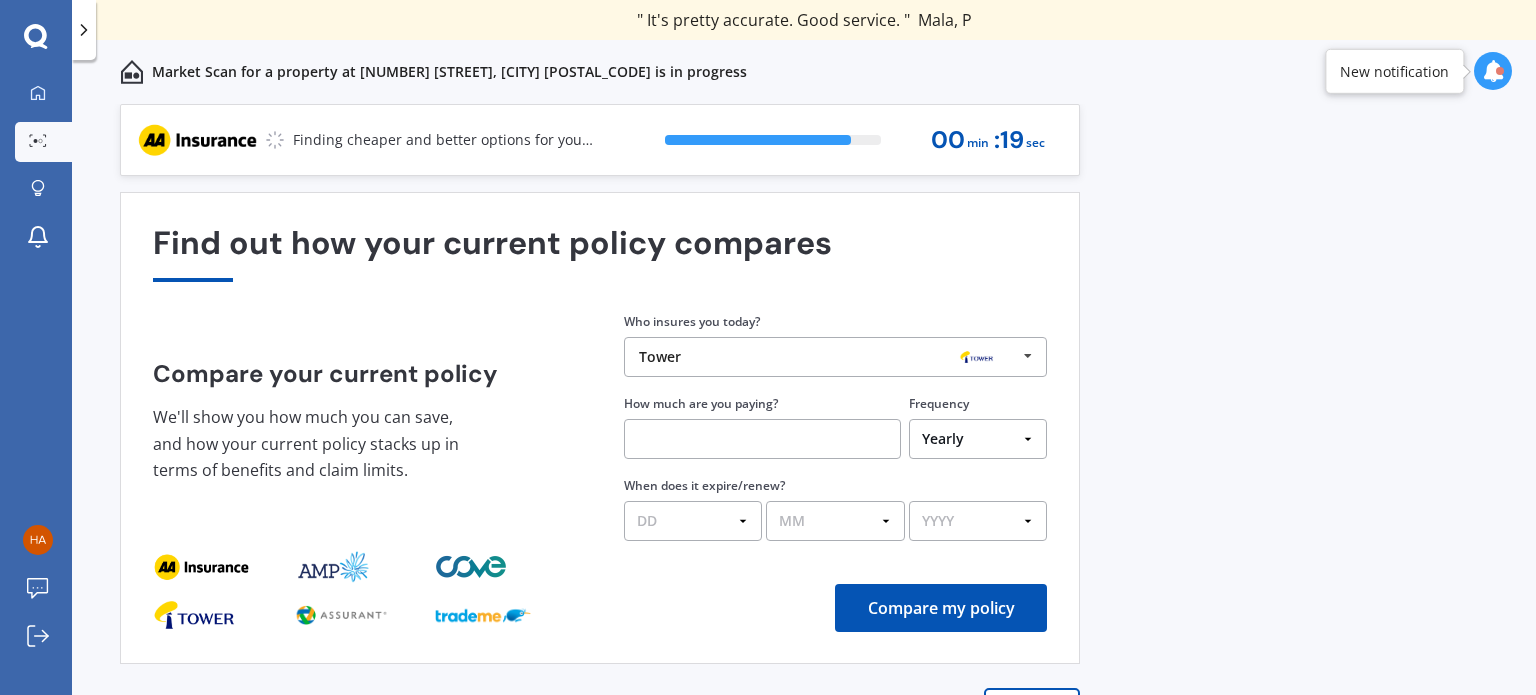 click at bounding box center (762, 439) 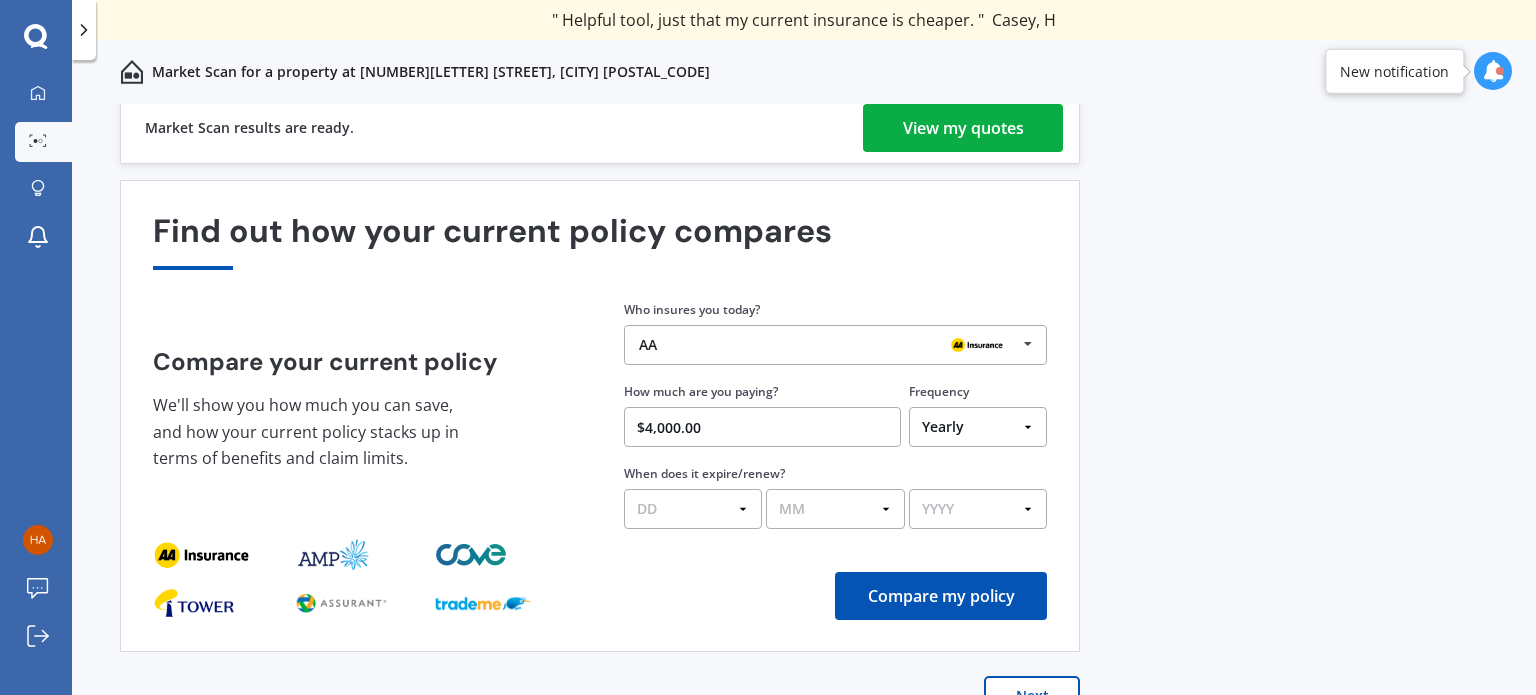 scroll, scrollTop: 0, scrollLeft: 0, axis: both 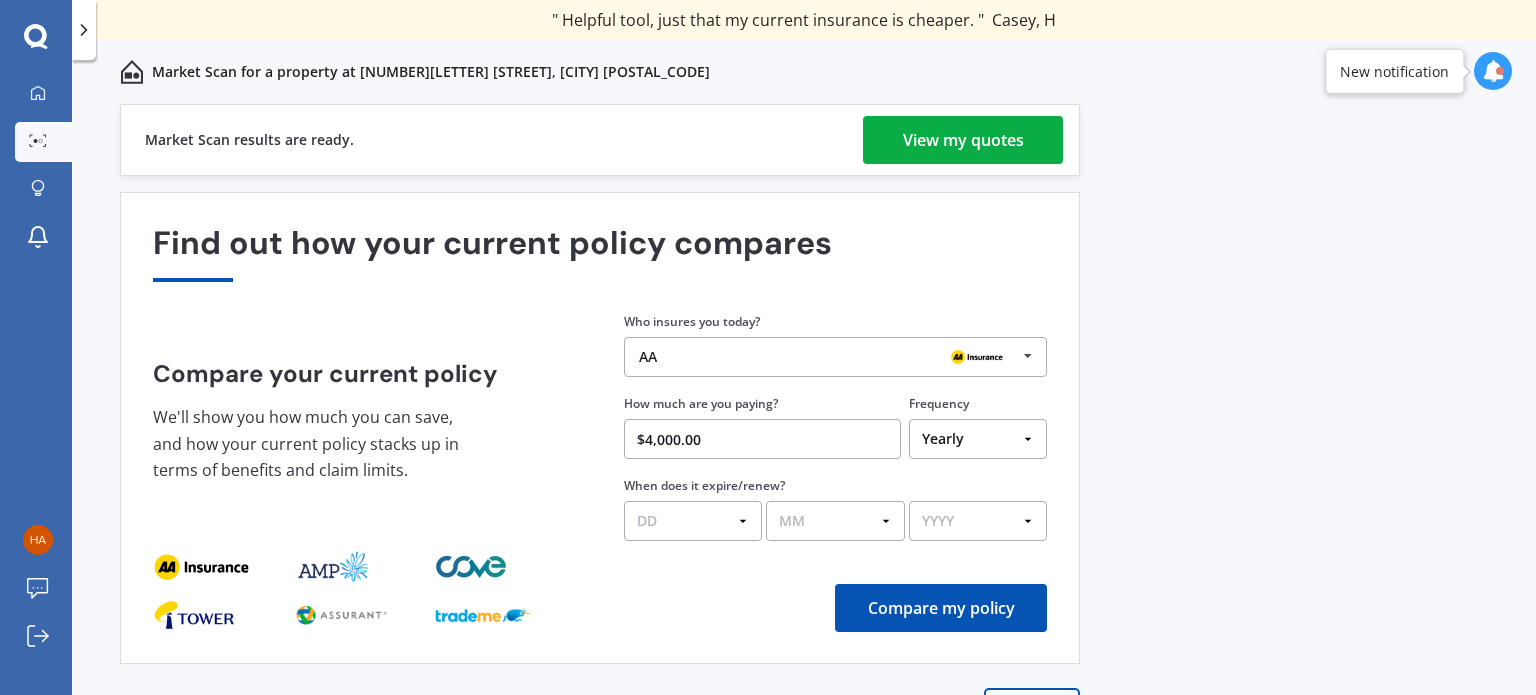 type on "$4,000.00" 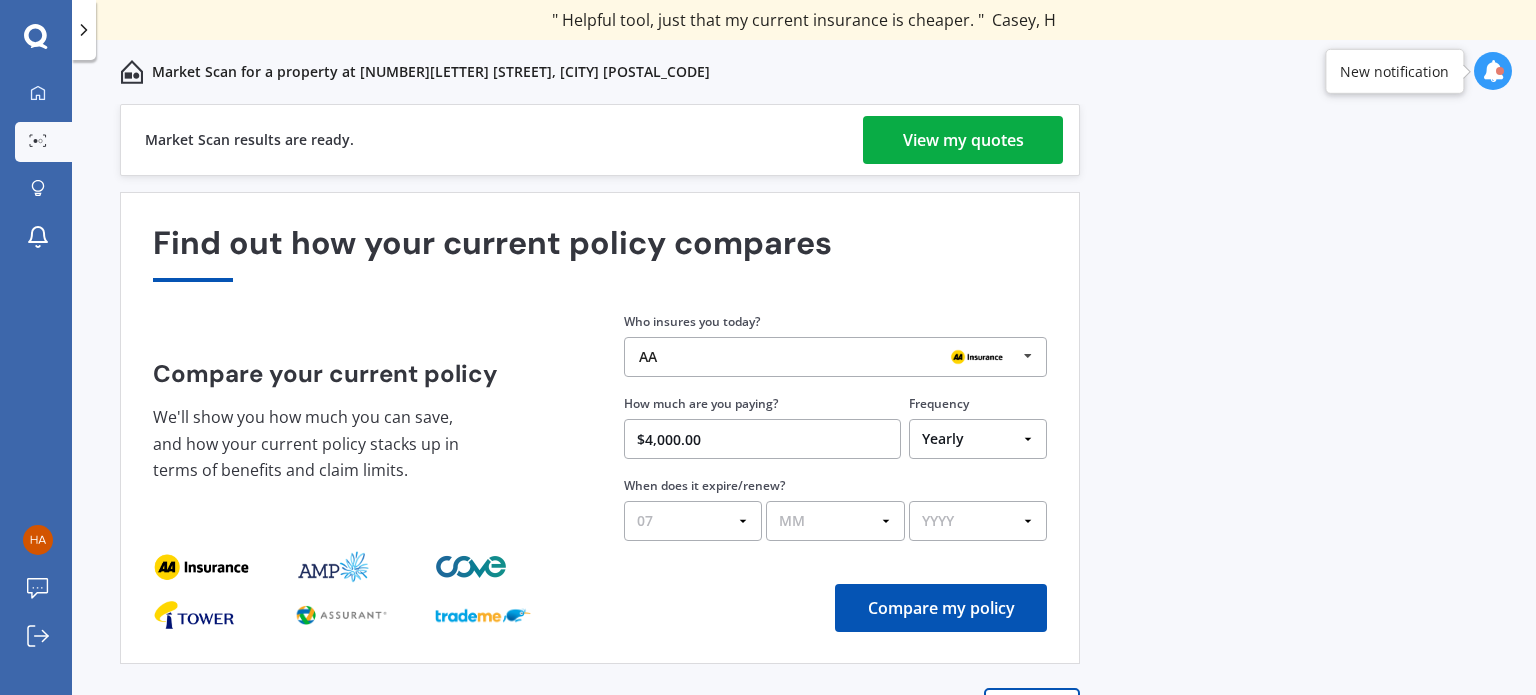 click on "DD 01 02 03 04 05 06 07 08 09 10 11 12 13 14 15 16 17 18 19 20 21 22 23 24 25 26 27 28 29 30 31" at bounding box center (693, 521) 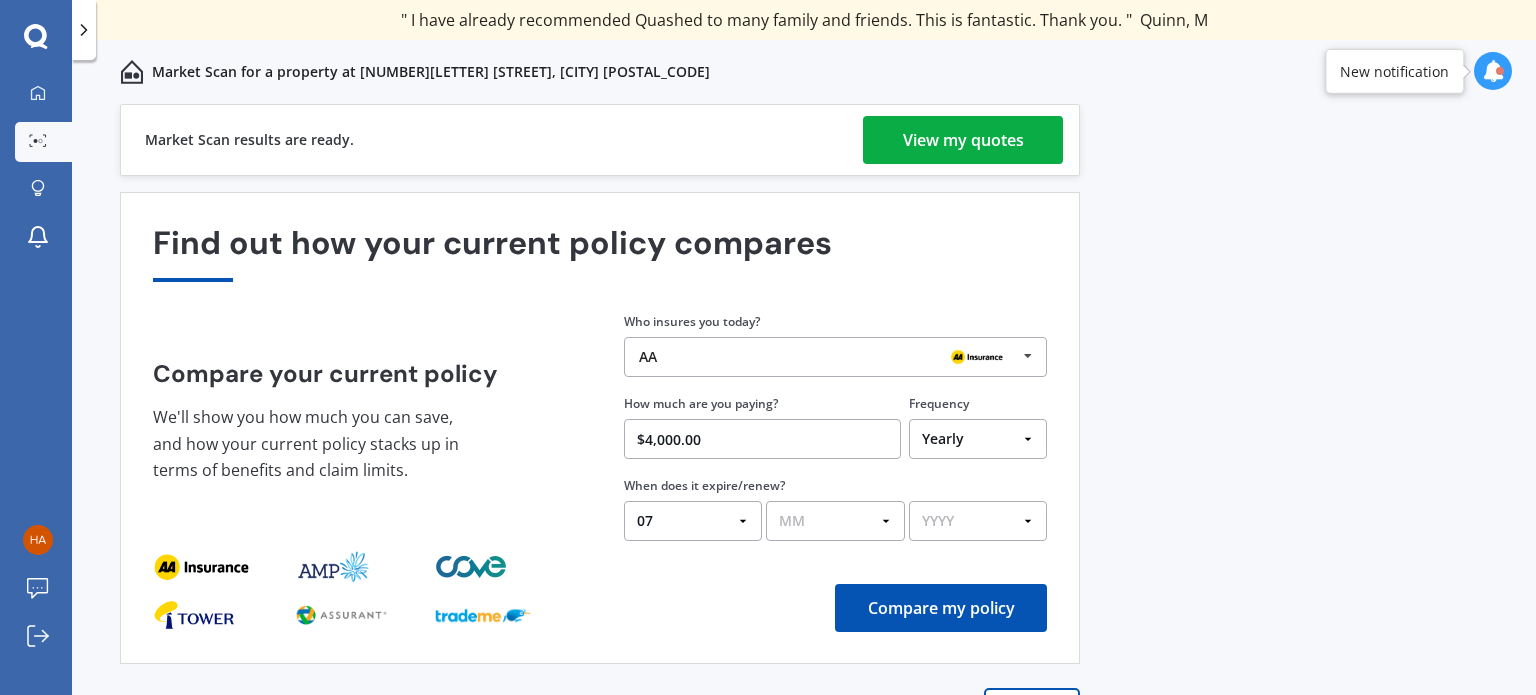 click on "MM 01 02 03 04 05 06 07 08 09 10 11 12" at bounding box center [835, 521] 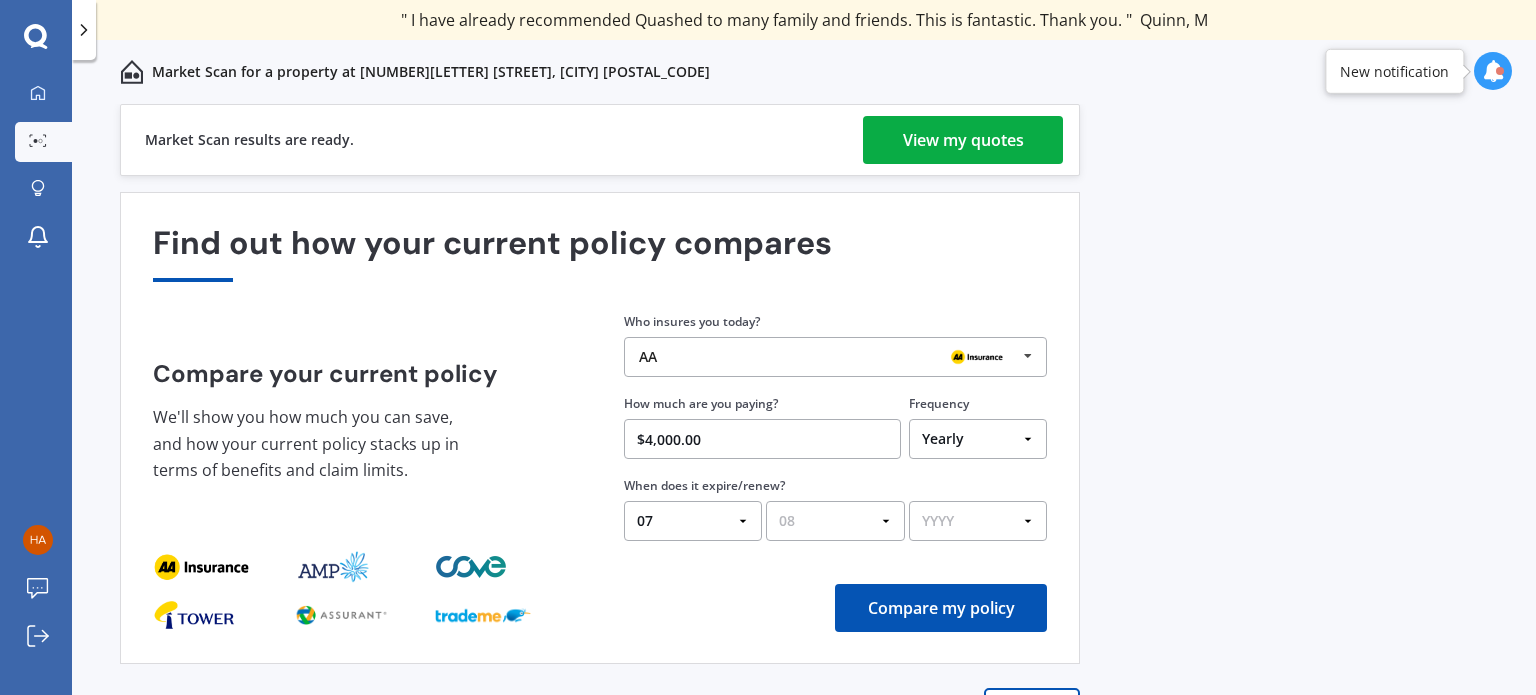 click on "MM 01 02 03 04 05 06 07 08 09 10 11 12" at bounding box center [835, 521] 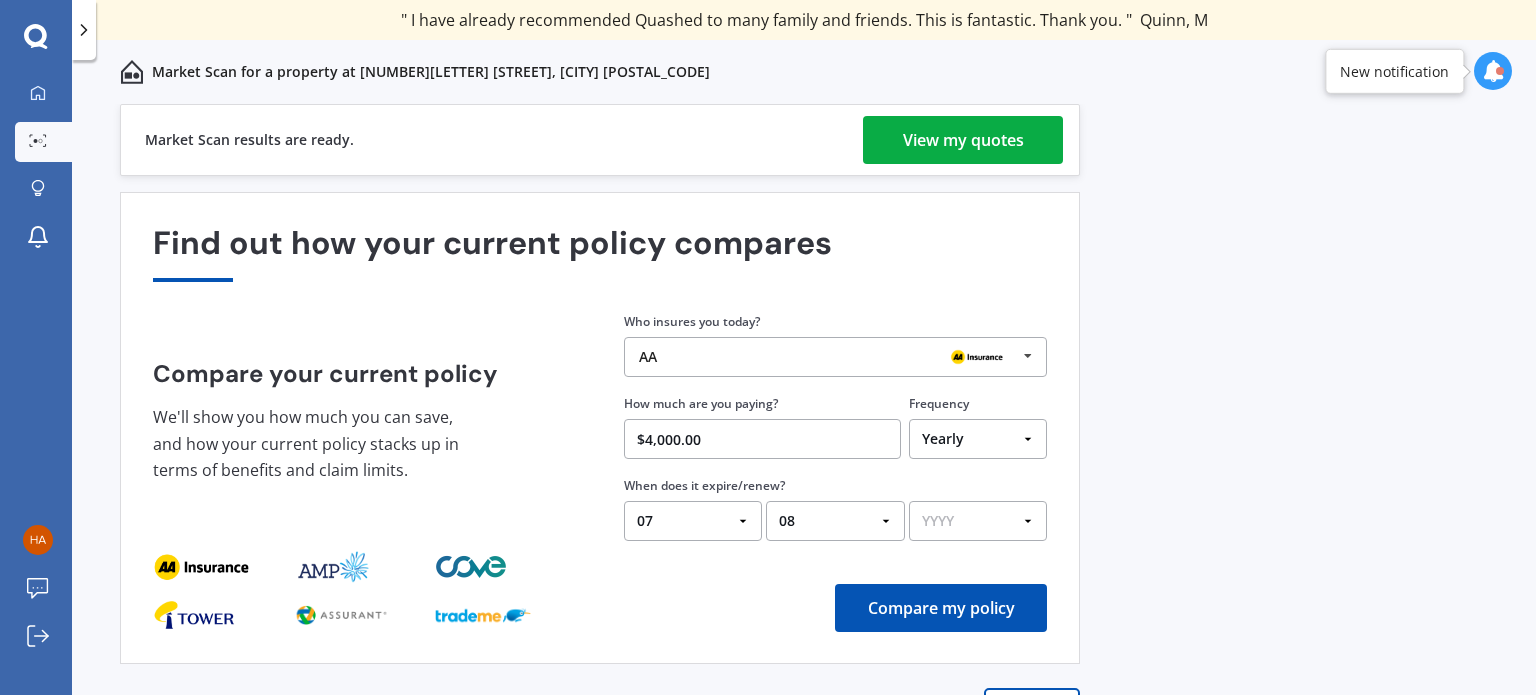 click on "YYYY 2026 2025 2024" at bounding box center [978, 521] 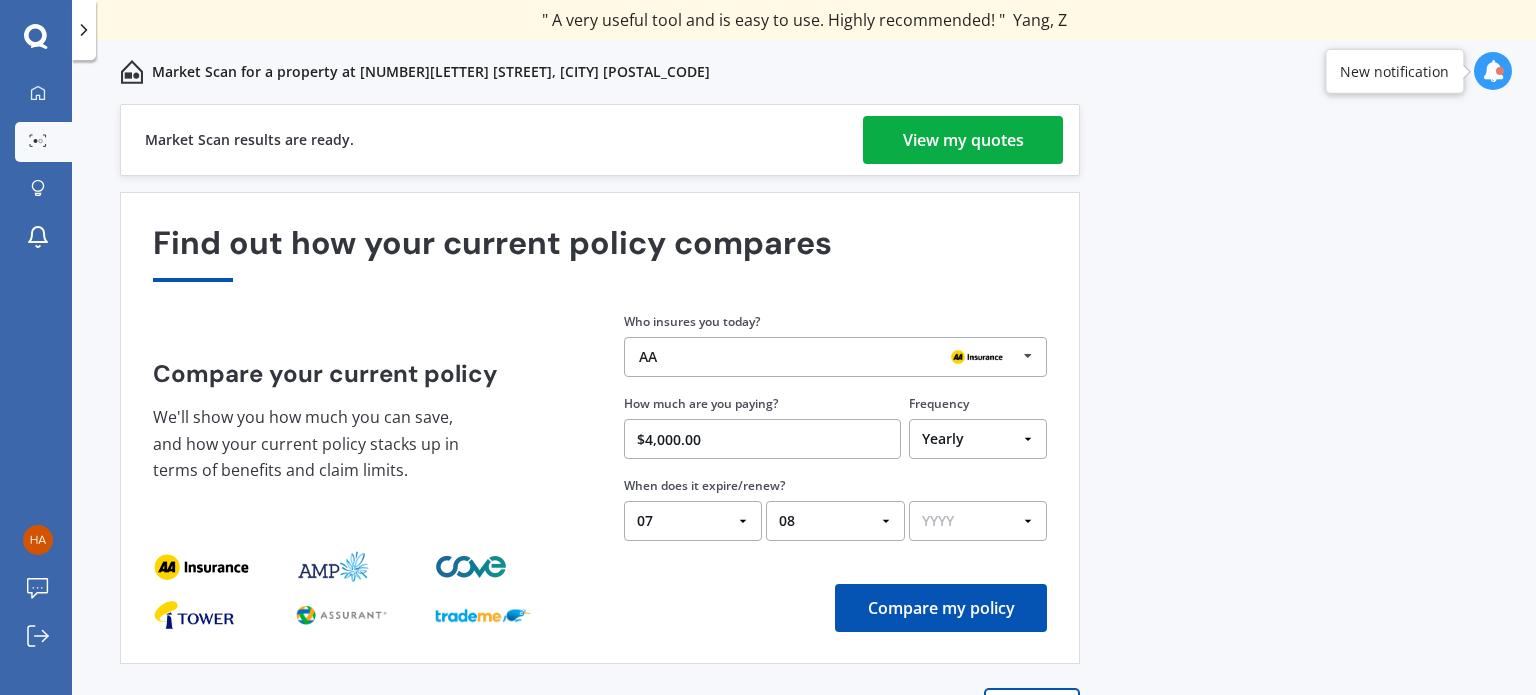 select on "2025" 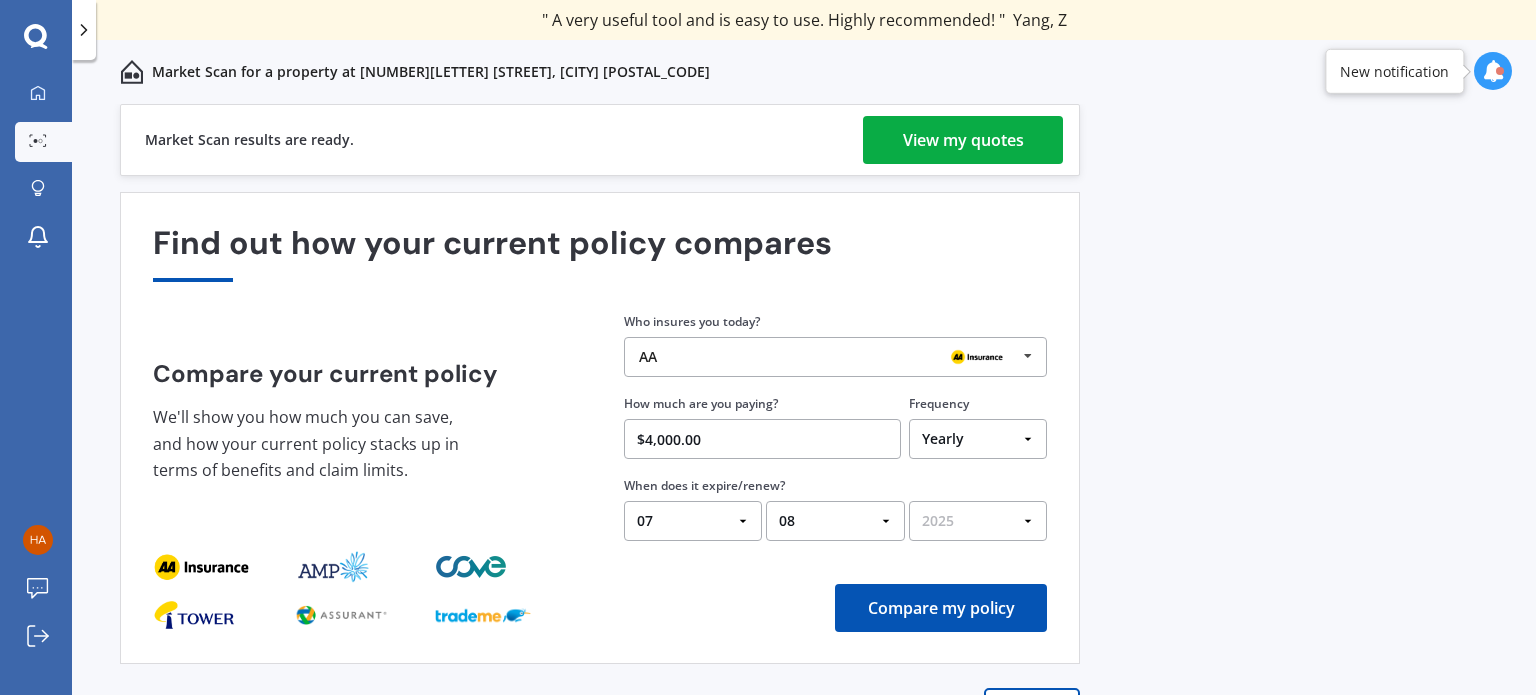 click on "YYYY 2026 2025 2024" at bounding box center [978, 521] 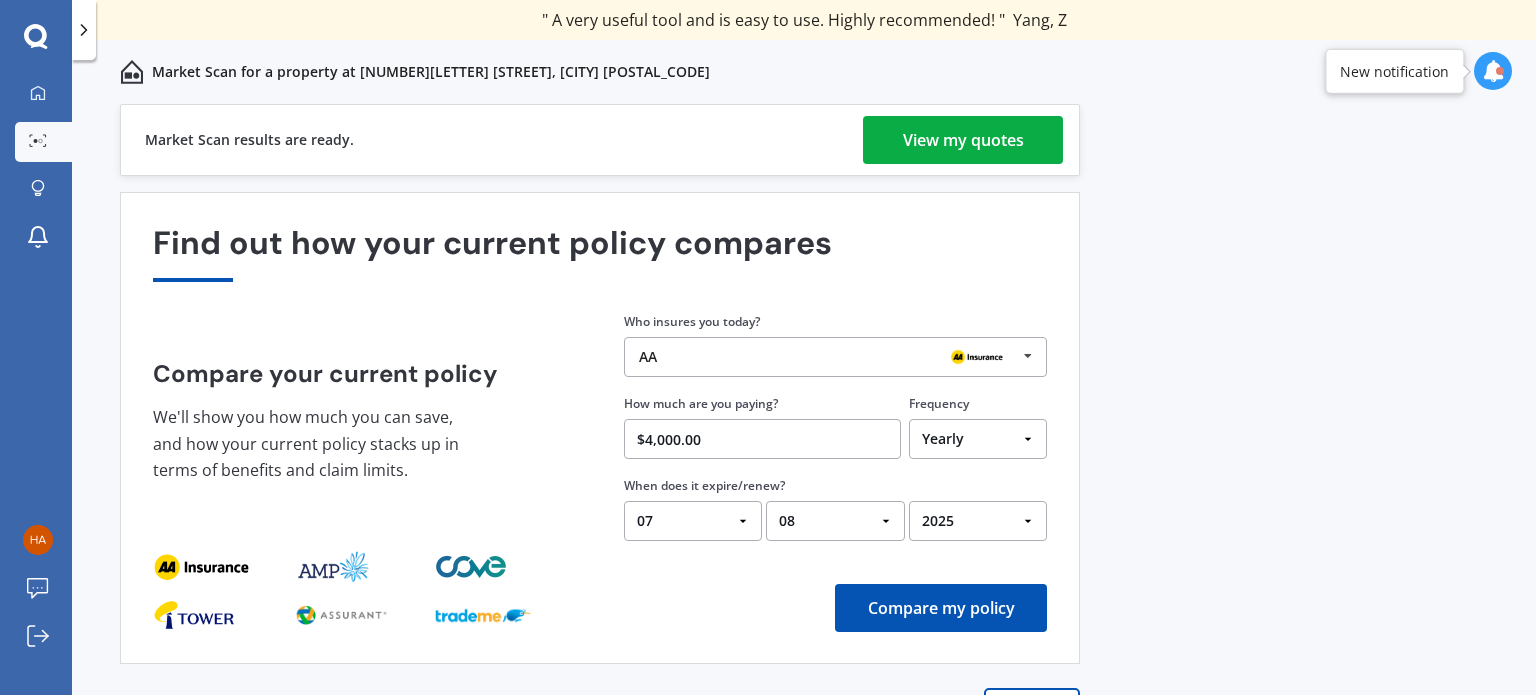 click on "View my quotes" at bounding box center [963, 140] 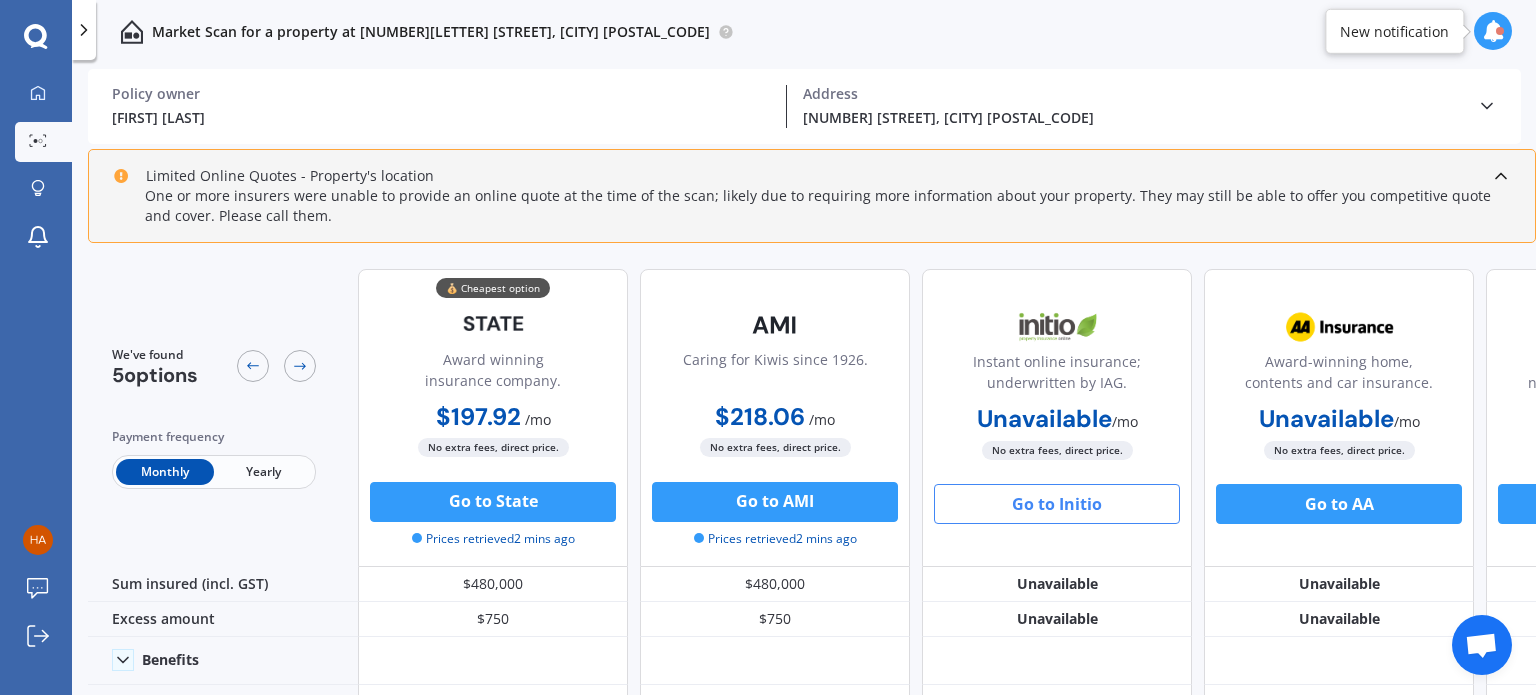 scroll, scrollTop: 0, scrollLeft: 0, axis: both 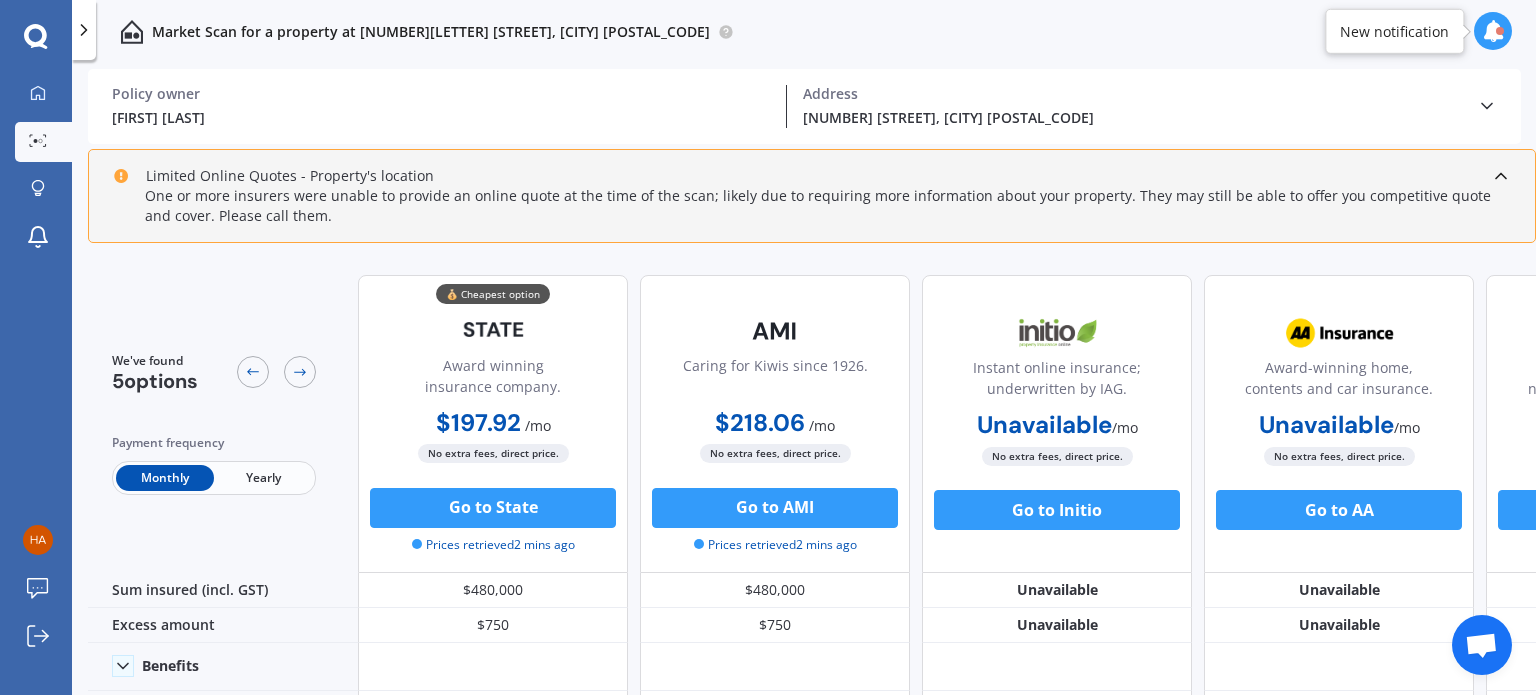 click on "Yearly" at bounding box center [263, 478] 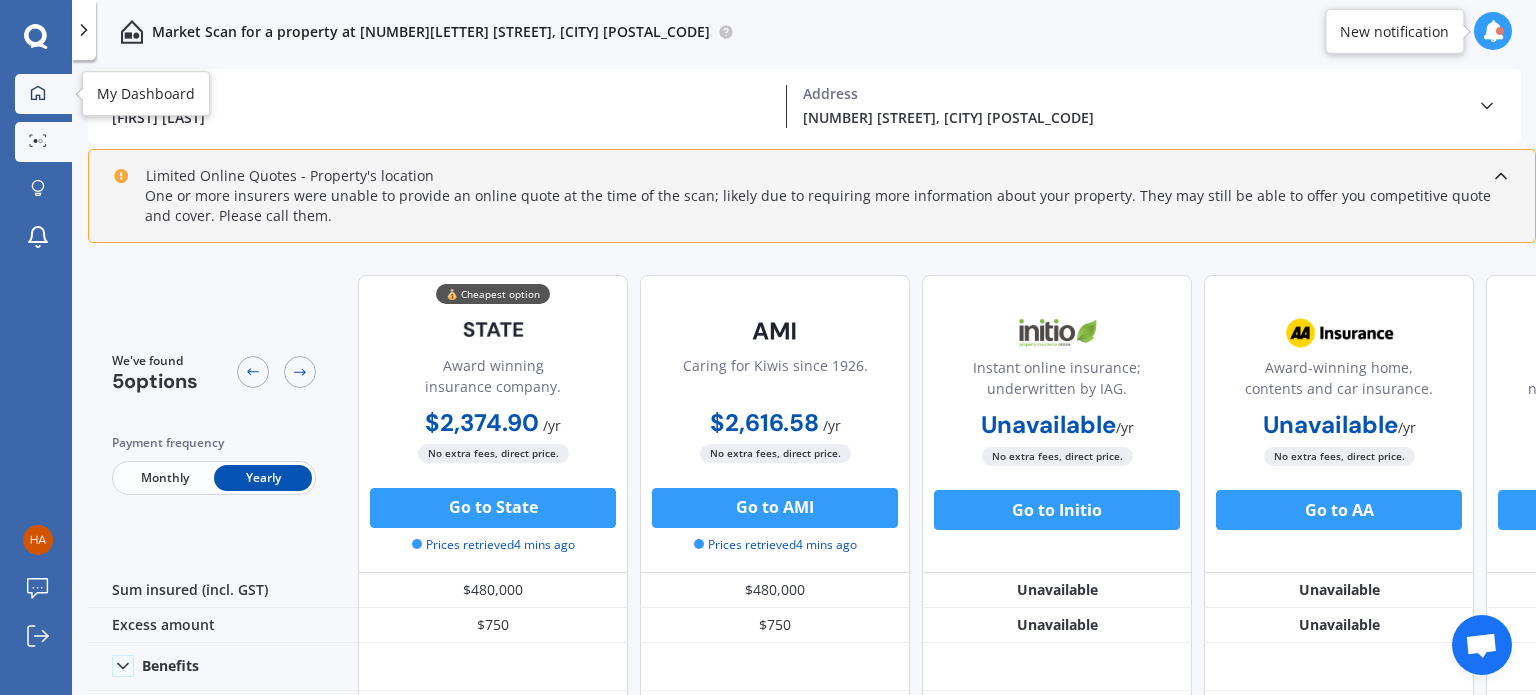 click at bounding box center (38, 94) 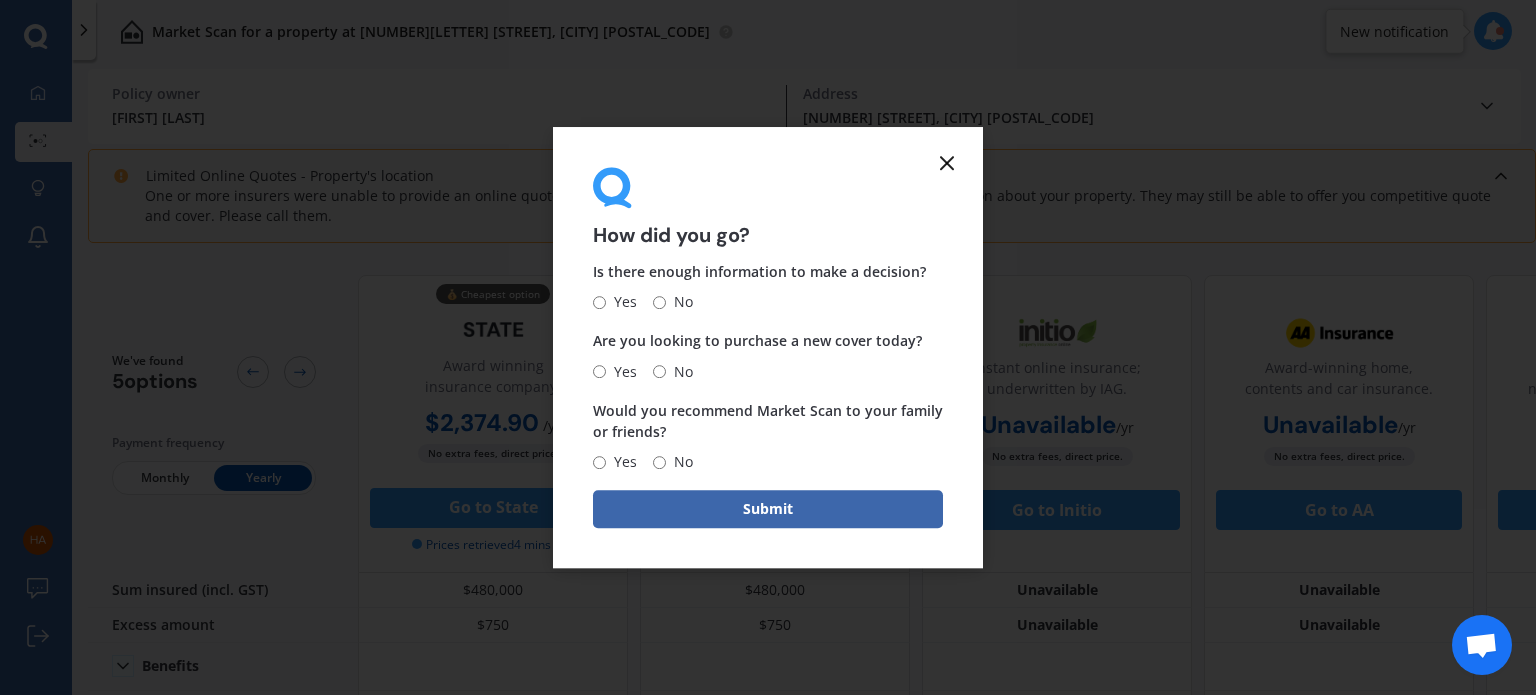 click on "No" at bounding box center (659, 302) 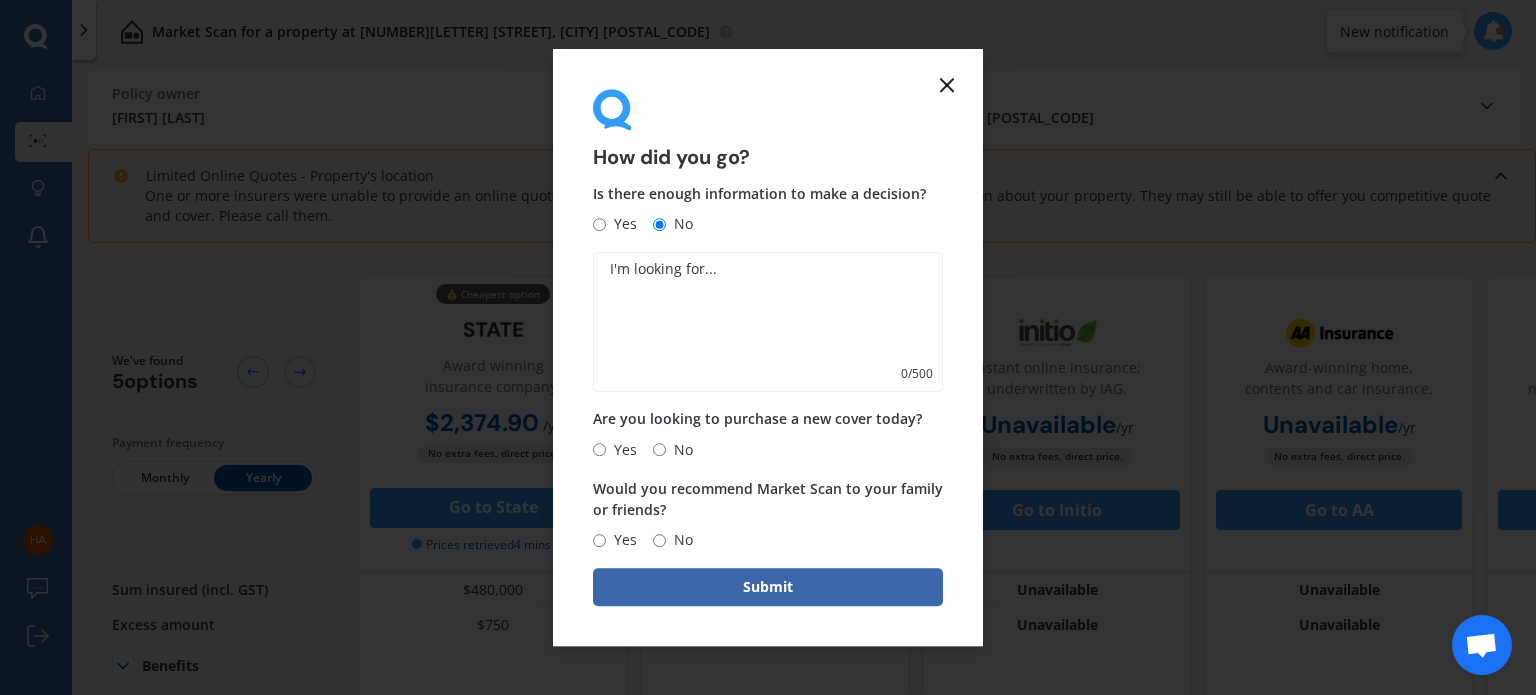 click on "No" at bounding box center (659, 449) 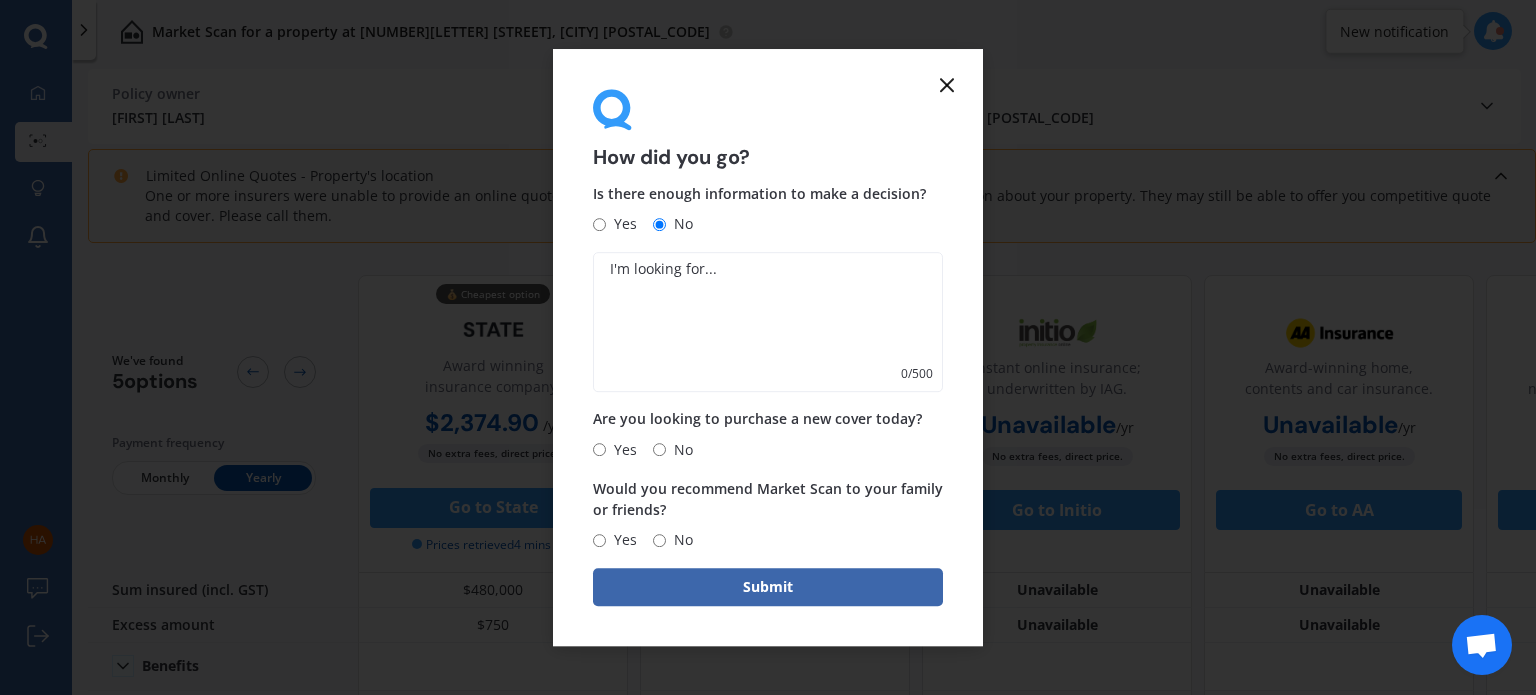 radio on "true" 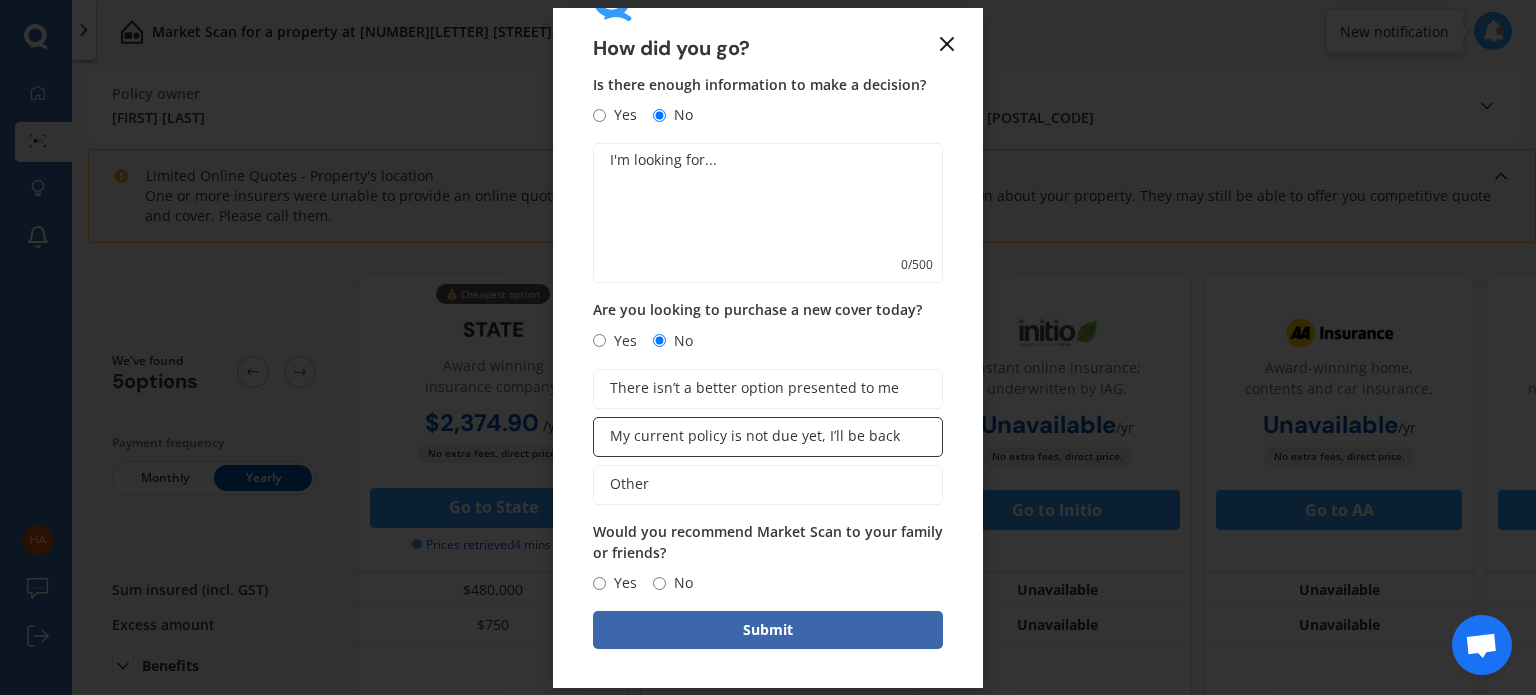 scroll, scrollTop: 70, scrollLeft: 0, axis: vertical 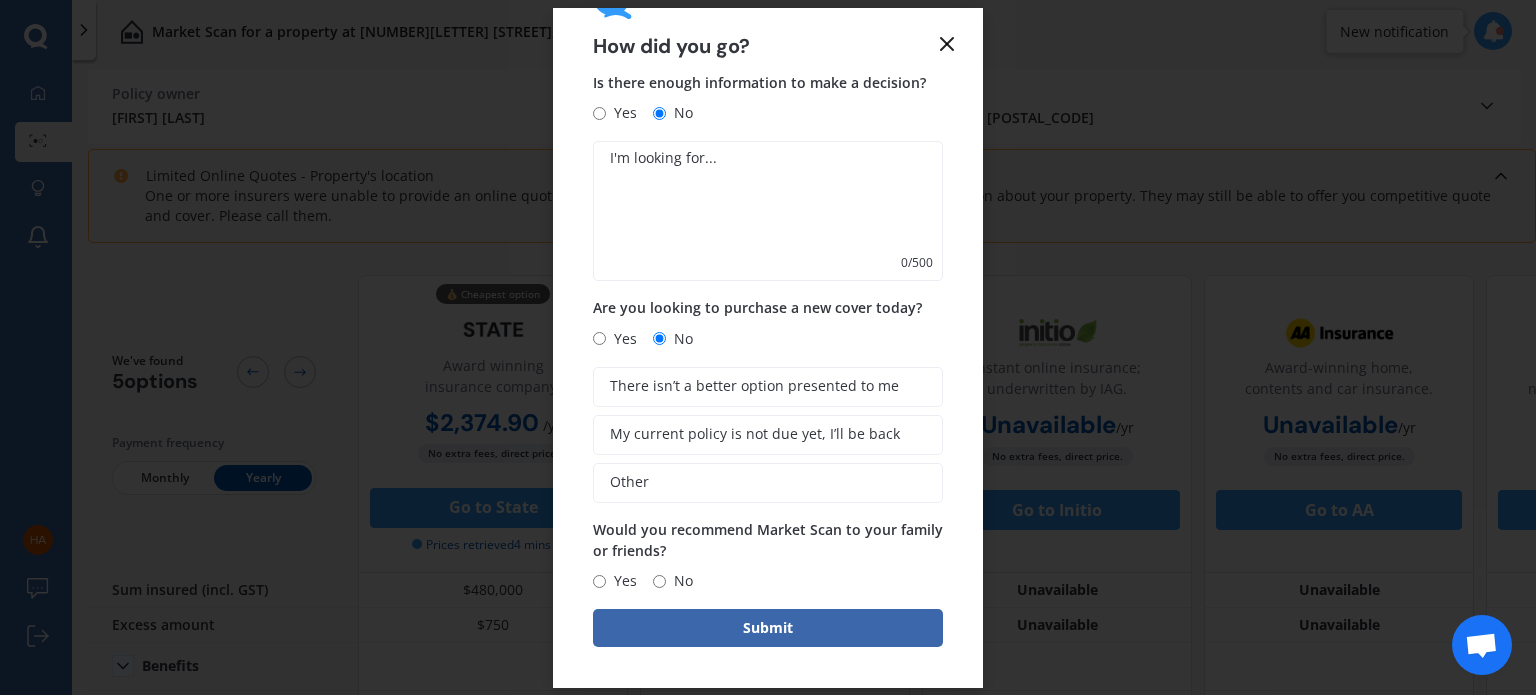 click on "Yes" at bounding box center [599, 581] 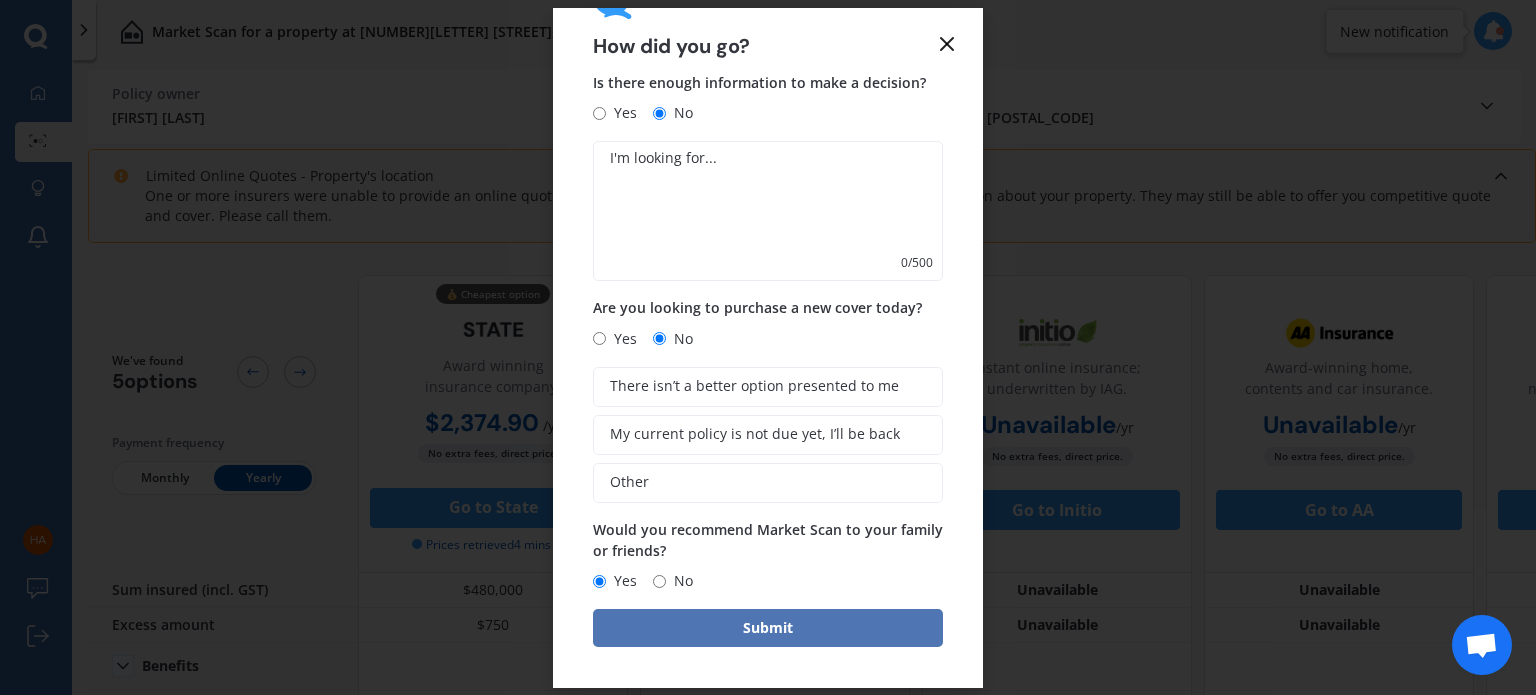 click on "Submit" at bounding box center (768, 628) 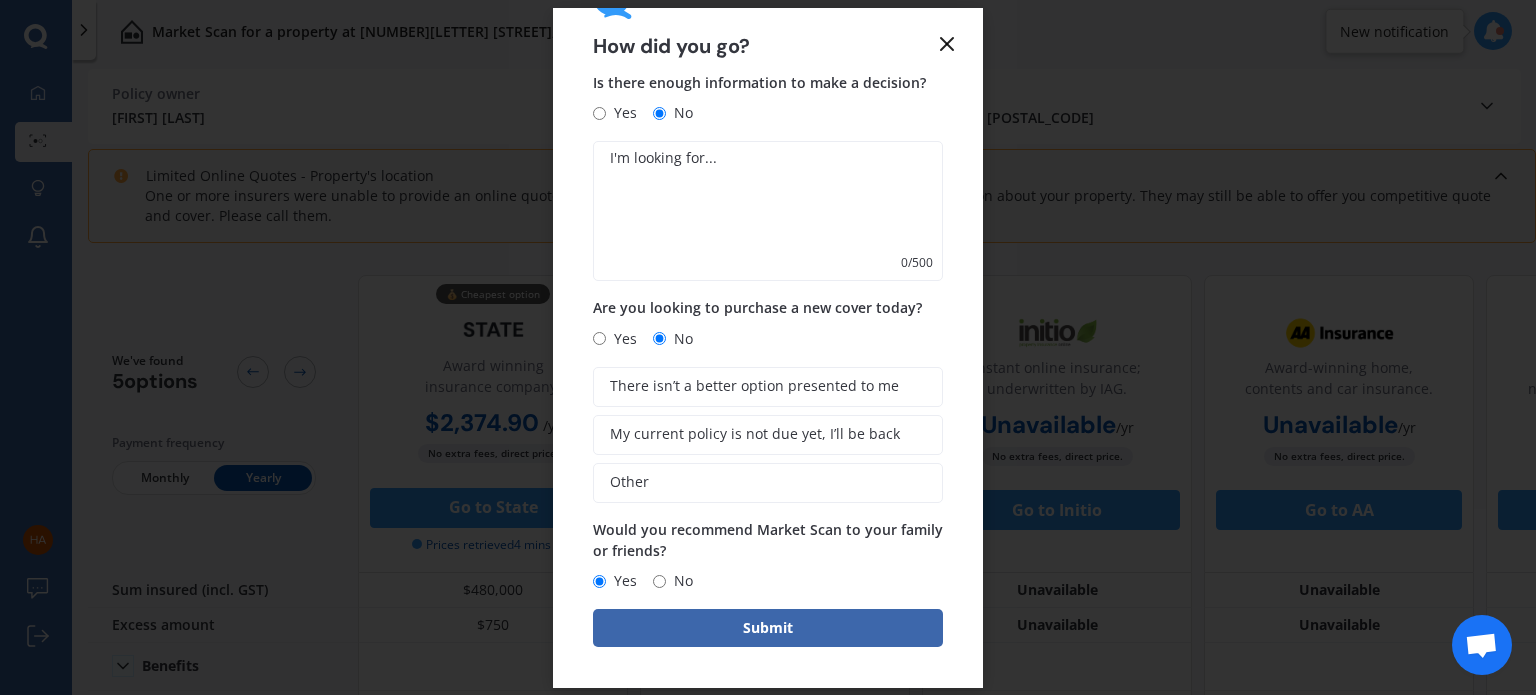 click 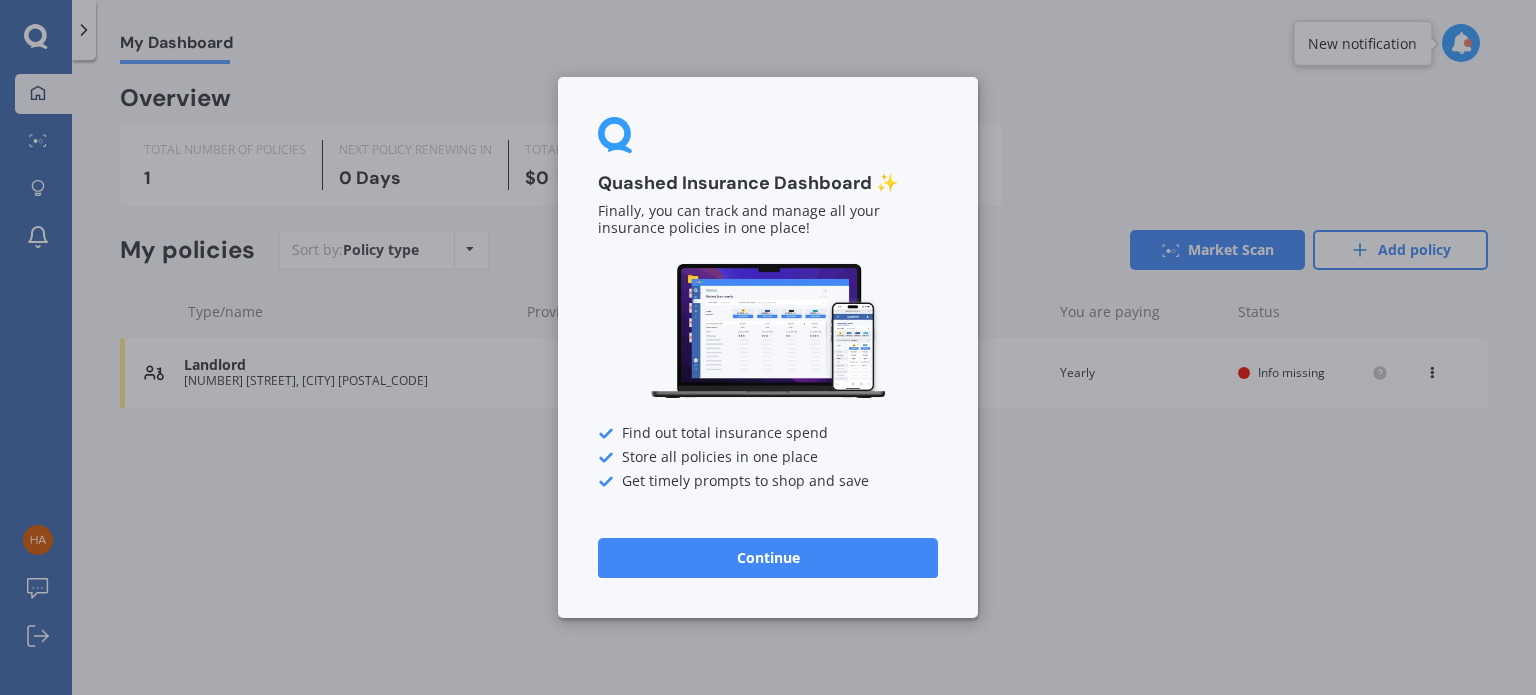 click on "Continue" at bounding box center [768, 558] 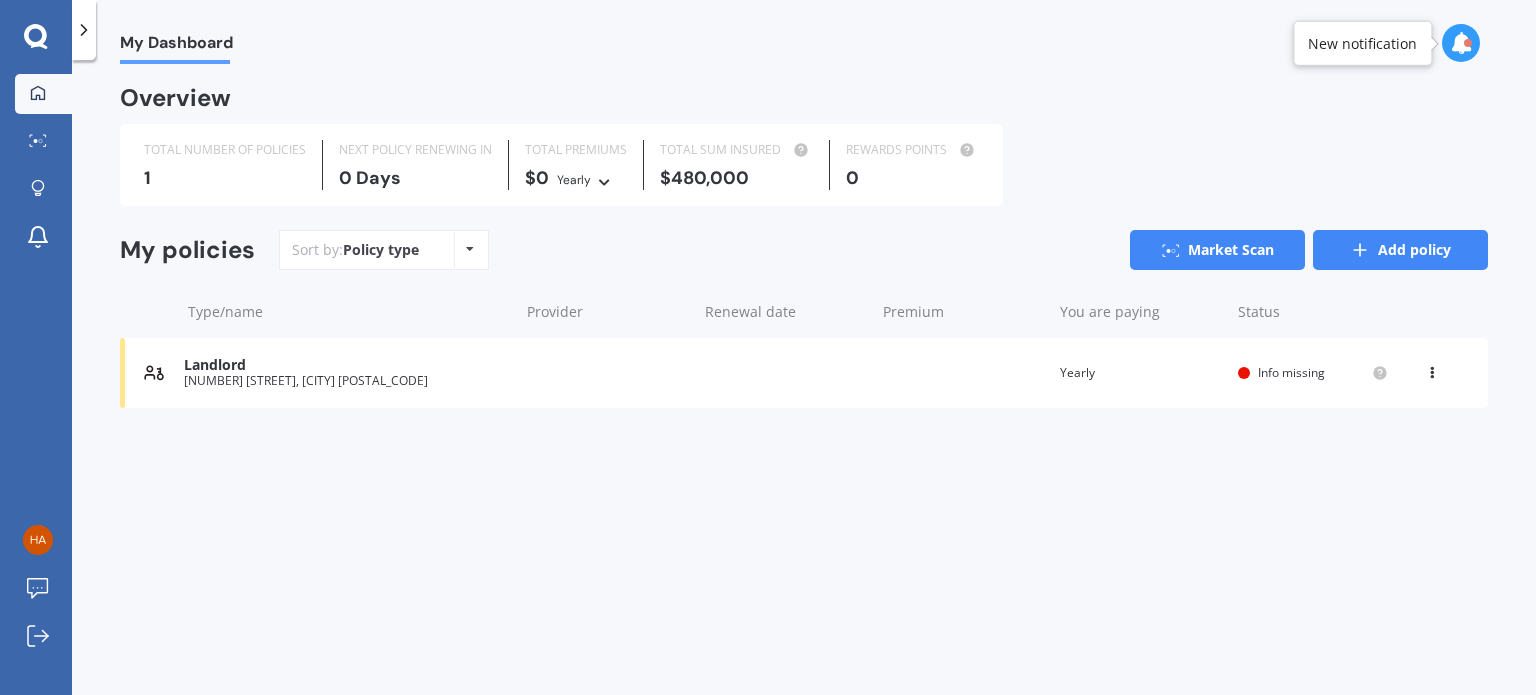click on "Add policy" at bounding box center [1400, 250] 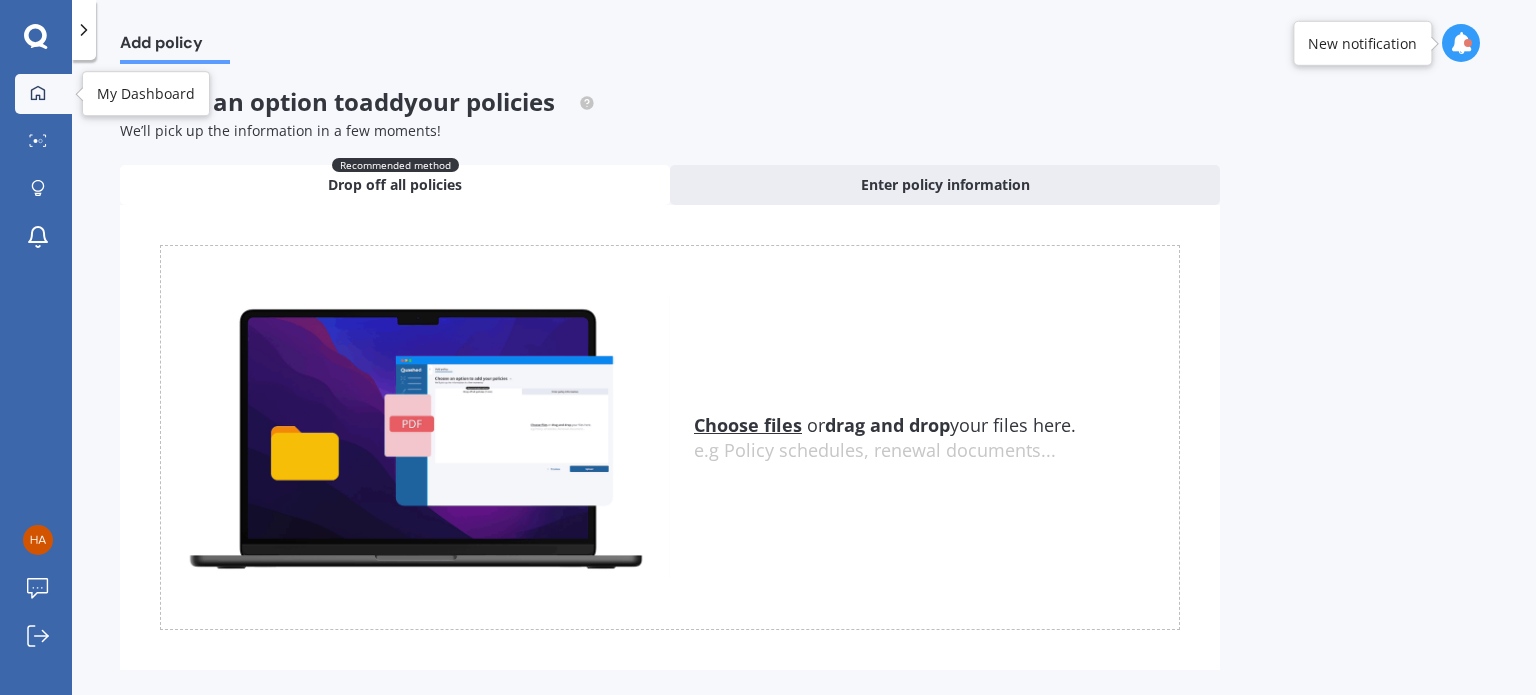 click at bounding box center (38, 94) 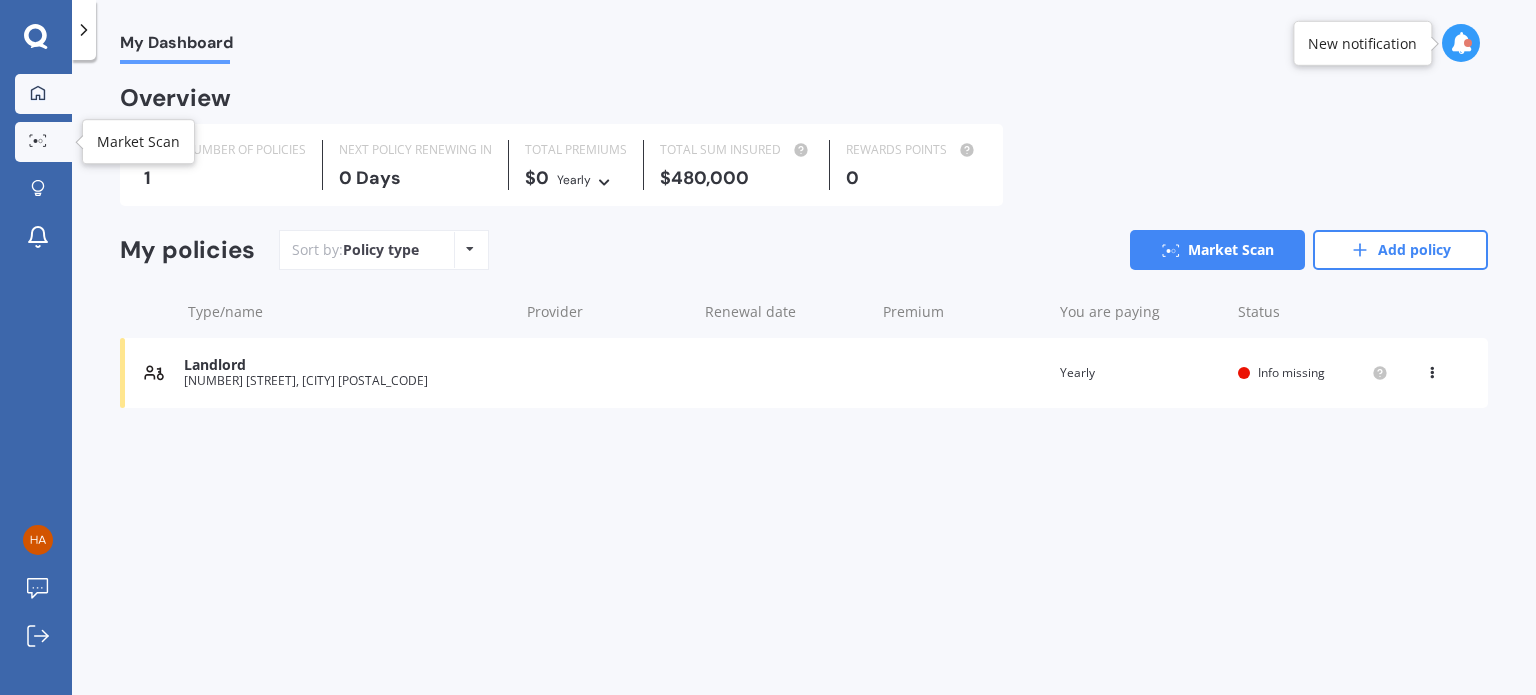 click at bounding box center [38, 141] 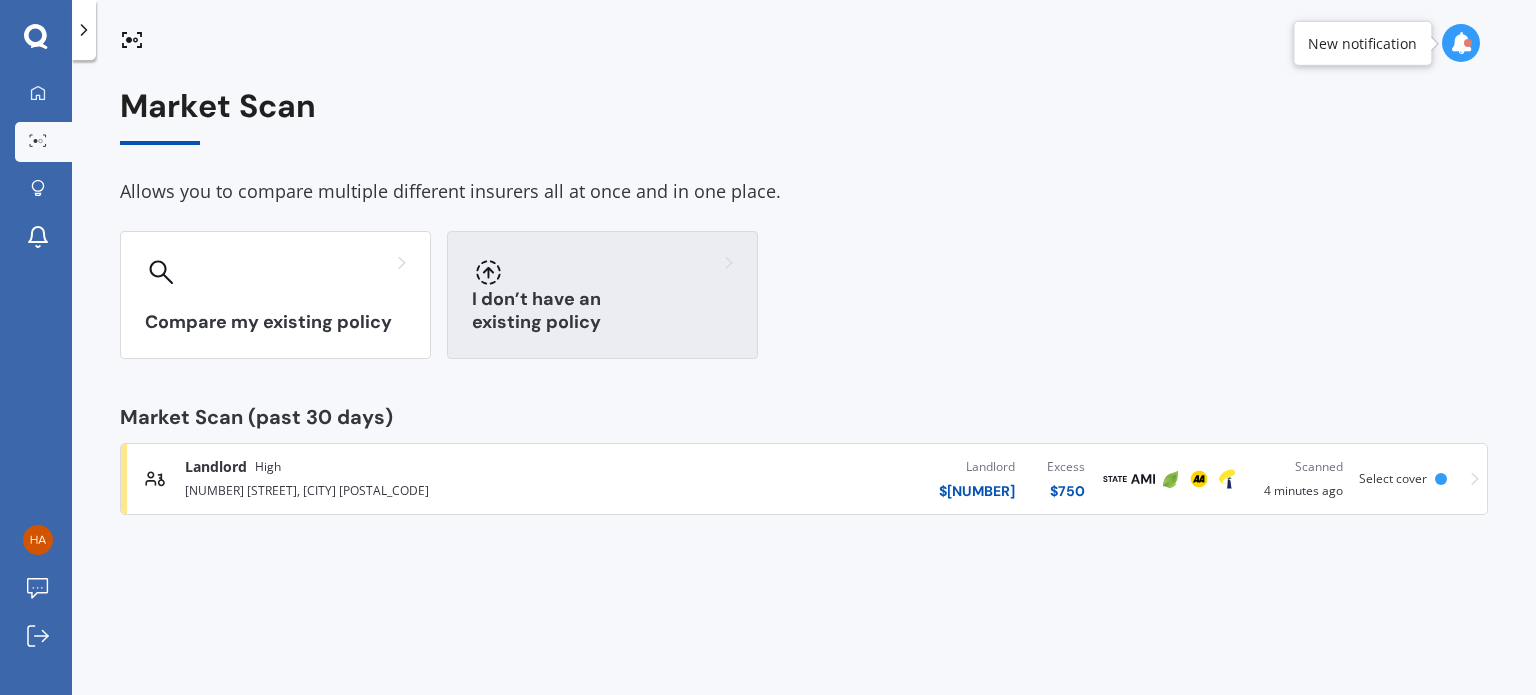 click on "I don’t have an existing policy" at bounding box center [602, 311] 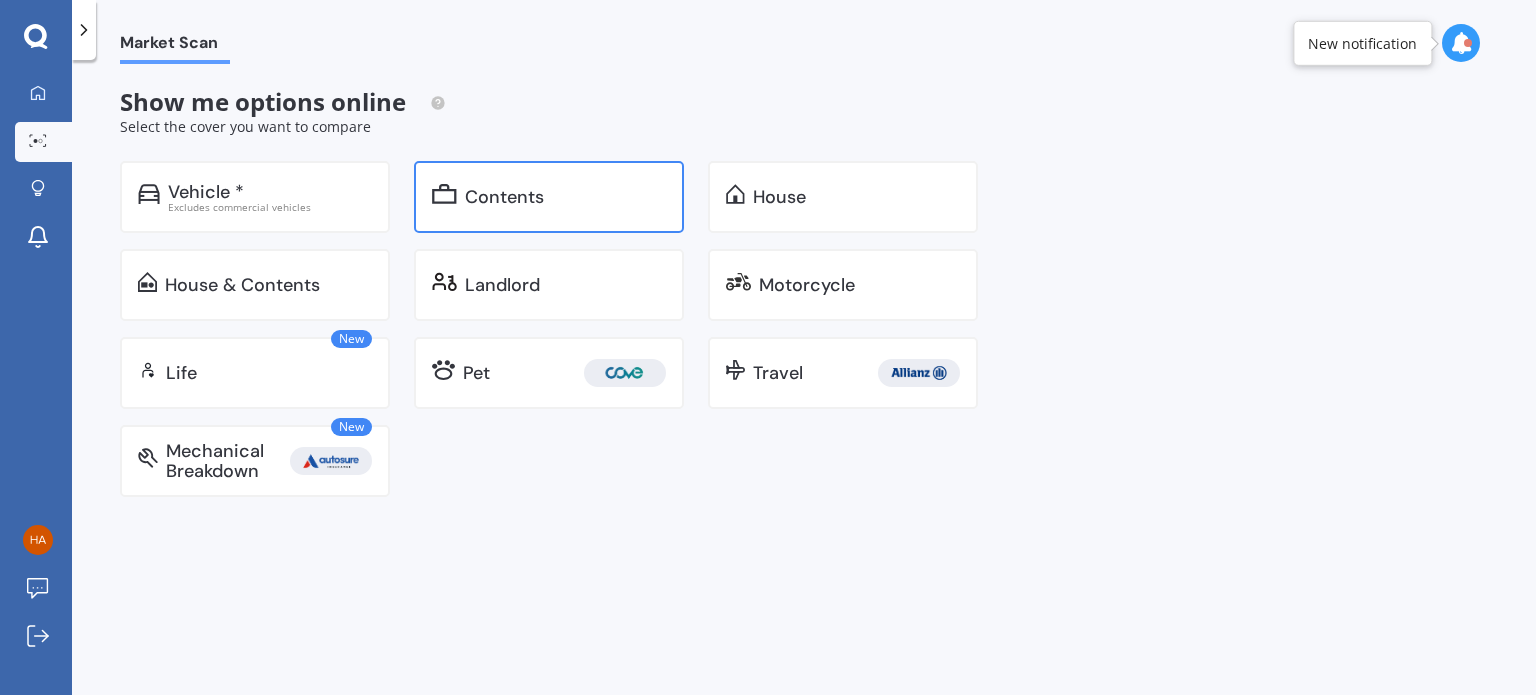 click on "Contents" at bounding box center [504, 197] 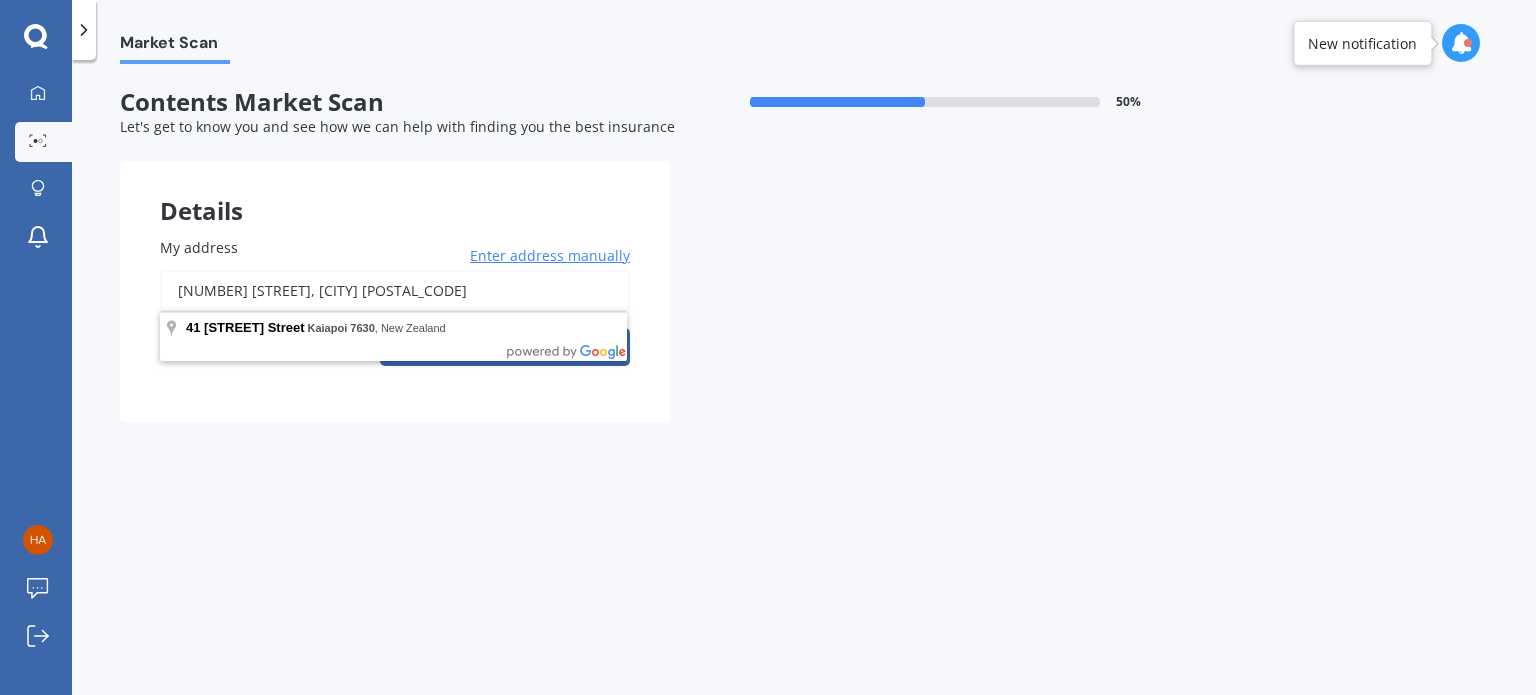 drag, startPoint x: 443, startPoint y: 300, endPoint x: 97, endPoint y: 310, distance: 346.14447 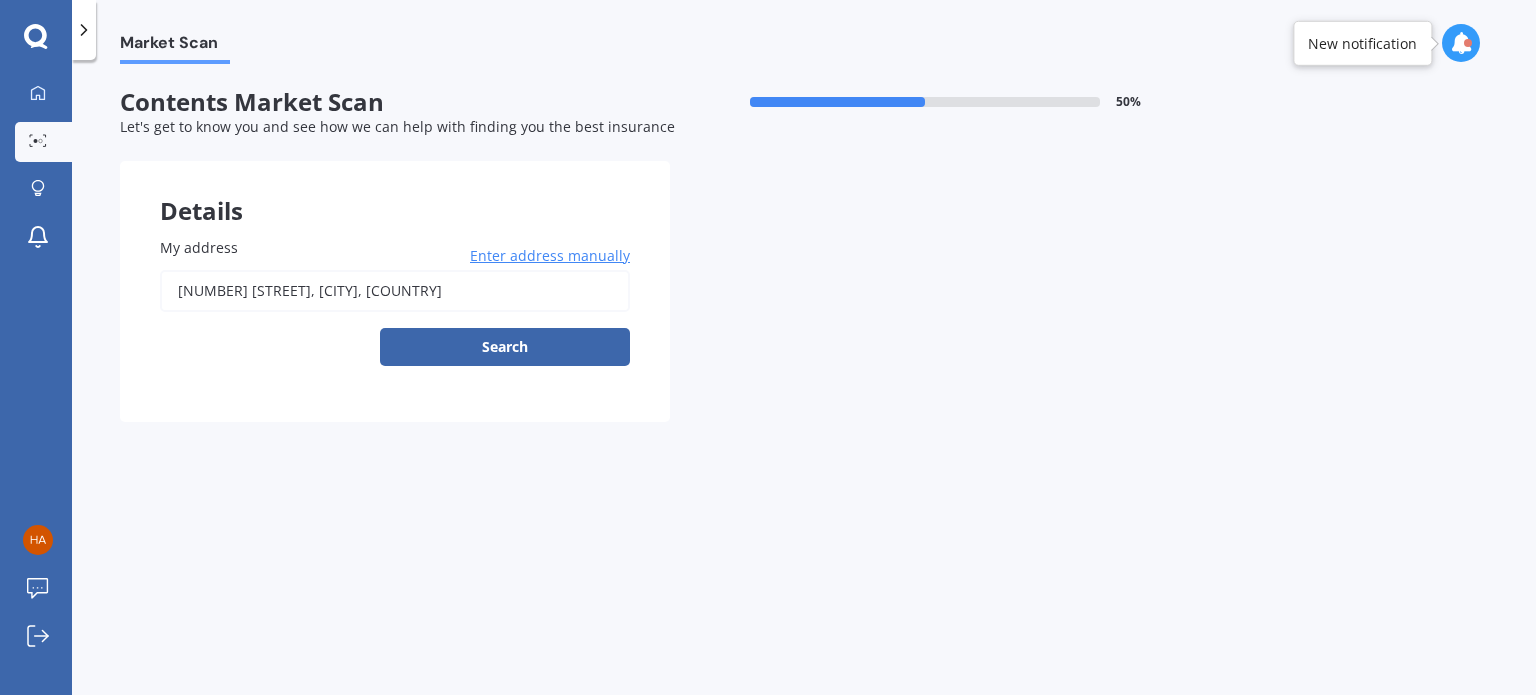 type on "[NUMBER] [STREET], [CITY] [POSTAL_CODE]" 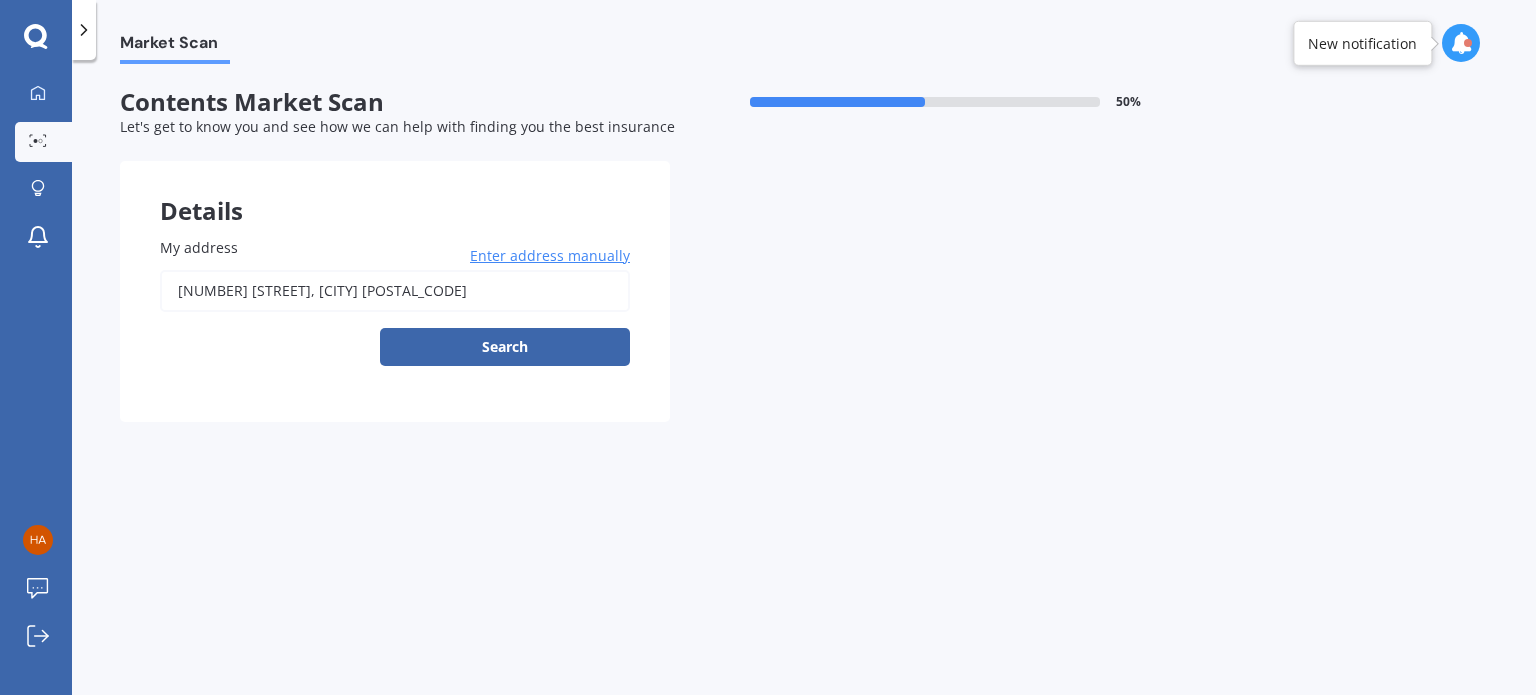 select on "08" 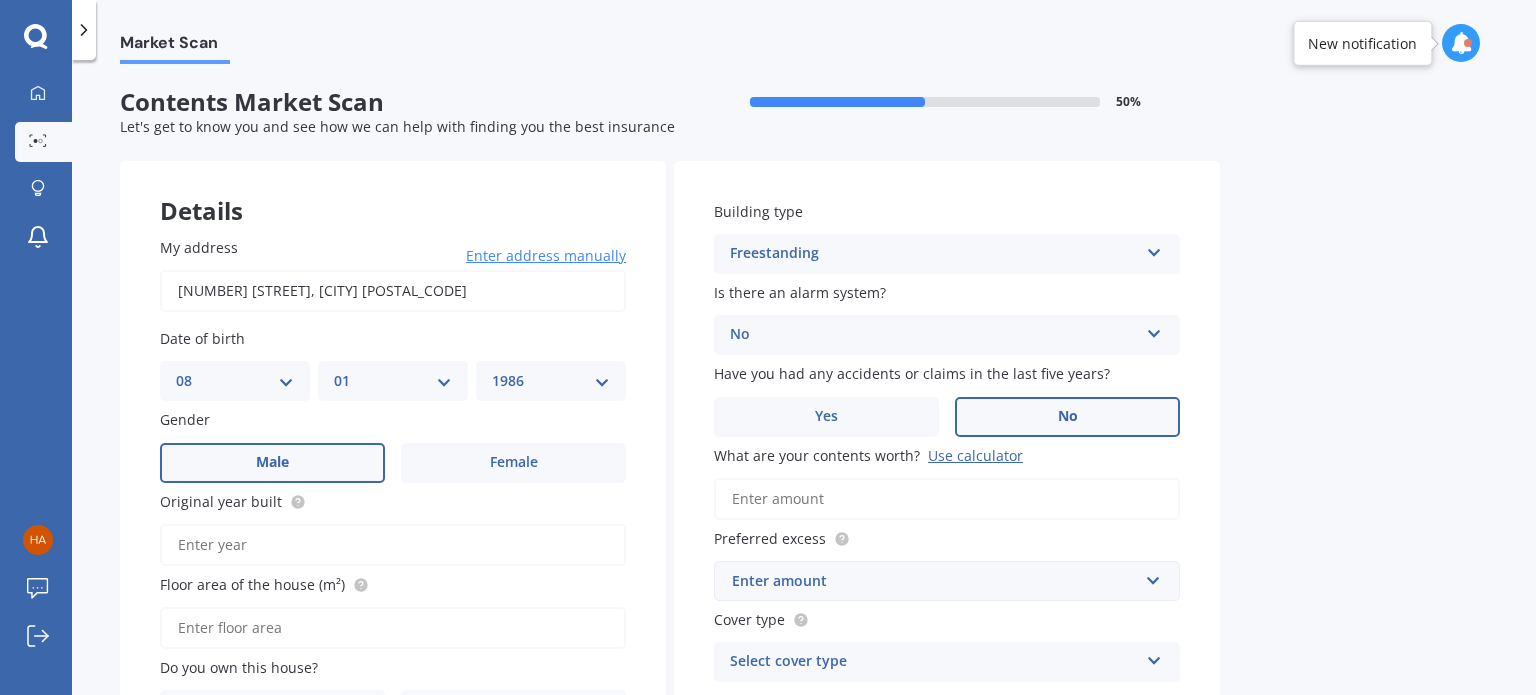 click on "Original year built" at bounding box center (393, 545) 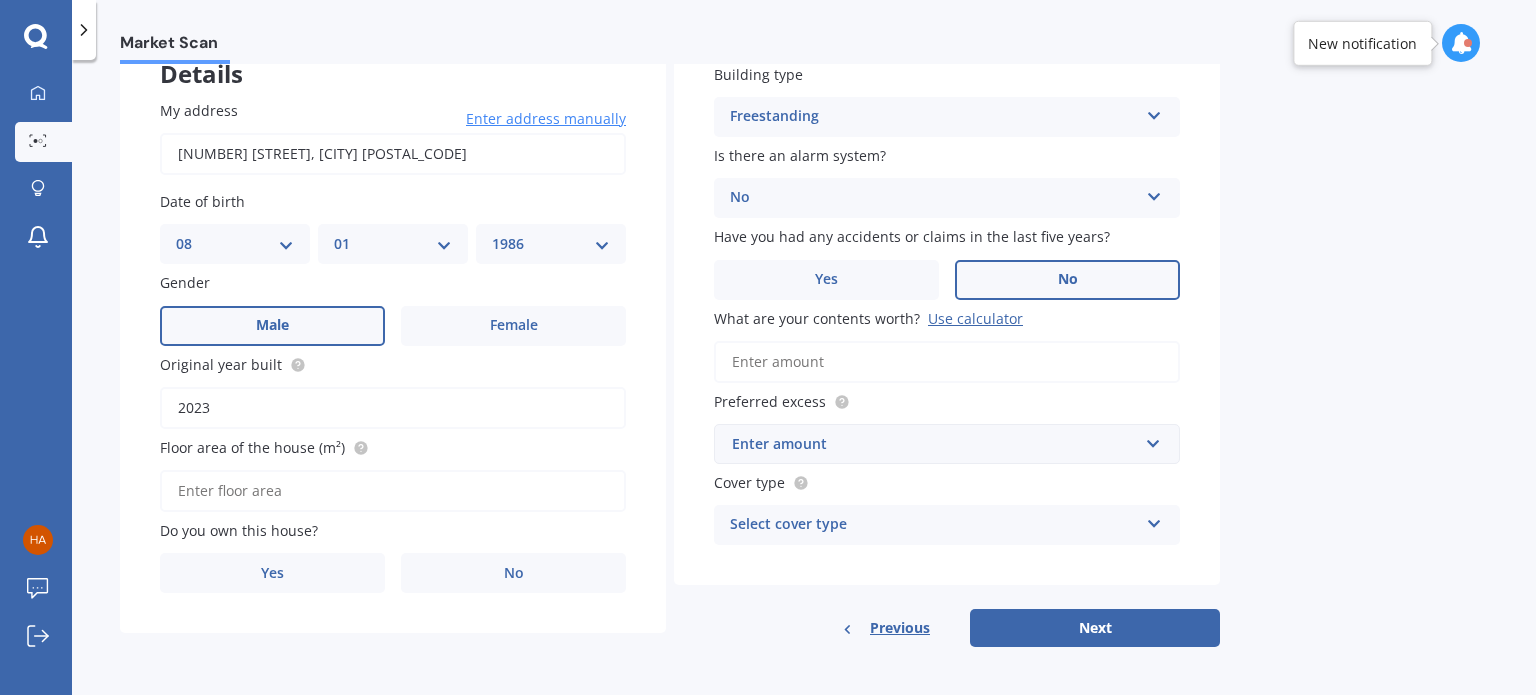 scroll, scrollTop: 141, scrollLeft: 0, axis: vertical 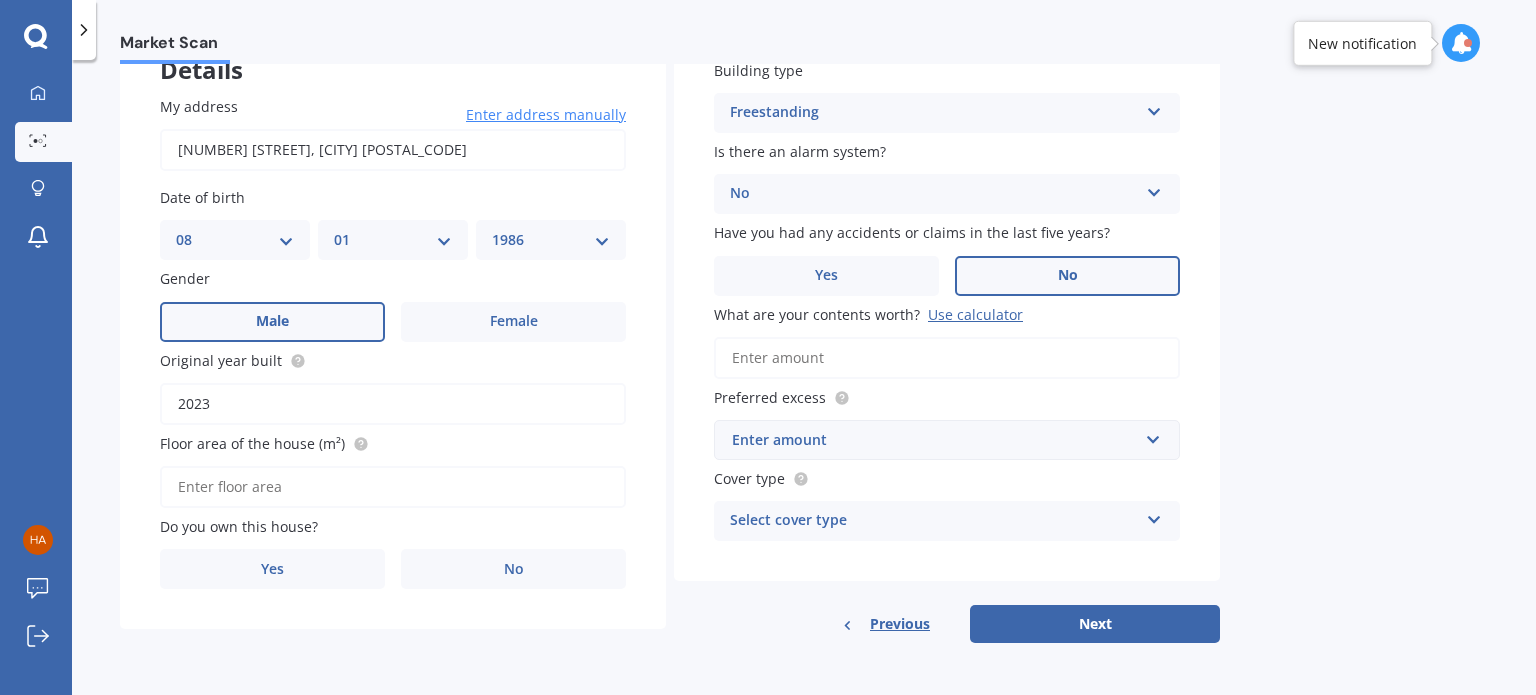 type on "2023" 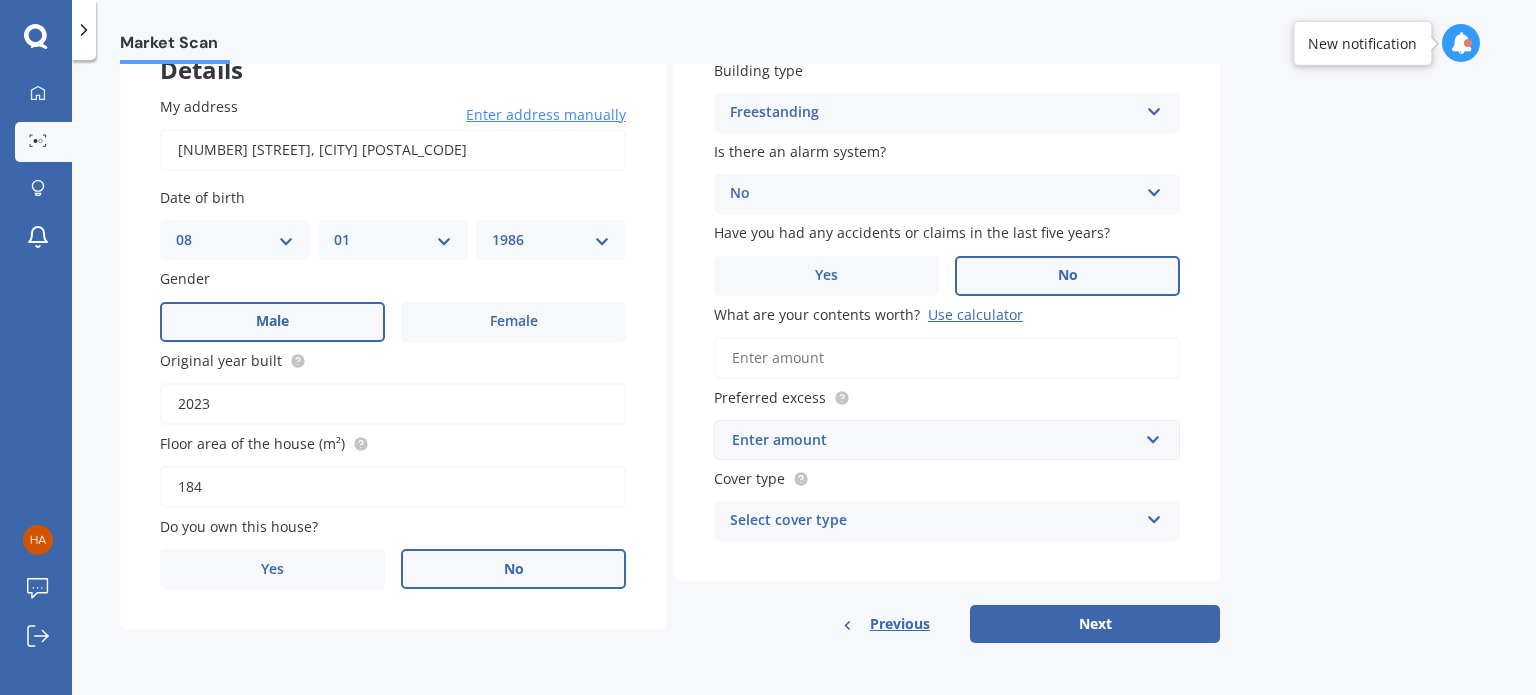 type on "184" 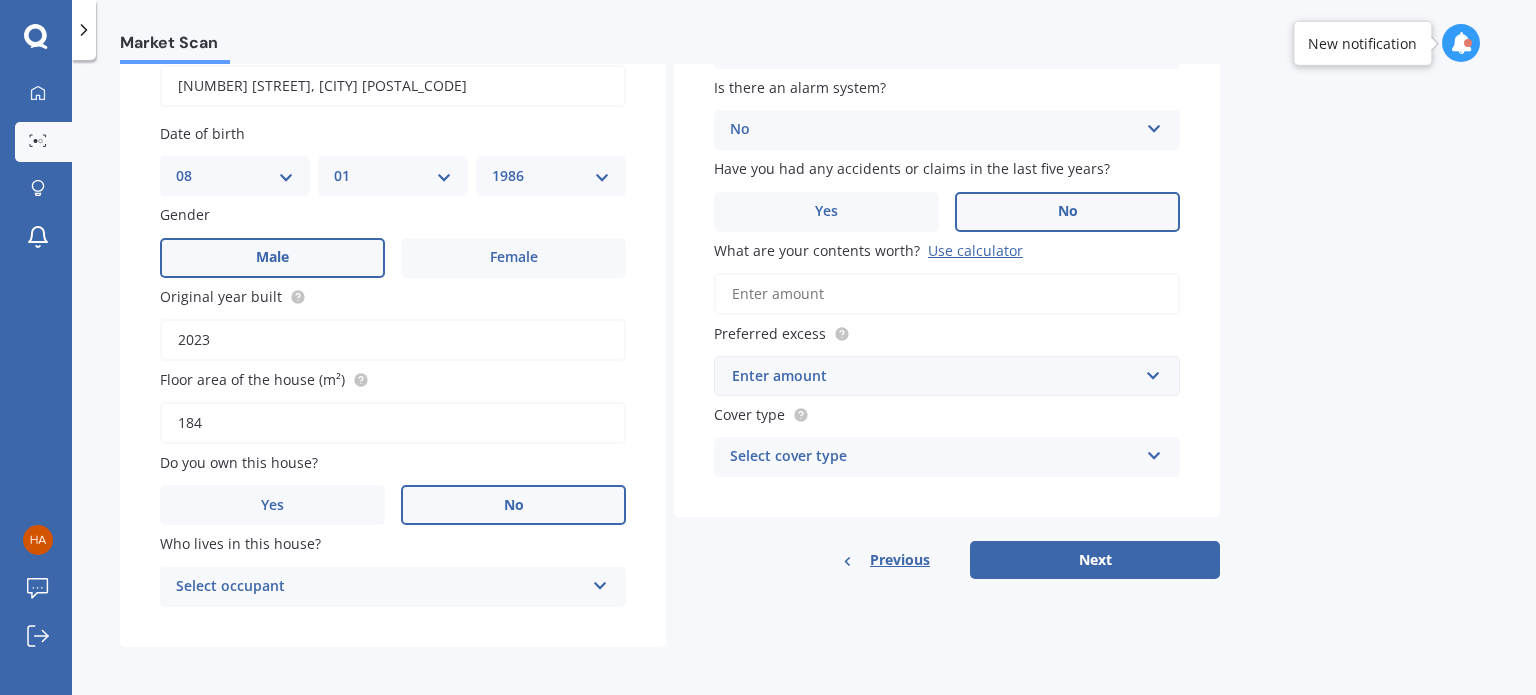scroll, scrollTop: 207, scrollLeft: 0, axis: vertical 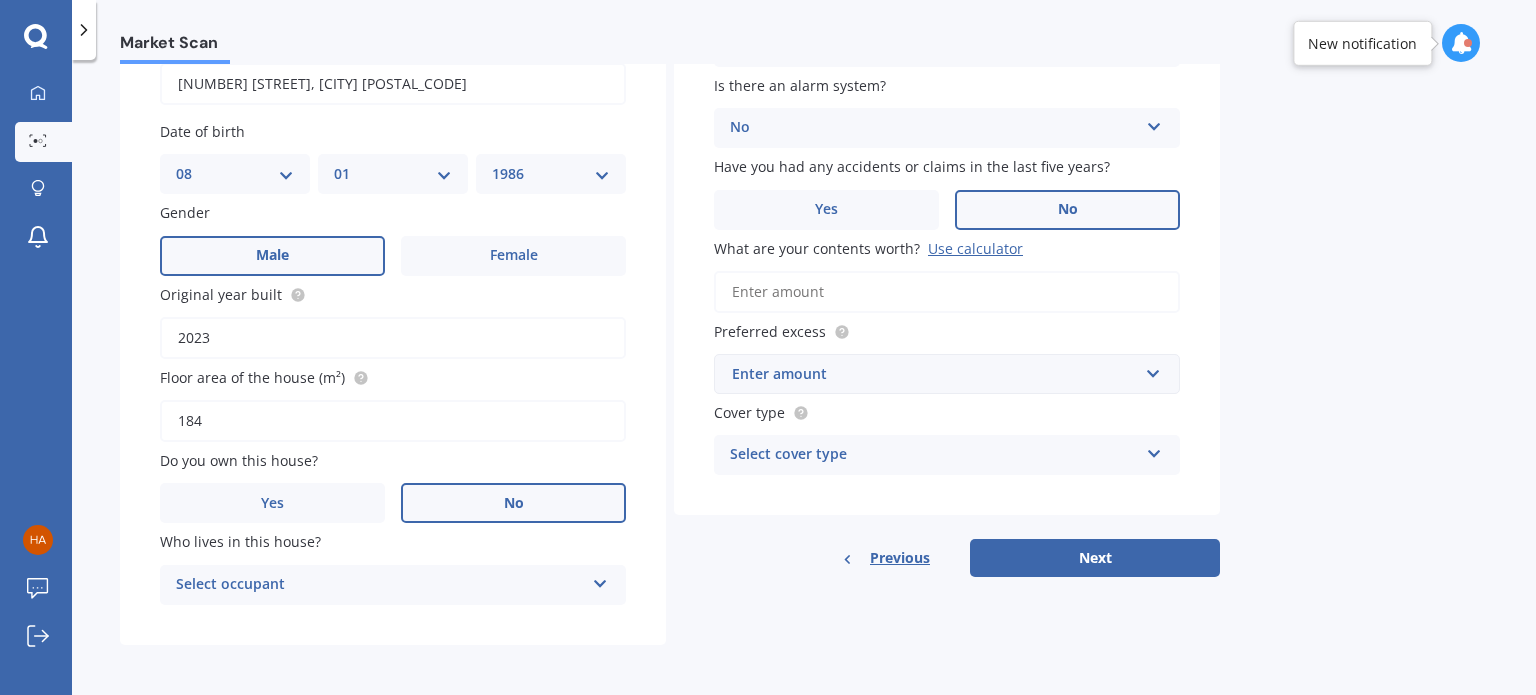 click on "Select occupant" at bounding box center (380, 585) 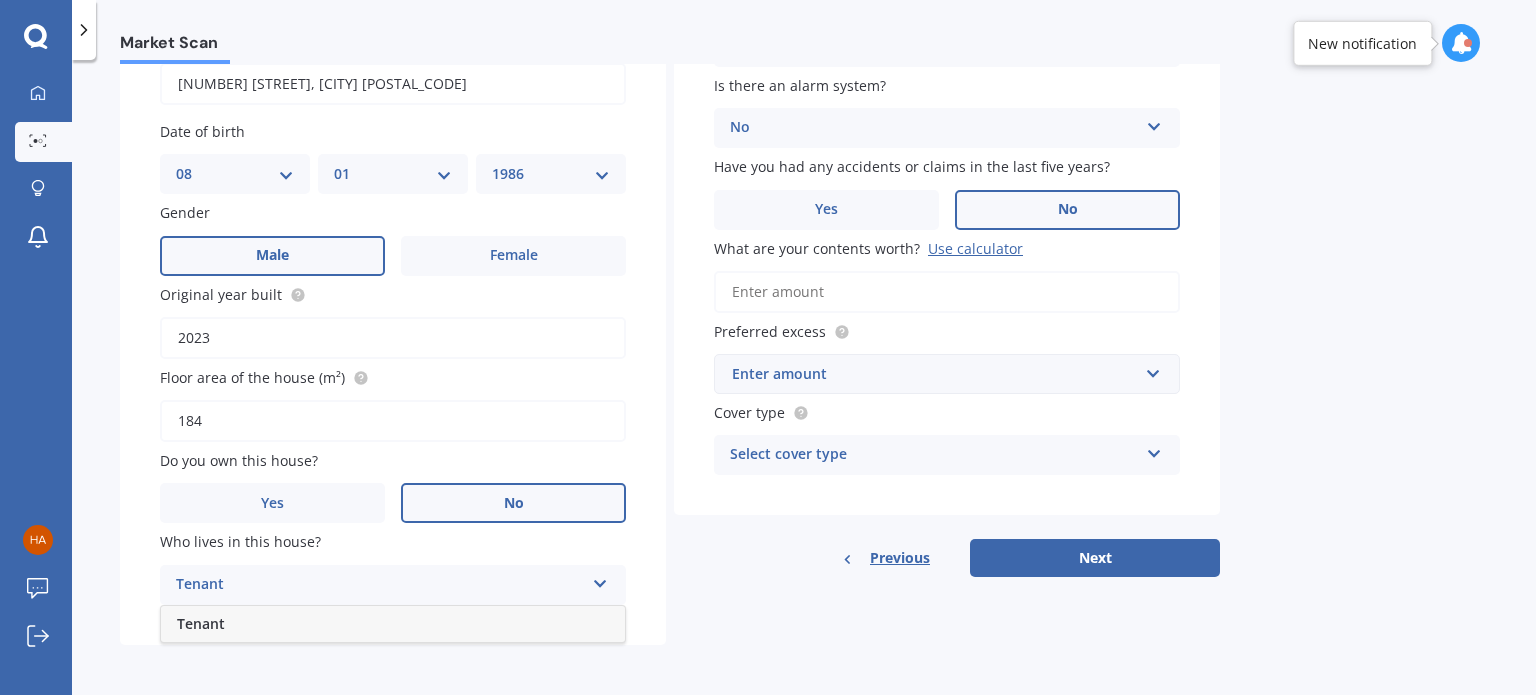 click on "Tenant" at bounding box center (393, 624) 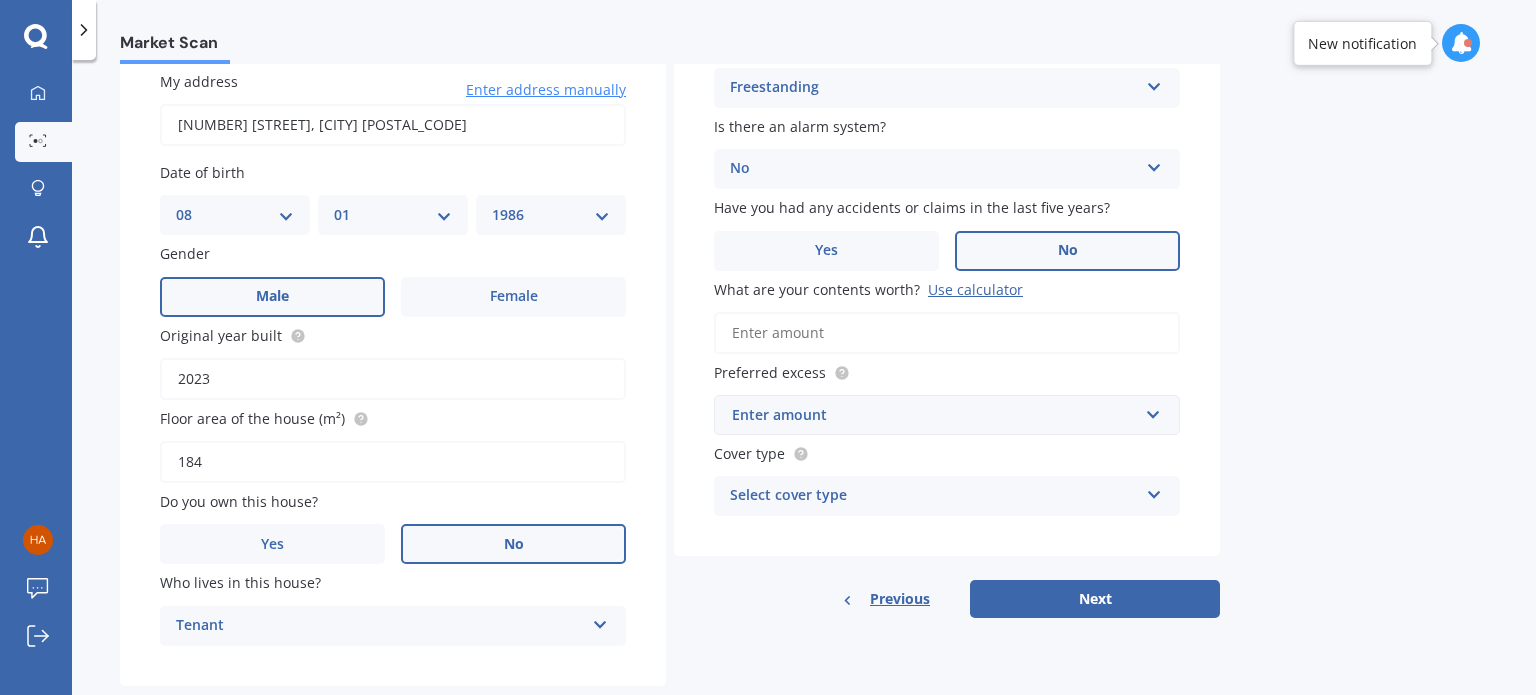 scroll, scrollTop: 0, scrollLeft: 0, axis: both 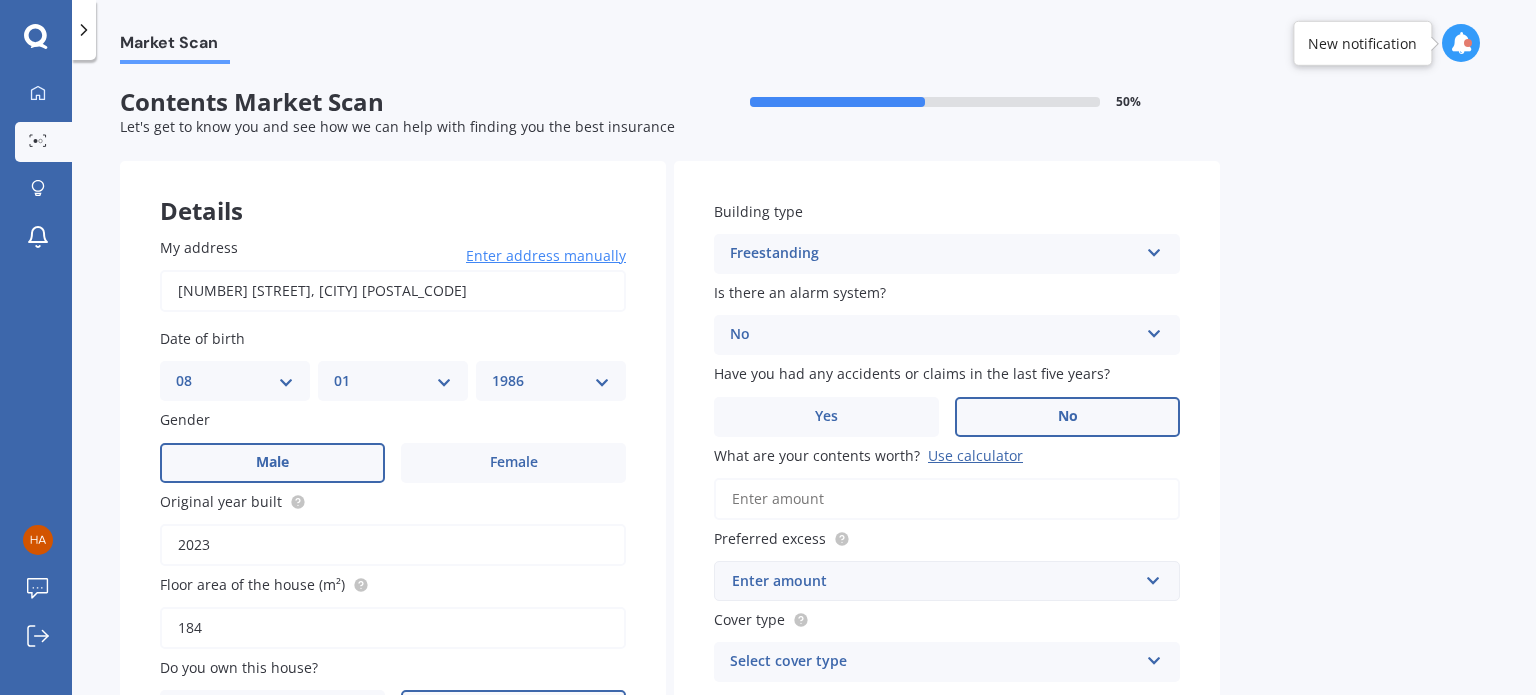 click on "No" at bounding box center (934, 335) 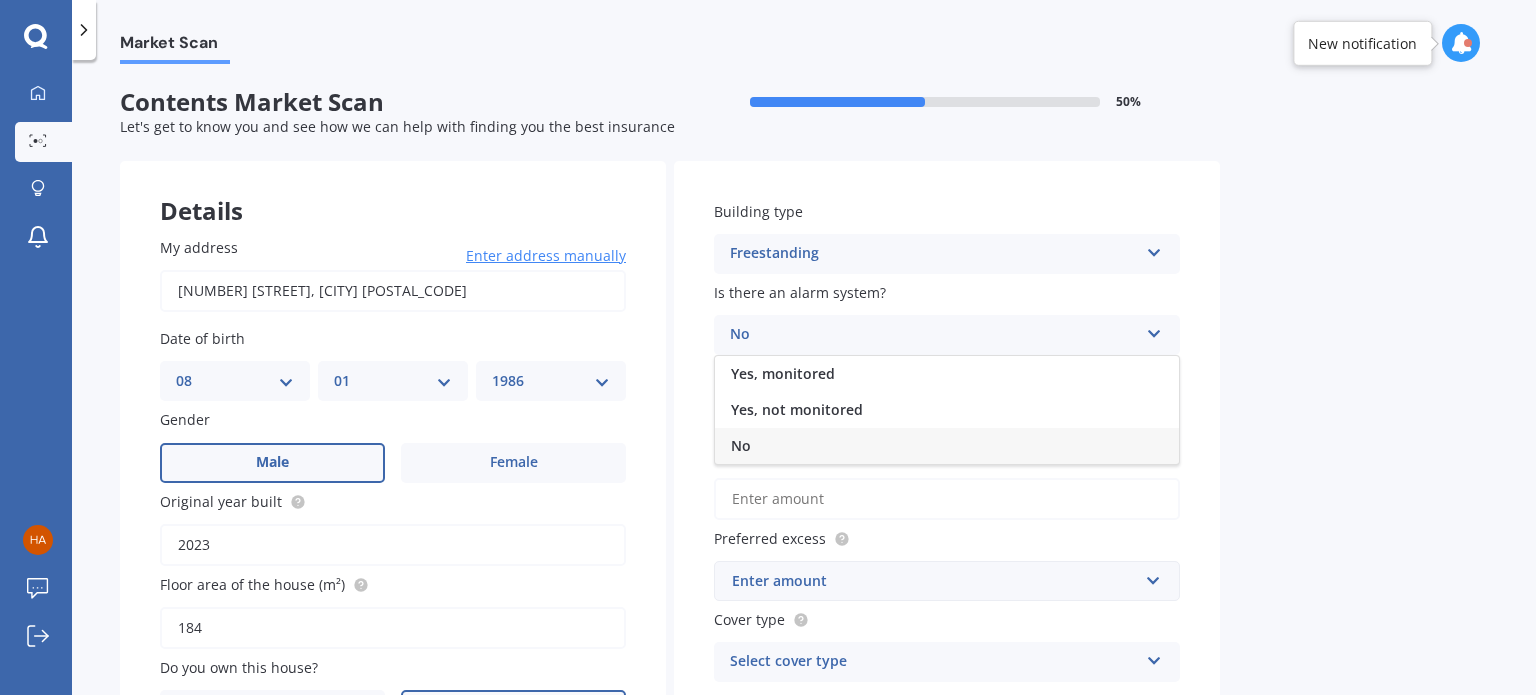click on "No" at bounding box center [934, 335] 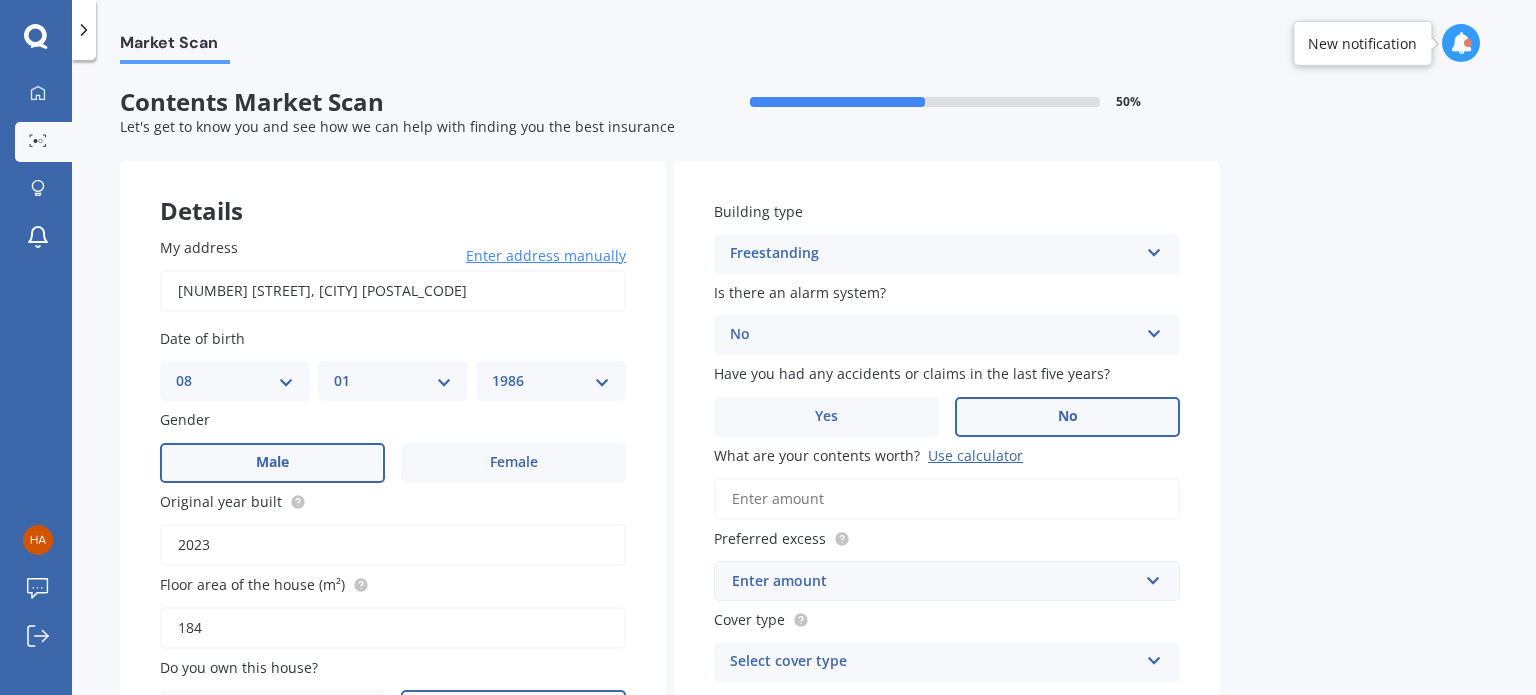 click on "No" at bounding box center (1067, 417) 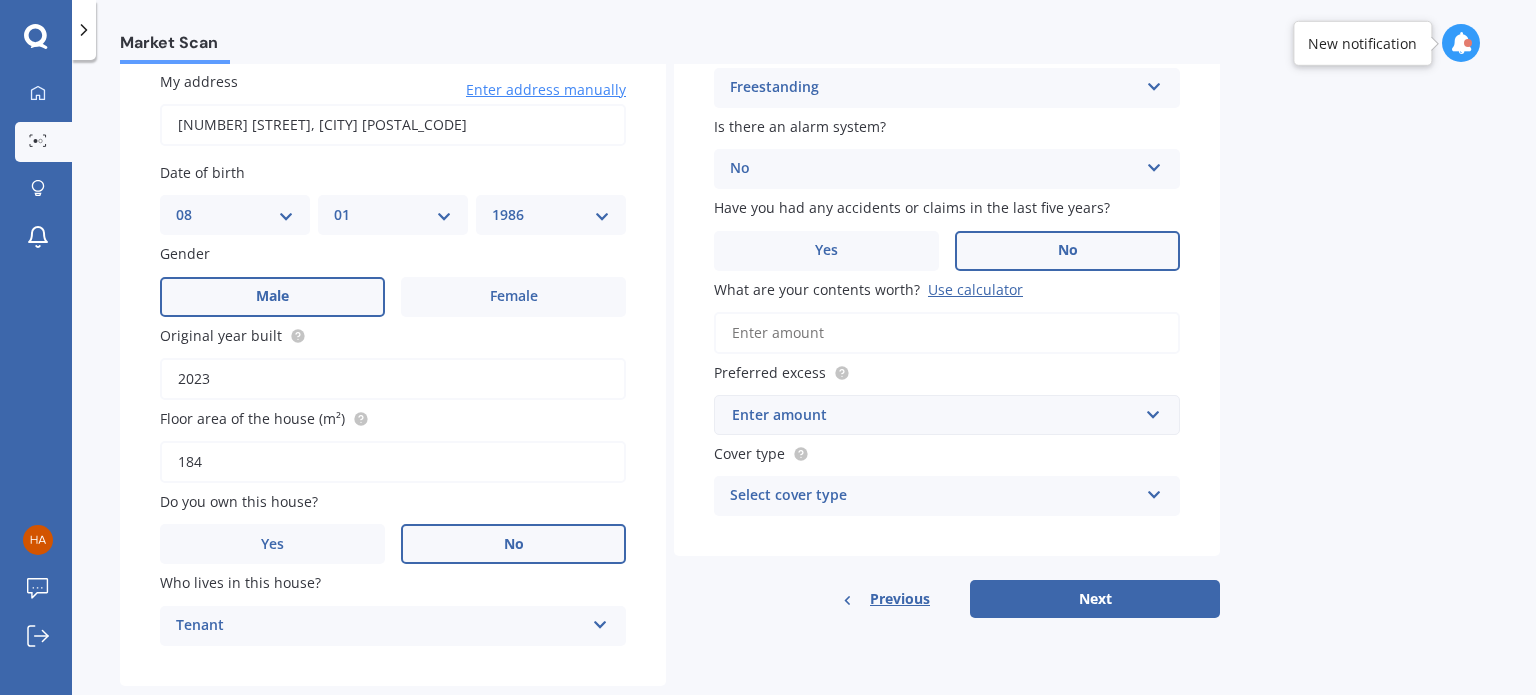 click on "What are your contents worth? Use calculator" at bounding box center (947, 333) 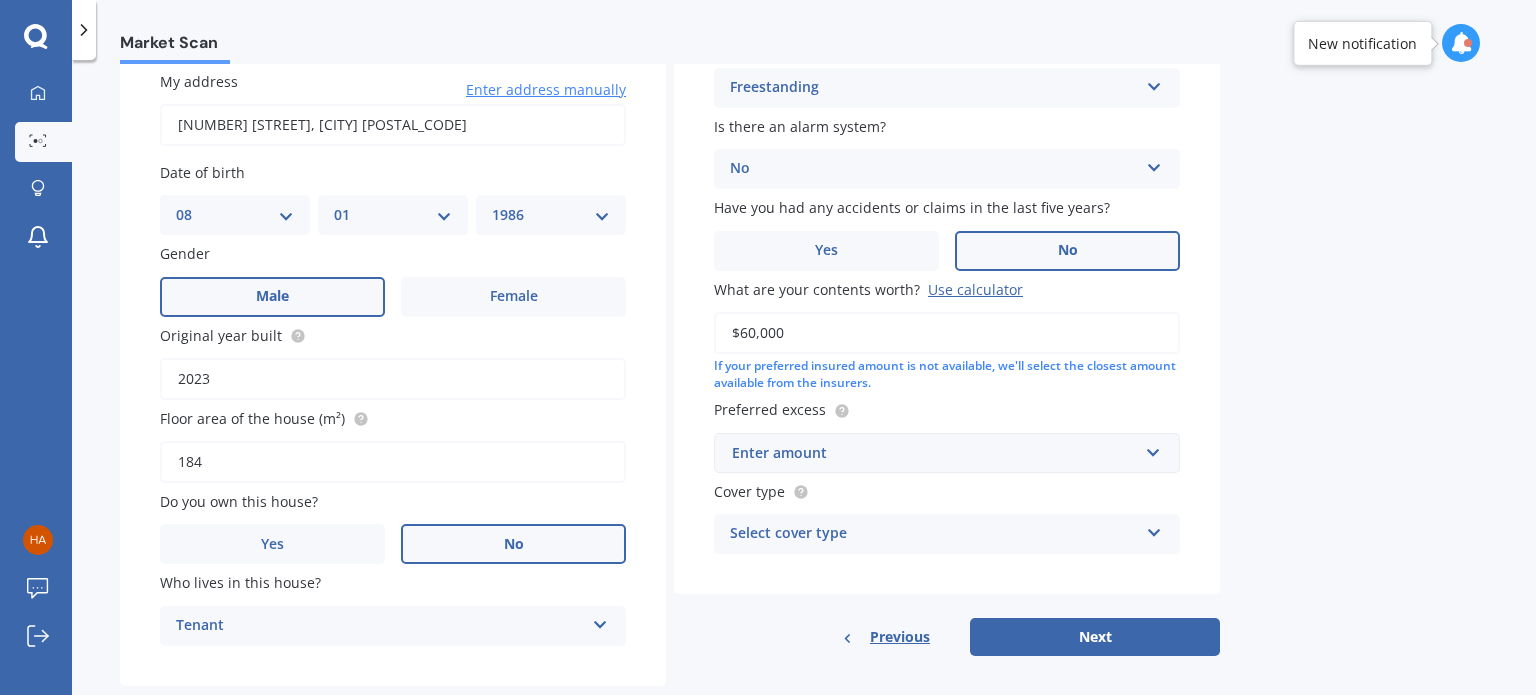 type on "$60,000" 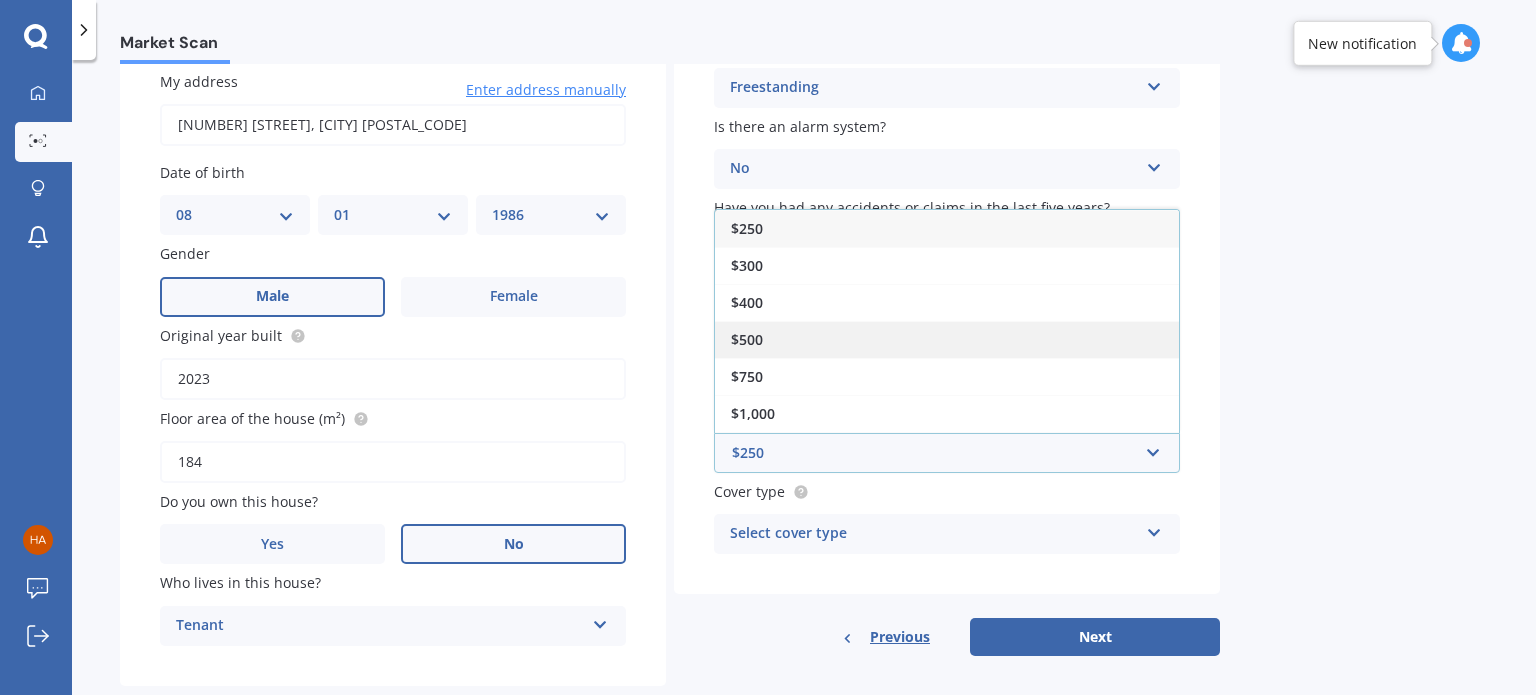 click on "$500" at bounding box center (947, 339) 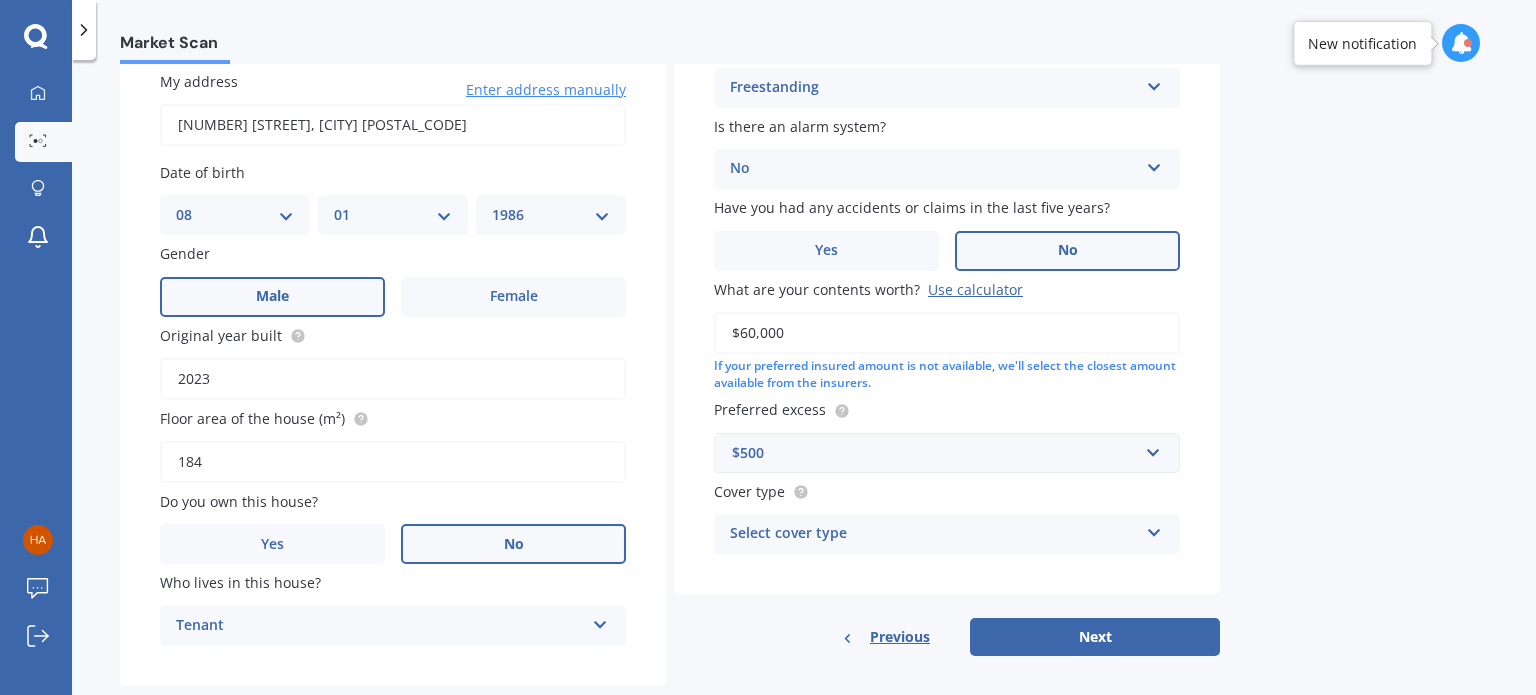 click on "Select cover type" at bounding box center (934, 534) 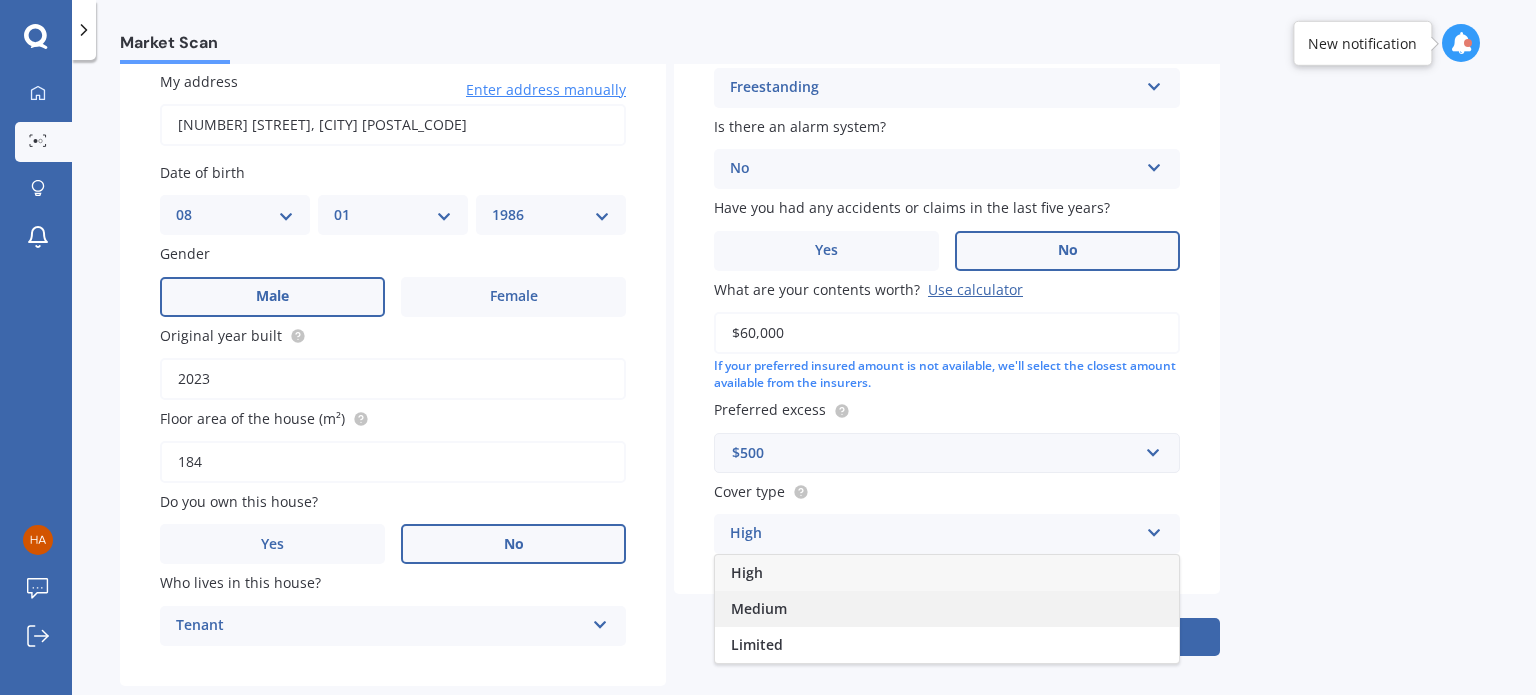 click on "Medium" at bounding box center (759, 608) 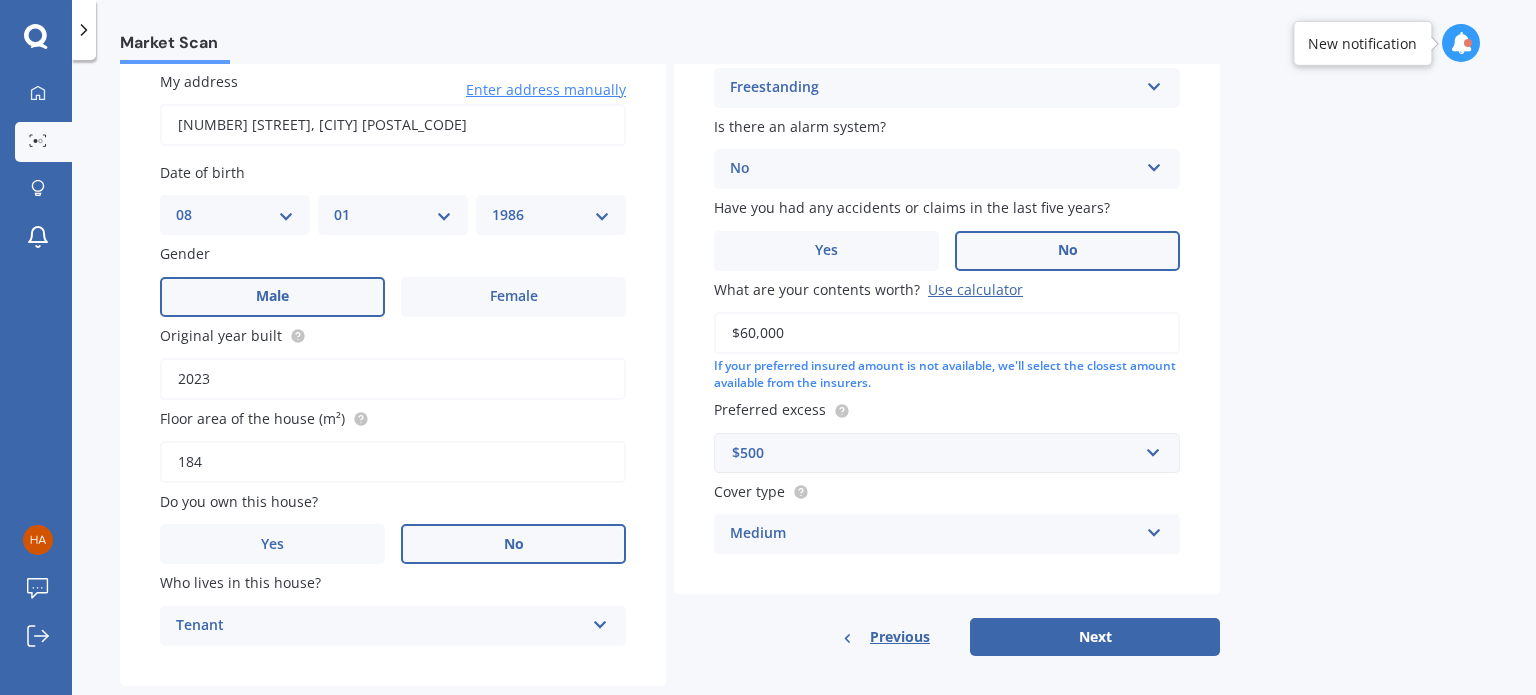 click on "Medium High Medium Limited" at bounding box center (947, 534) 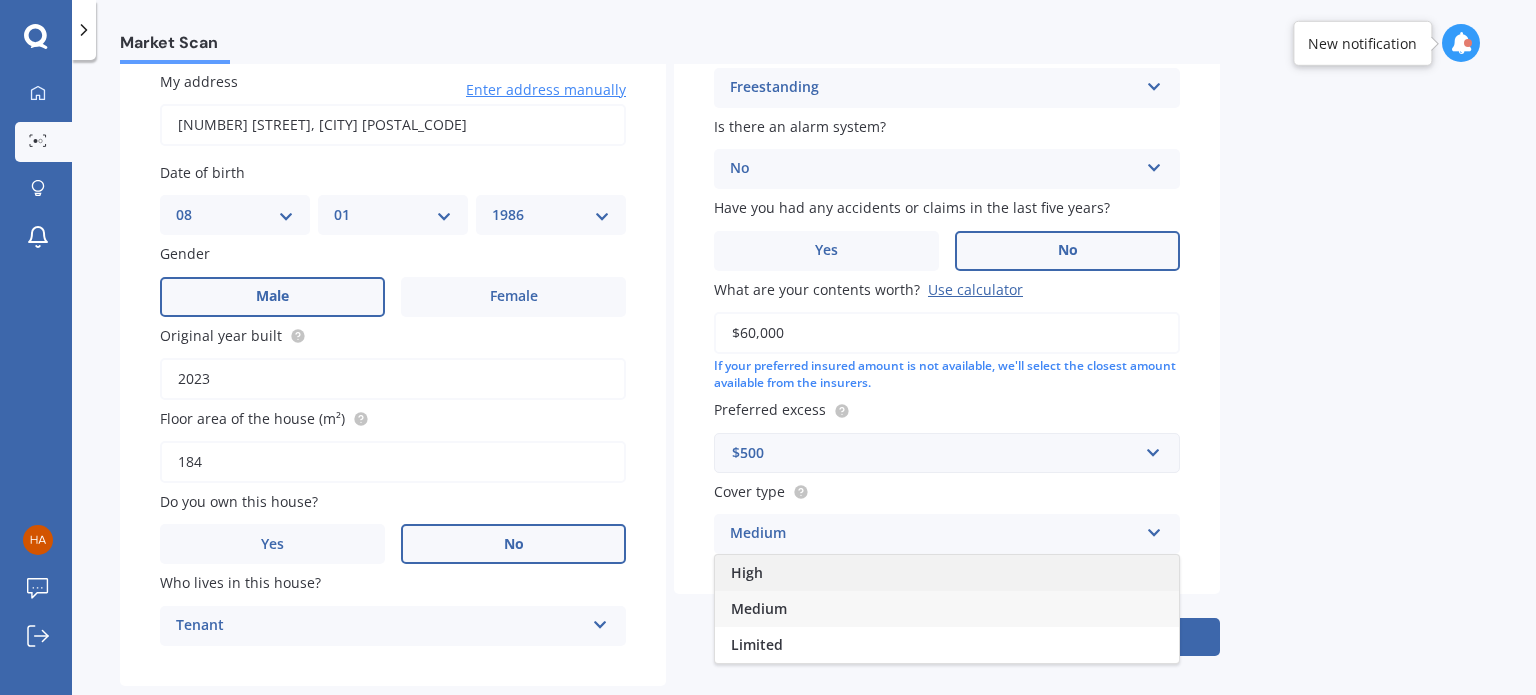 click on "High" at bounding box center (747, 572) 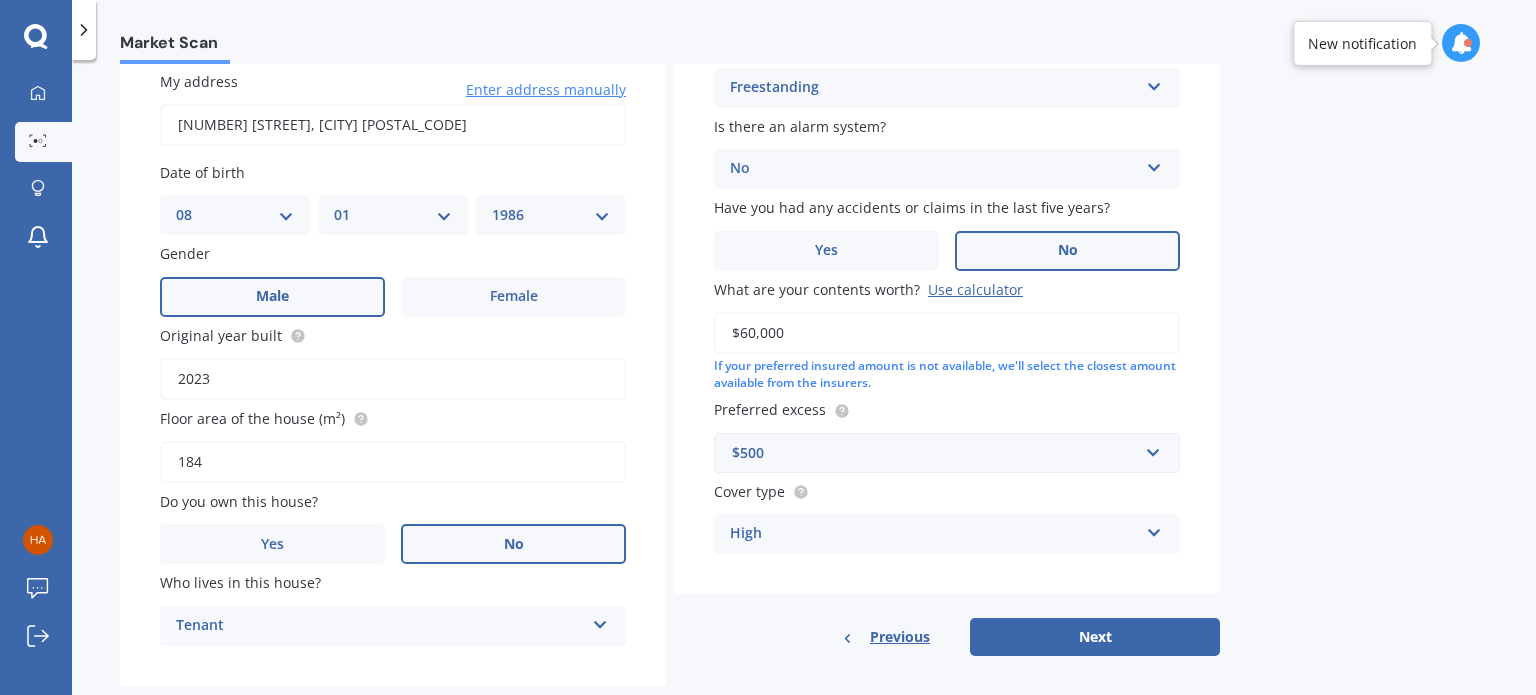 click on "High" at bounding box center (934, 534) 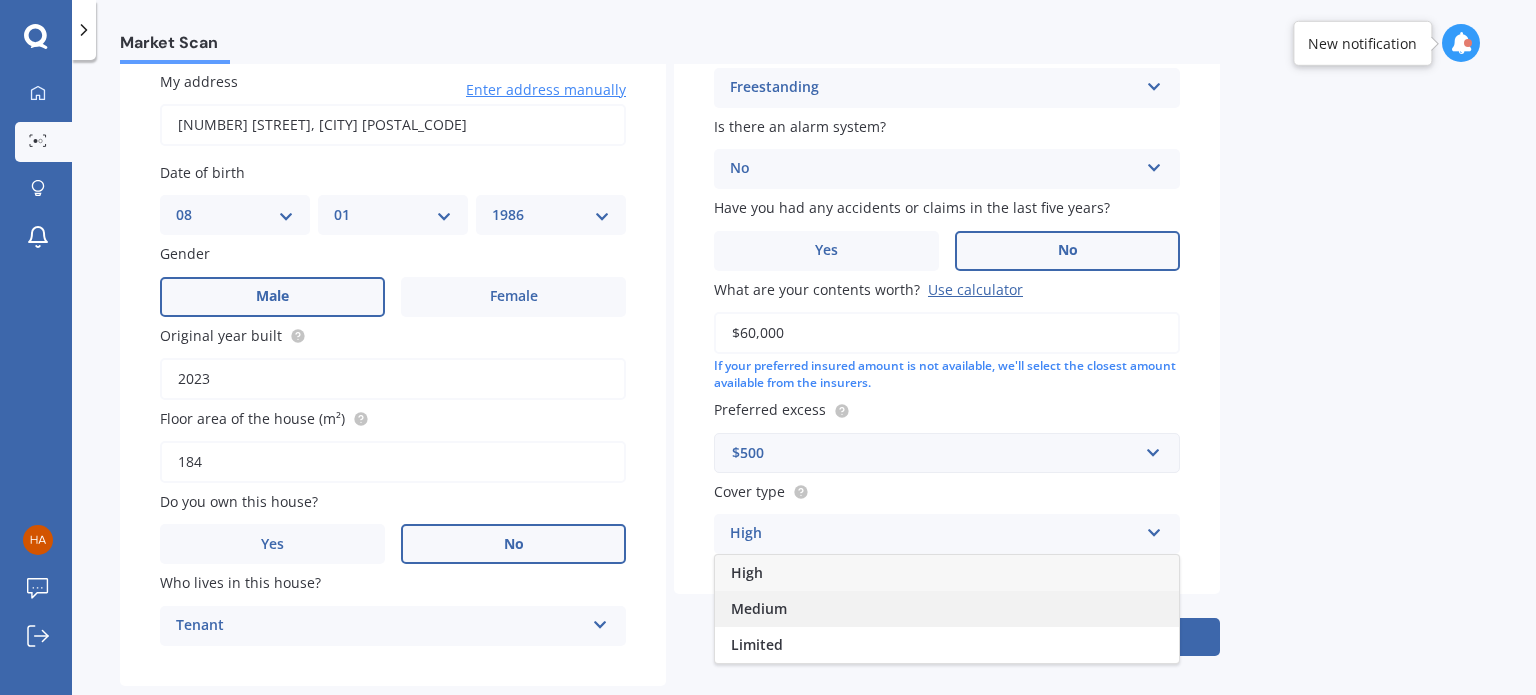 click on "Medium" at bounding box center (759, 608) 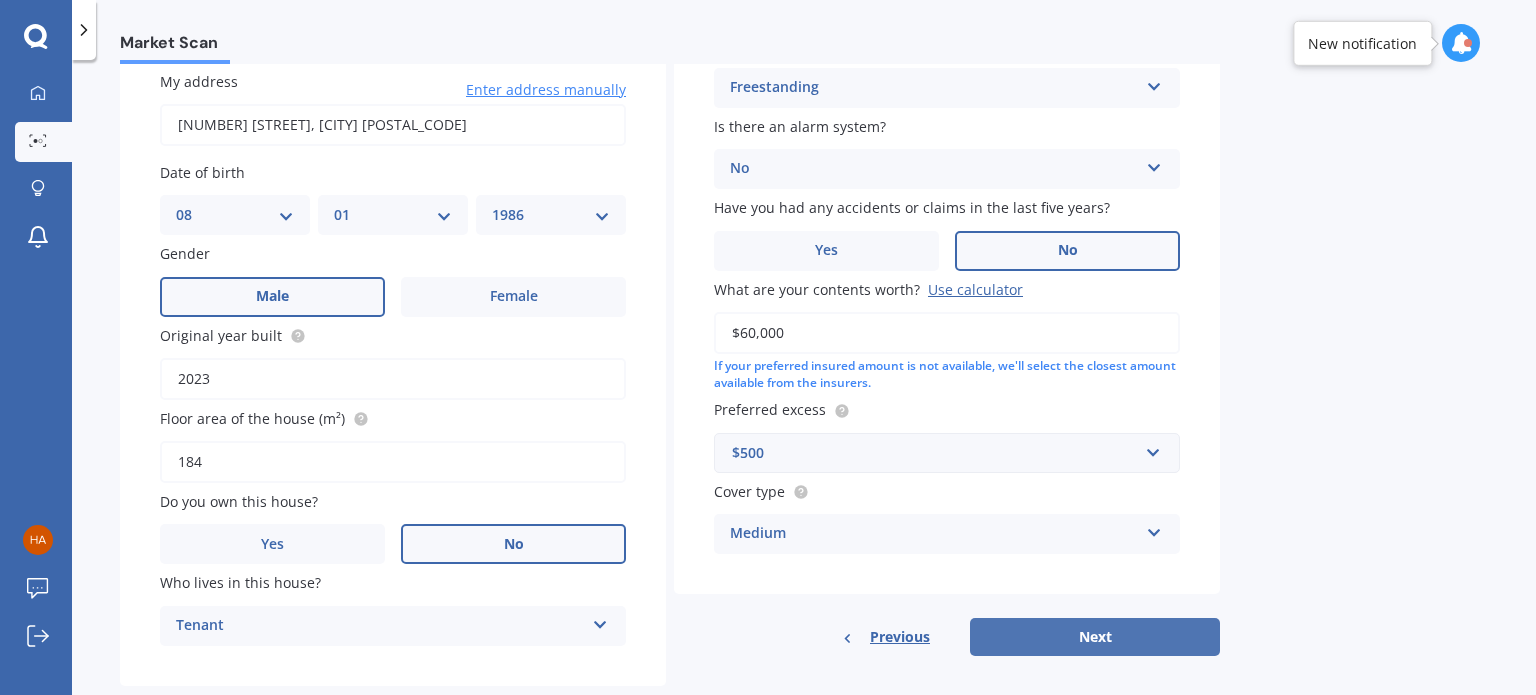 click on "Next" at bounding box center [1095, 637] 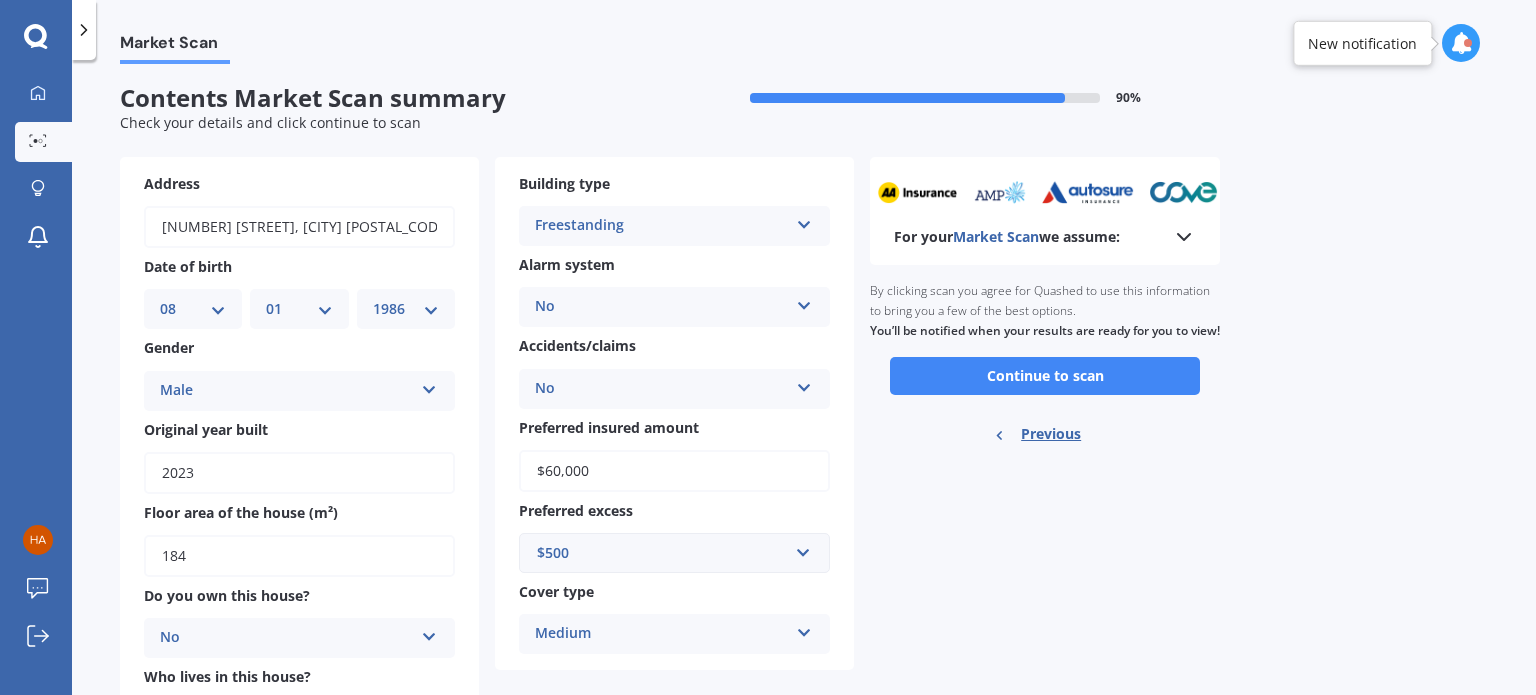 scroll, scrollTop: 0, scrollLeft: 0, axis: both 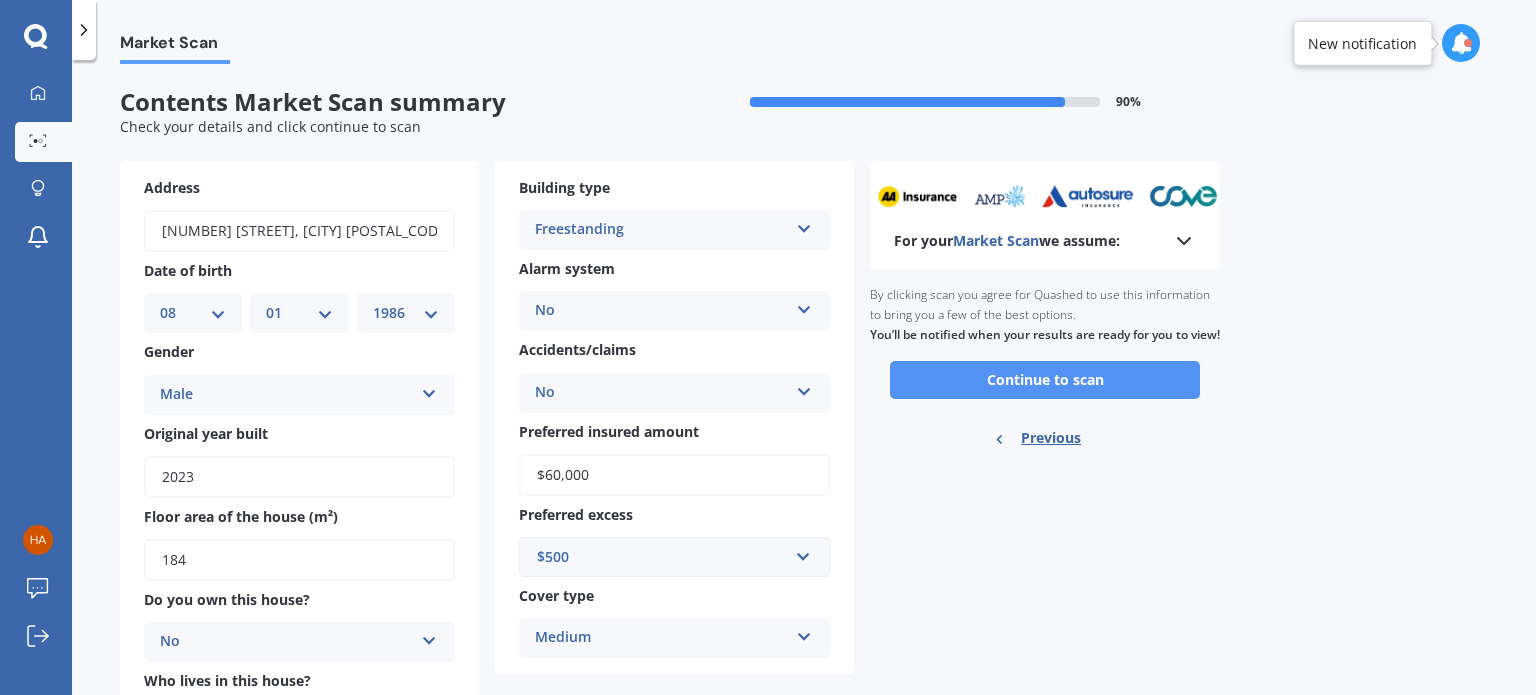 click on "Continue to scan" at bounding box center (1045, 380) 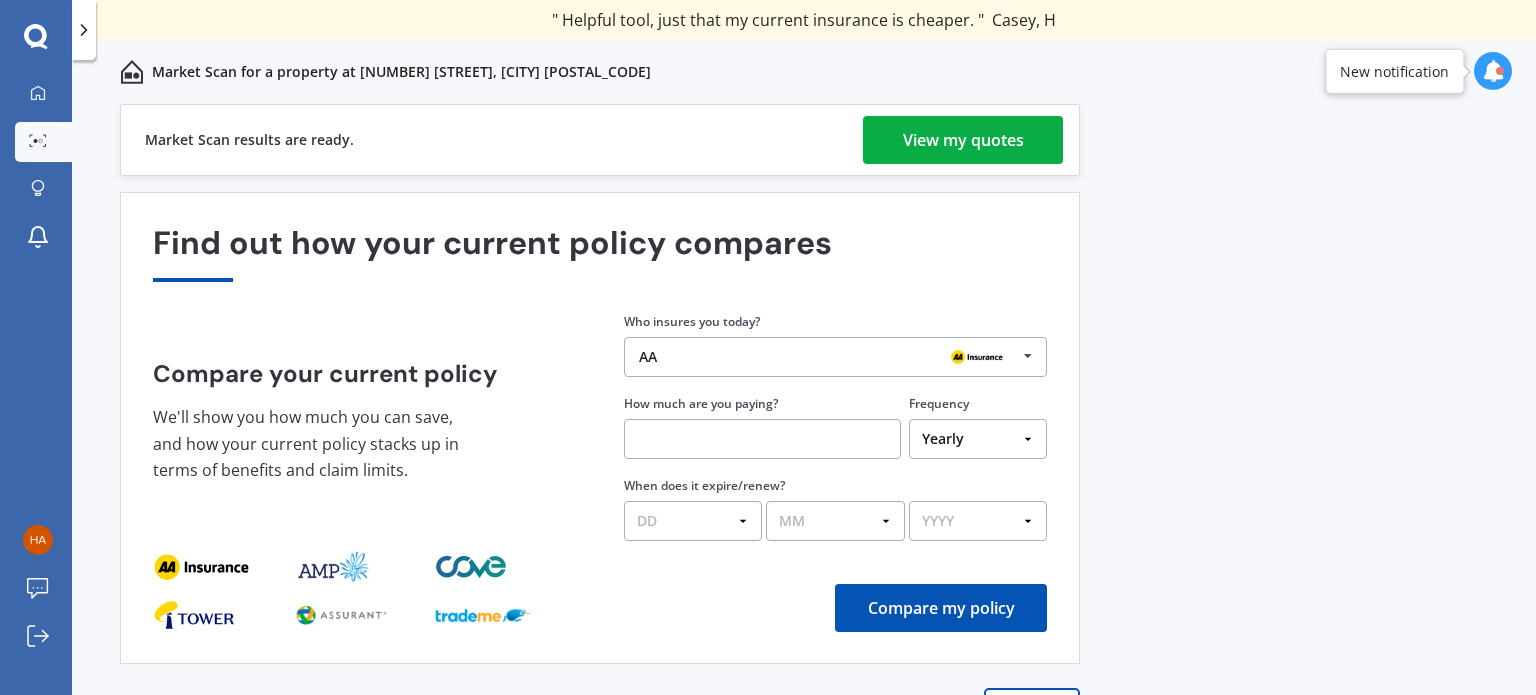 click on "View my quotes" at bounding box center [963, 140] 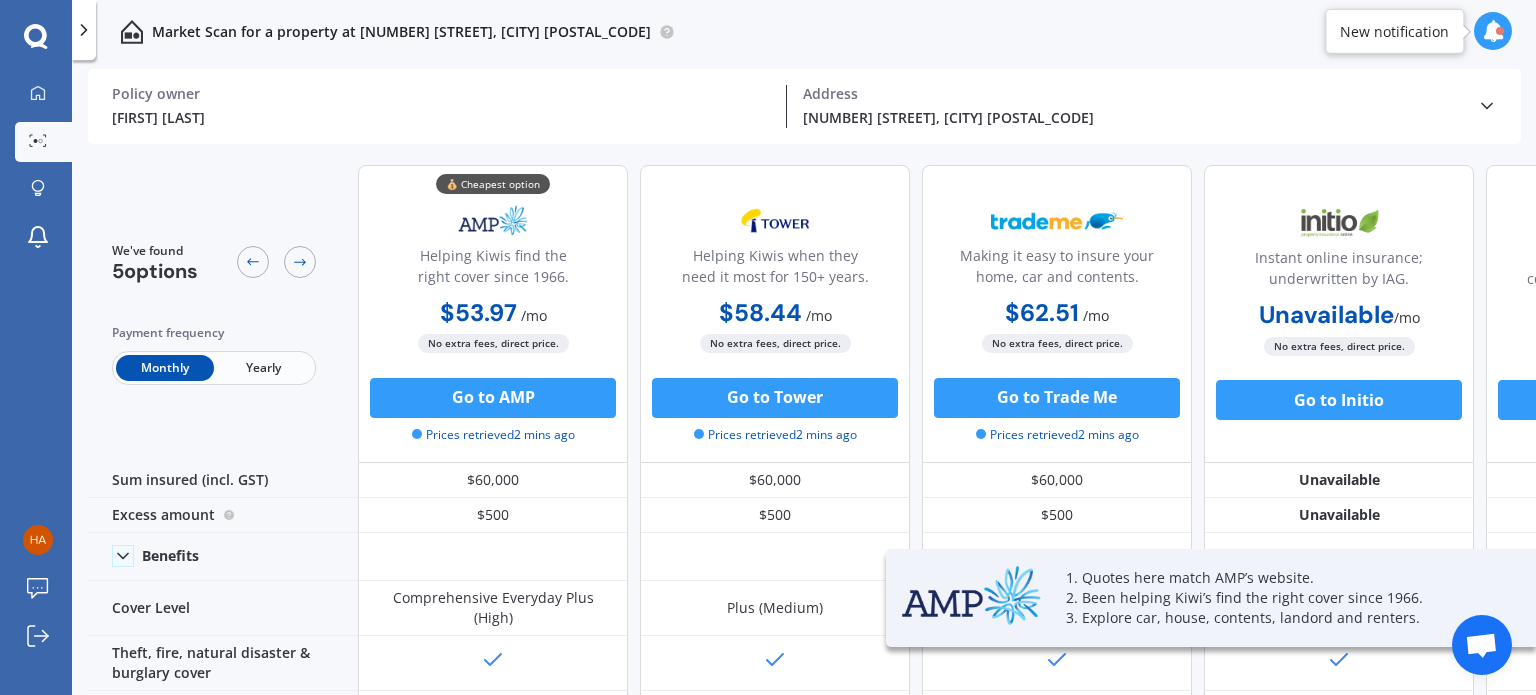 click on "Yearly" at bounding box center (263, 368) 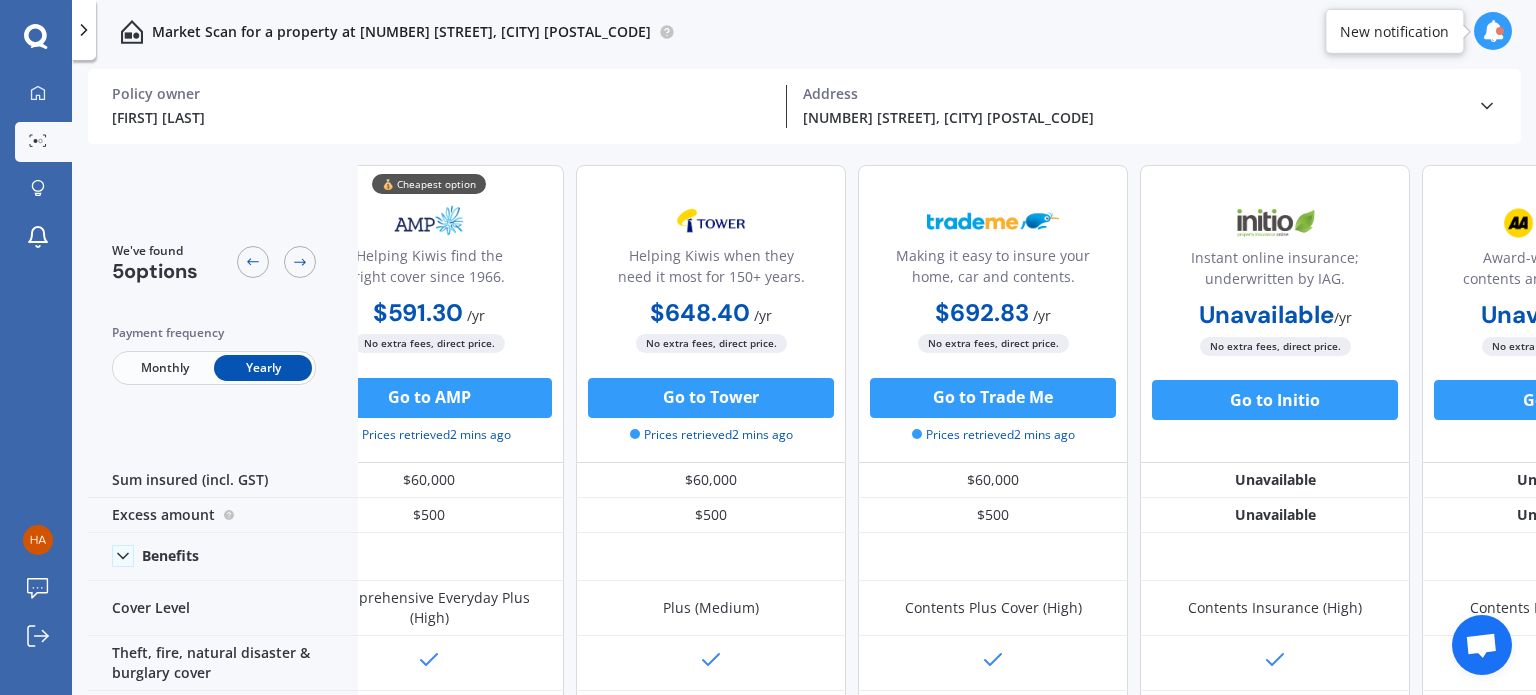scroll, scrollTop: 0, scrollLeft: 0, axis: both 